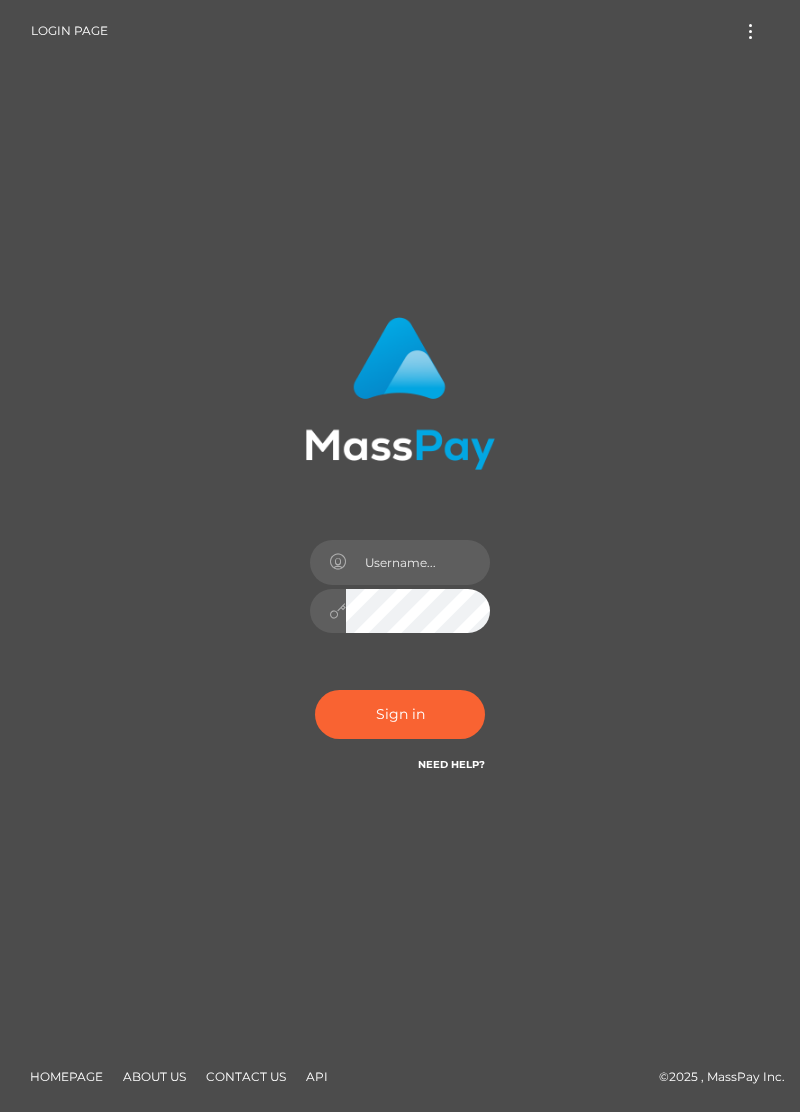scroll, scrollTop: 0, scrollLeft: 0, axis: both 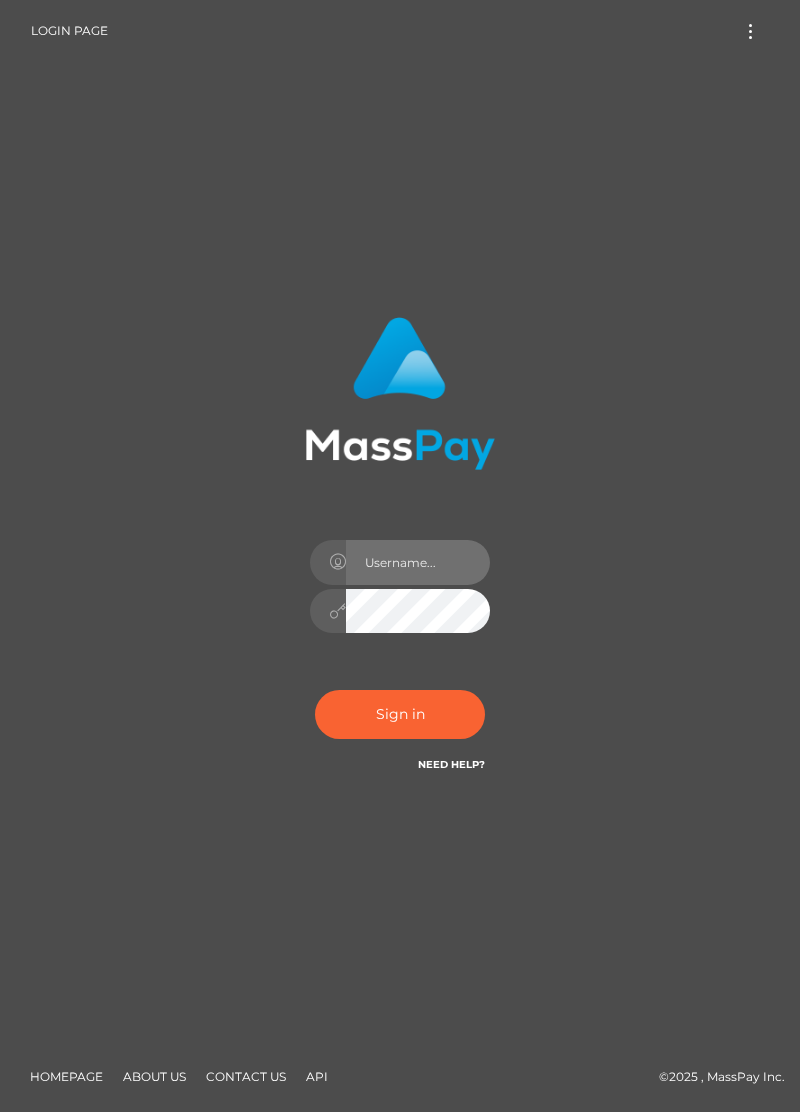 click at bounding box center [418, 562] 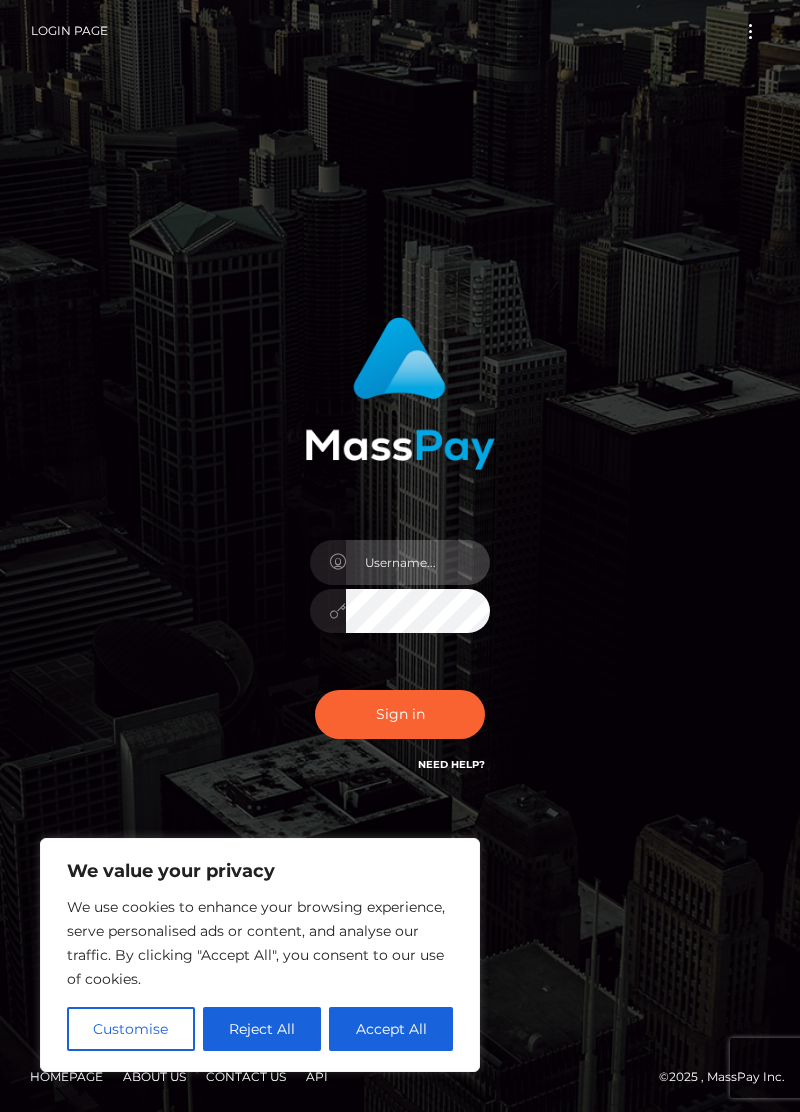 type on "S" 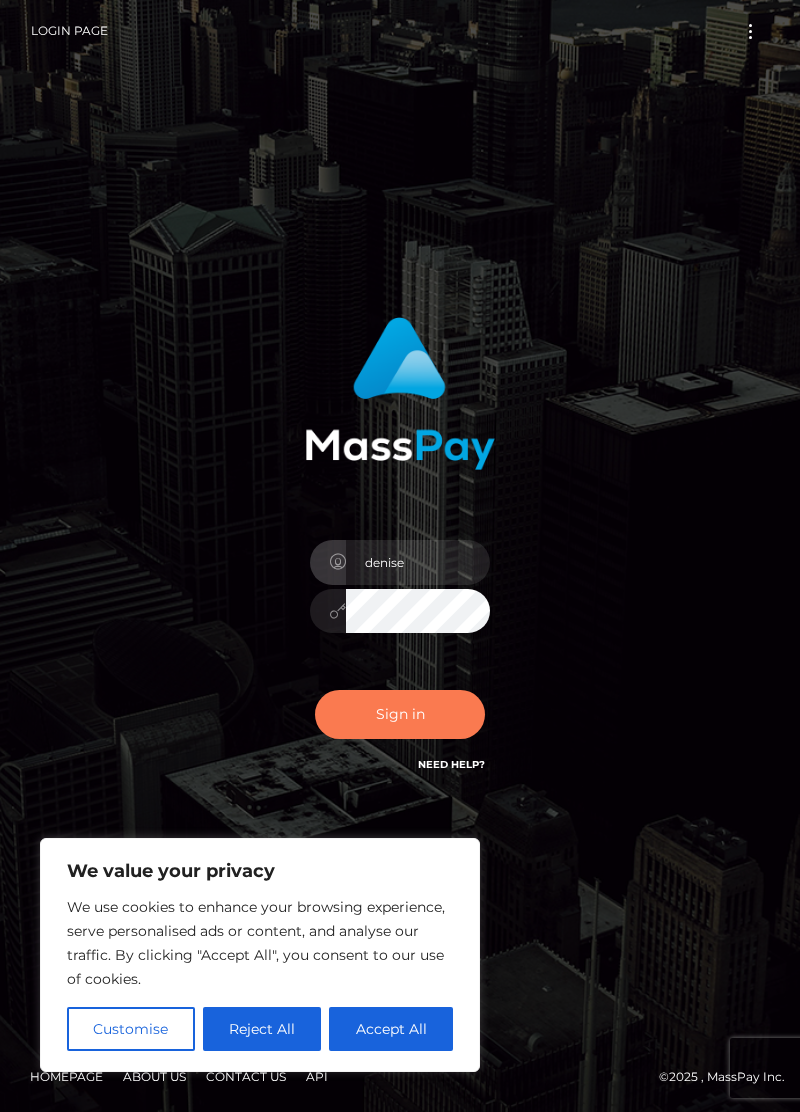 click on "Sign in" at bounding box center (400, 714) 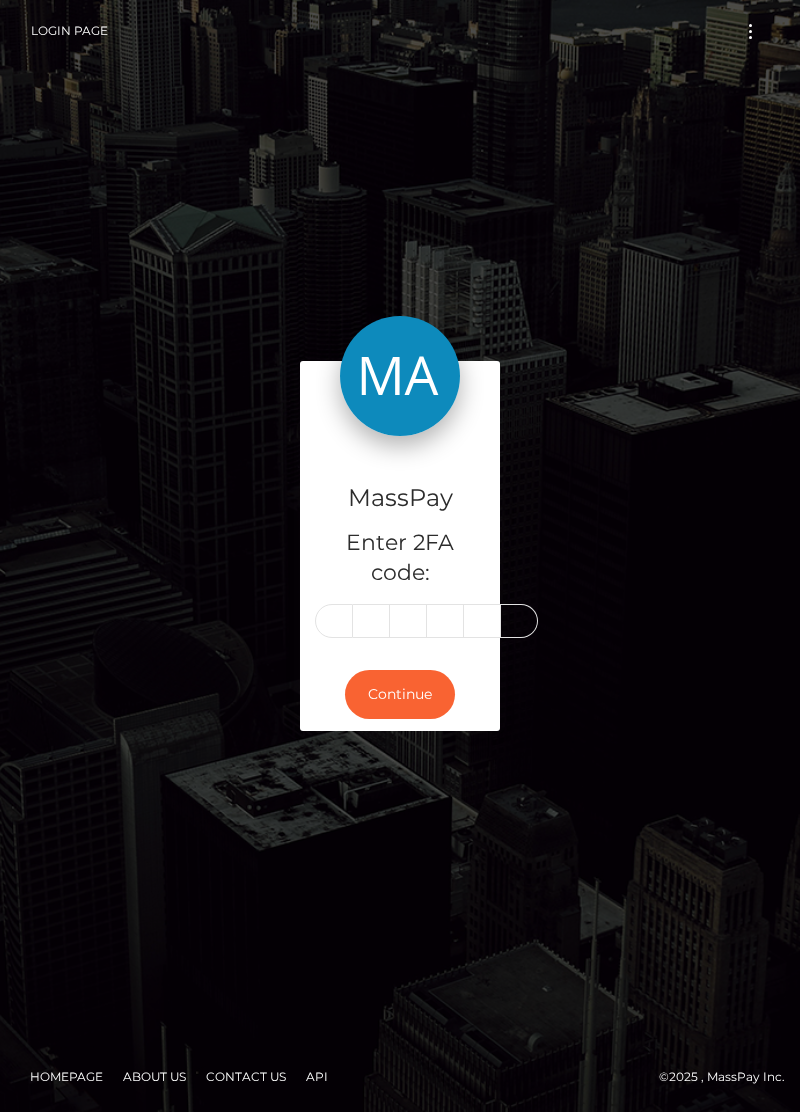 scroll, scrollTop: 0, scrollLeft: 0, axis: both 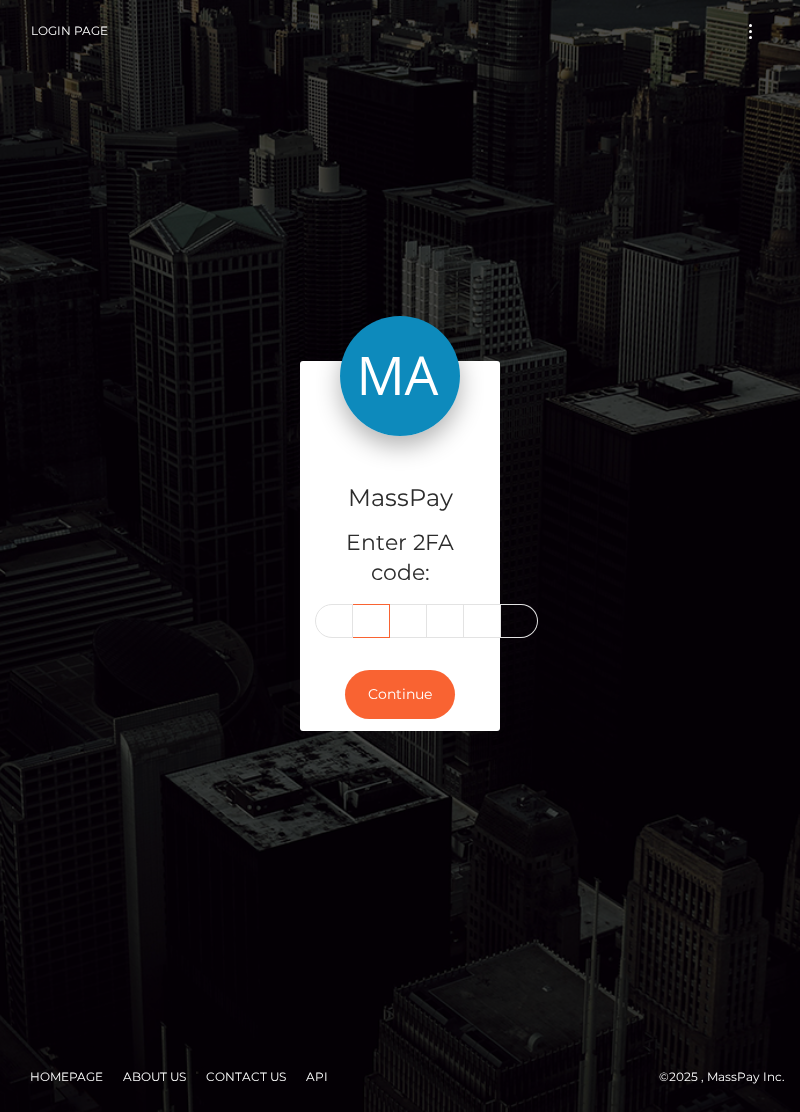 click at bounding box center [371, 621] 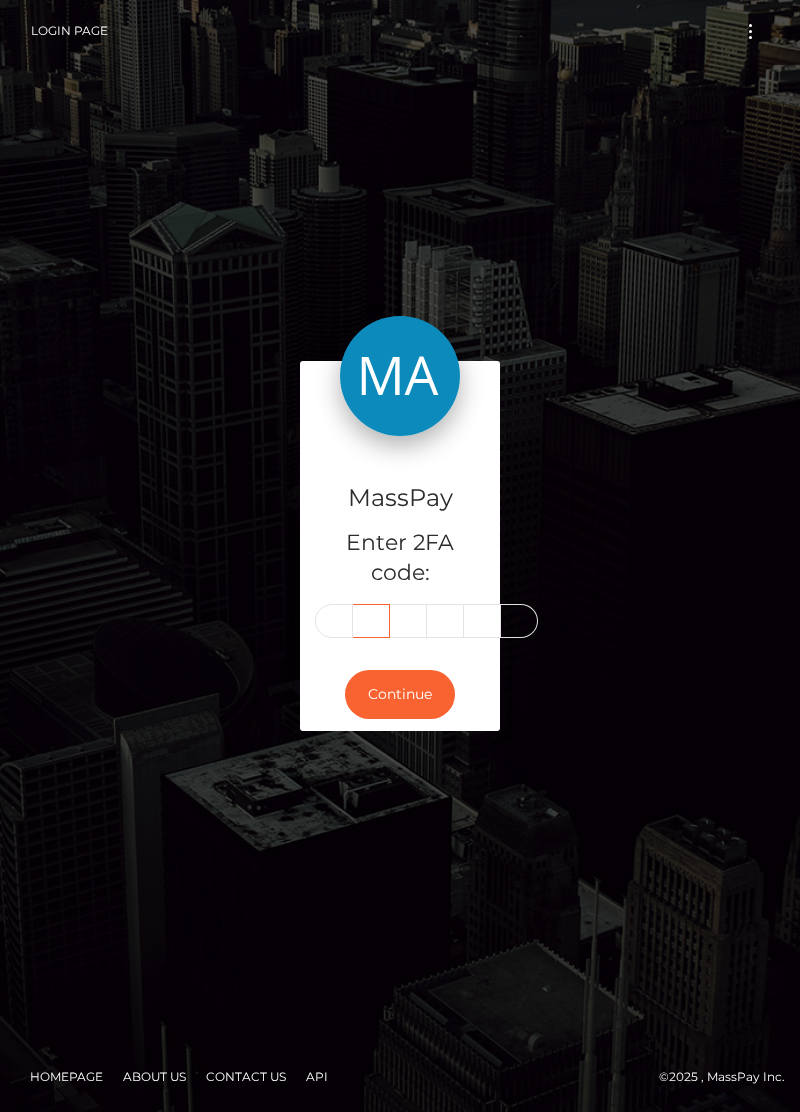 type on "0" 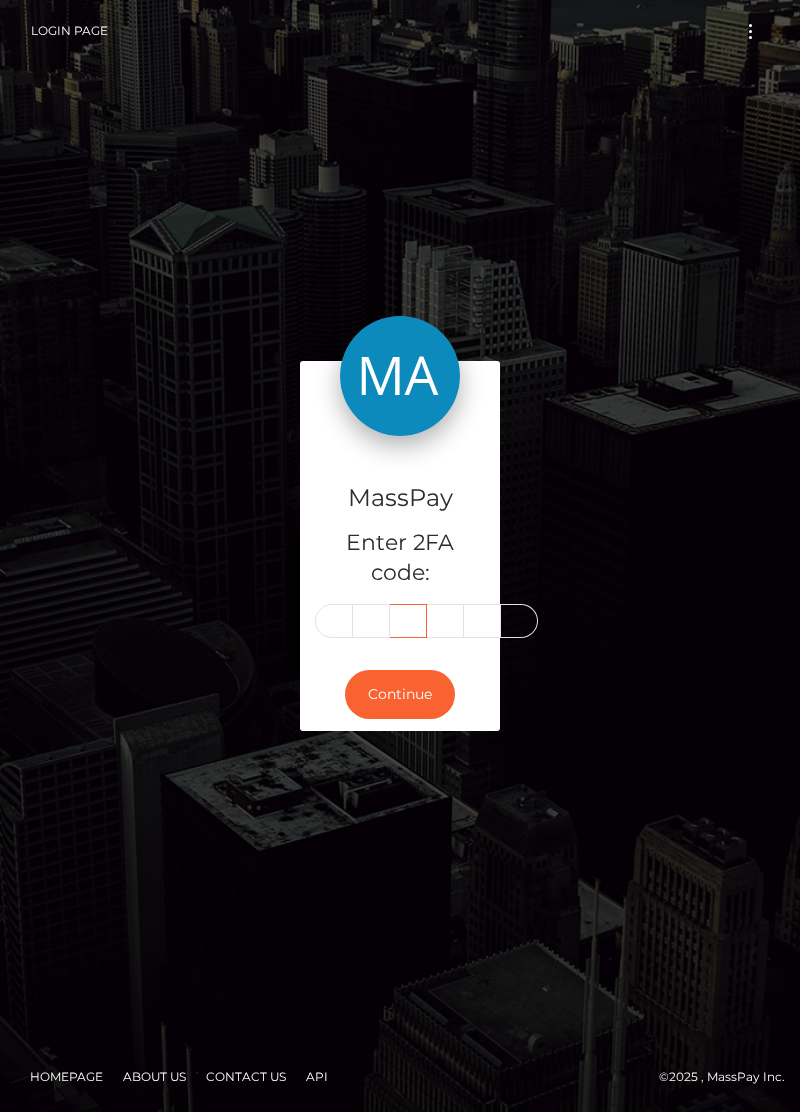 scroll, scrollTop: 0, scrollLeft: 0, axis: both 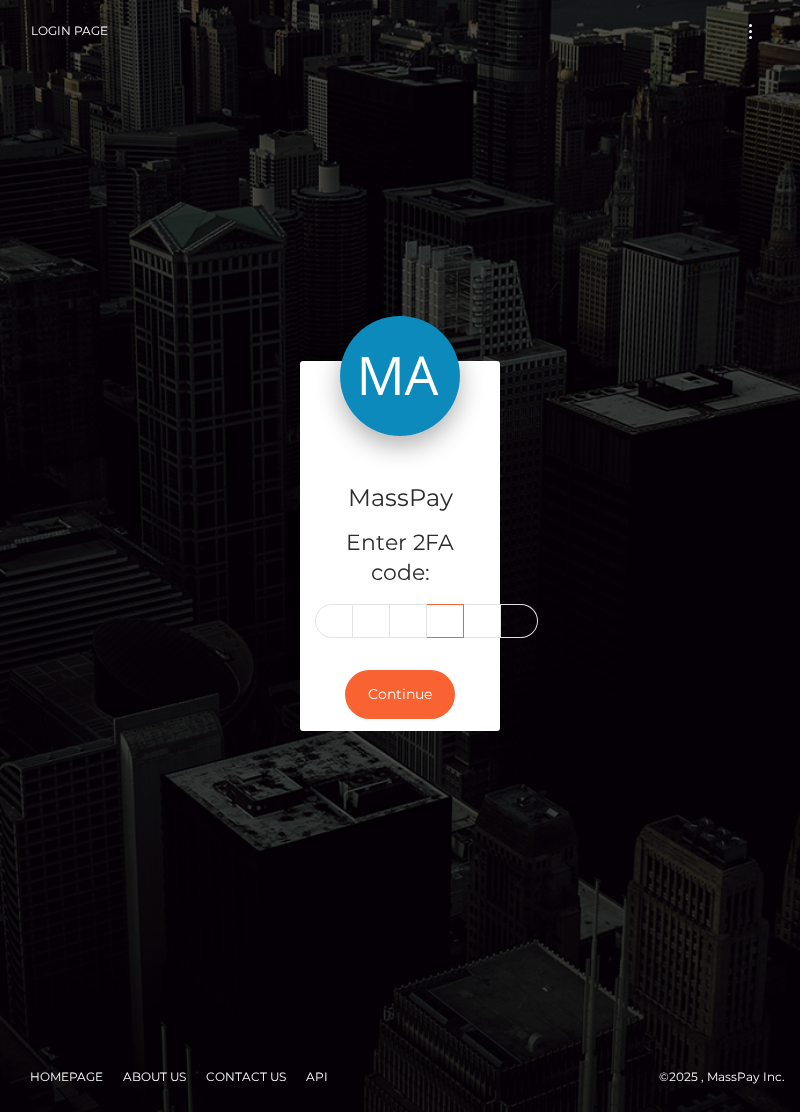 type on "8" 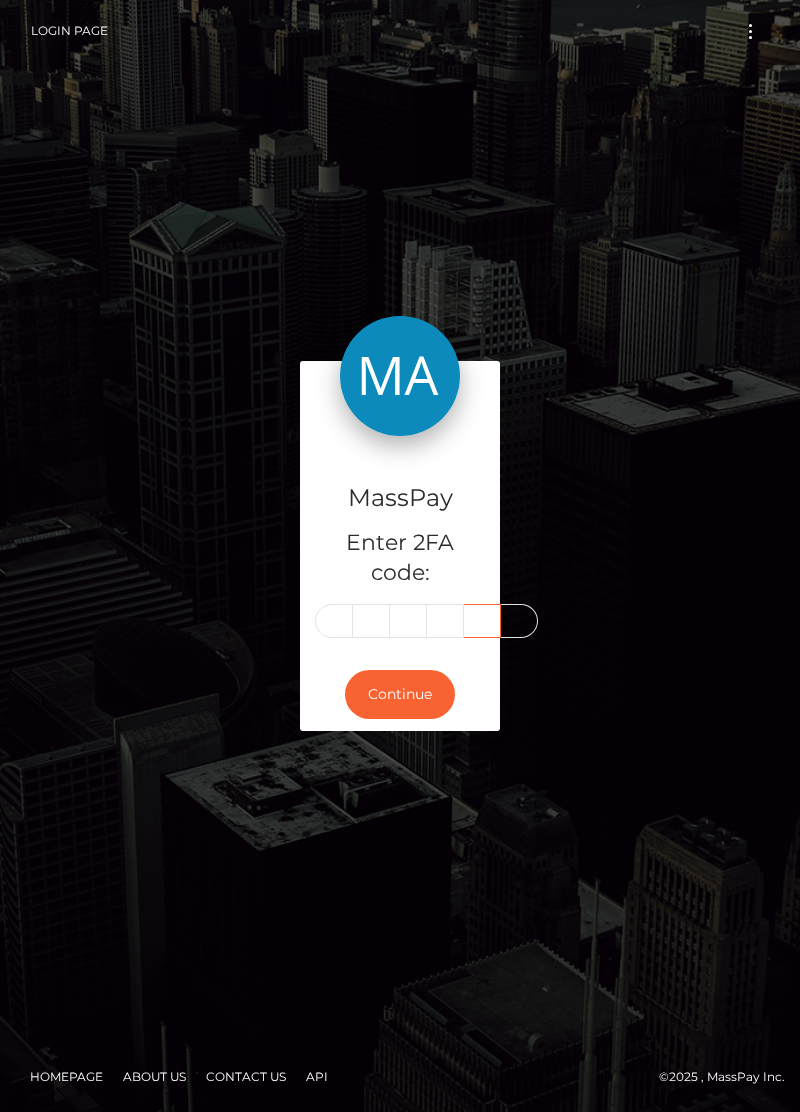scroll, scrollTop: 0, scrollLeft: 0, axis: both 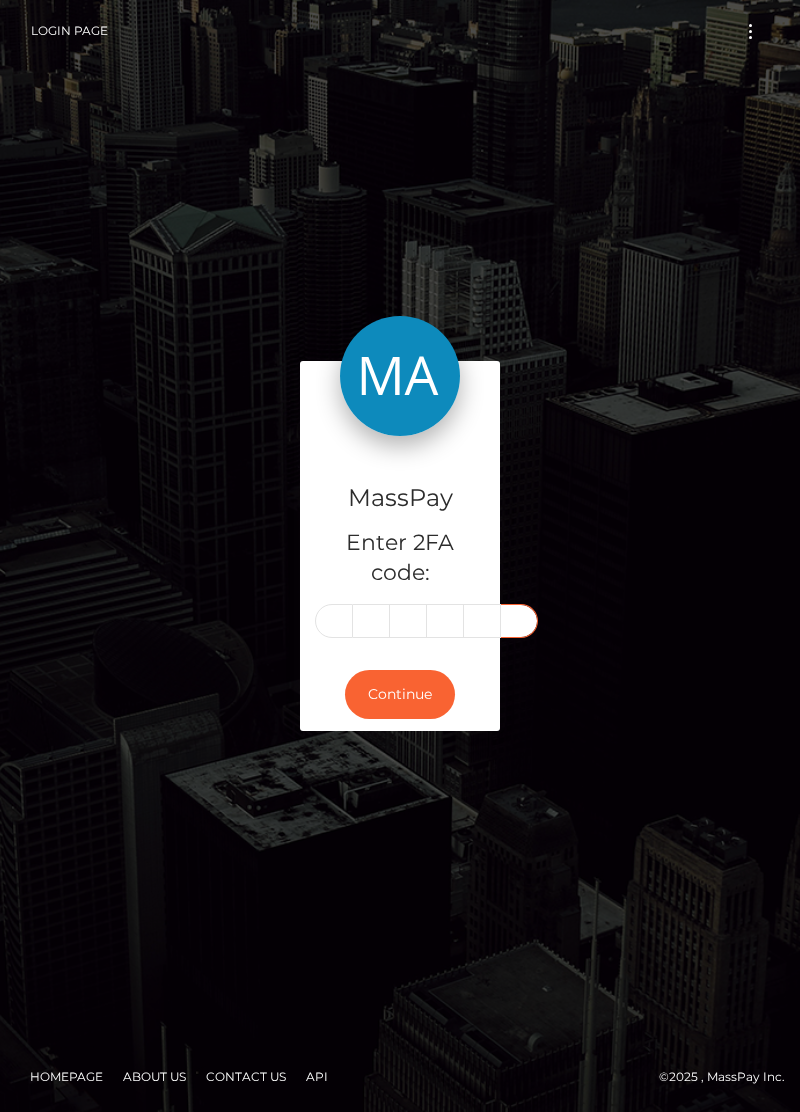 type on "6" 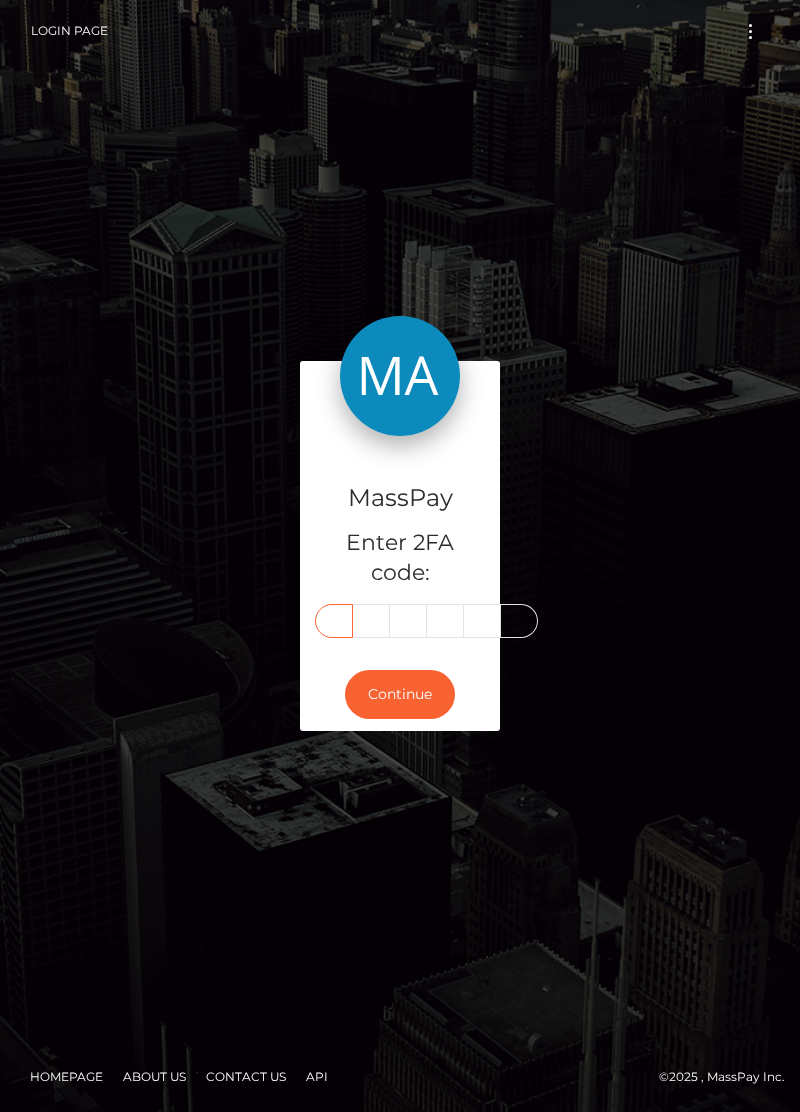 click at bounding box center (334, 621) 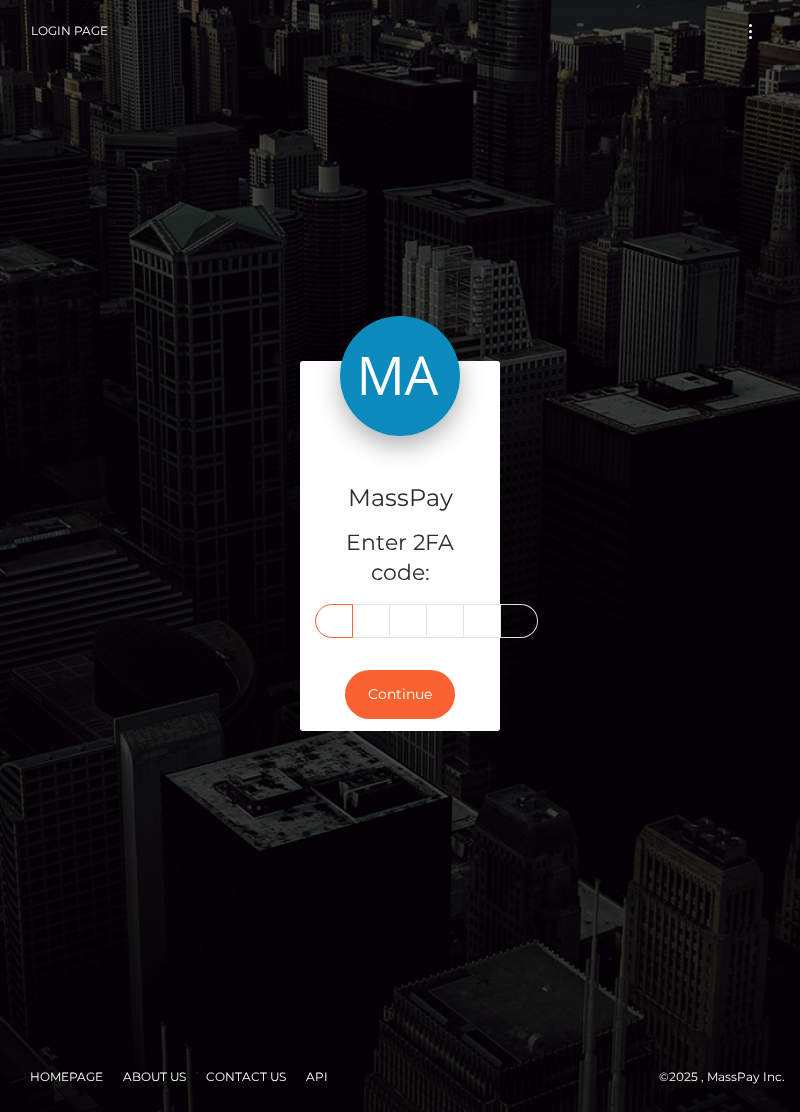 click at bounding box center [334, 621] 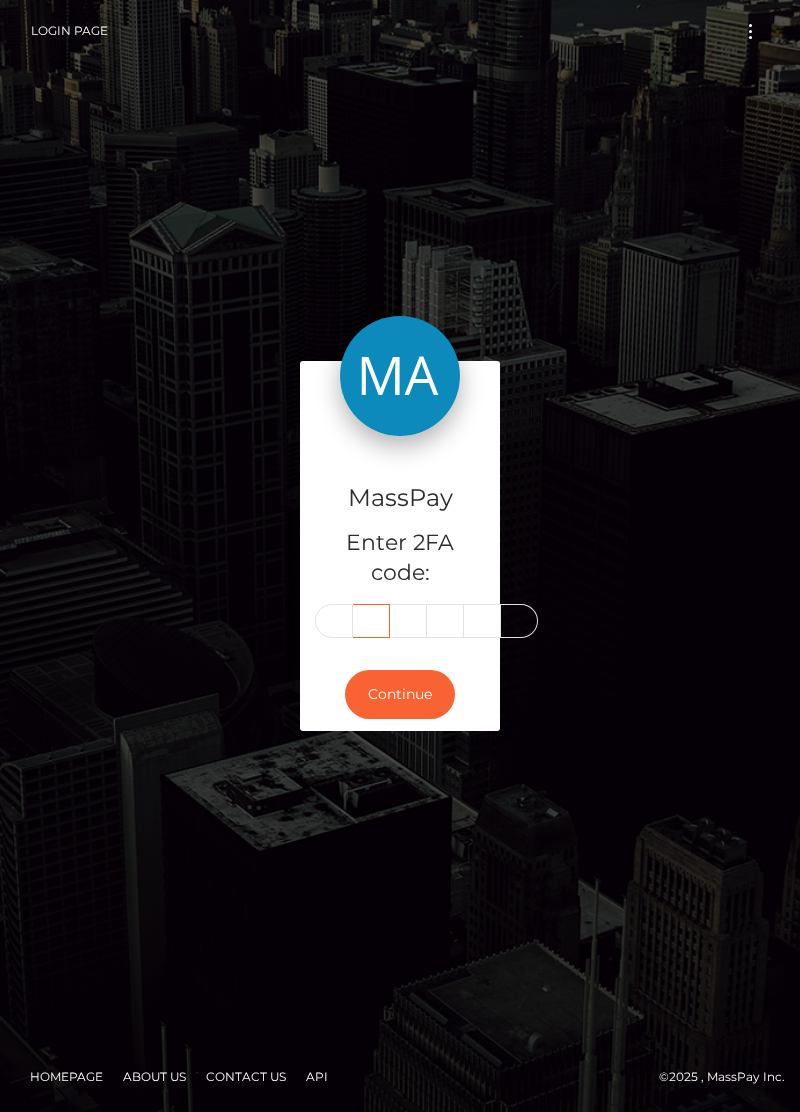 scroll, scrollTop: 0, scrollLeft: 0, axis: both 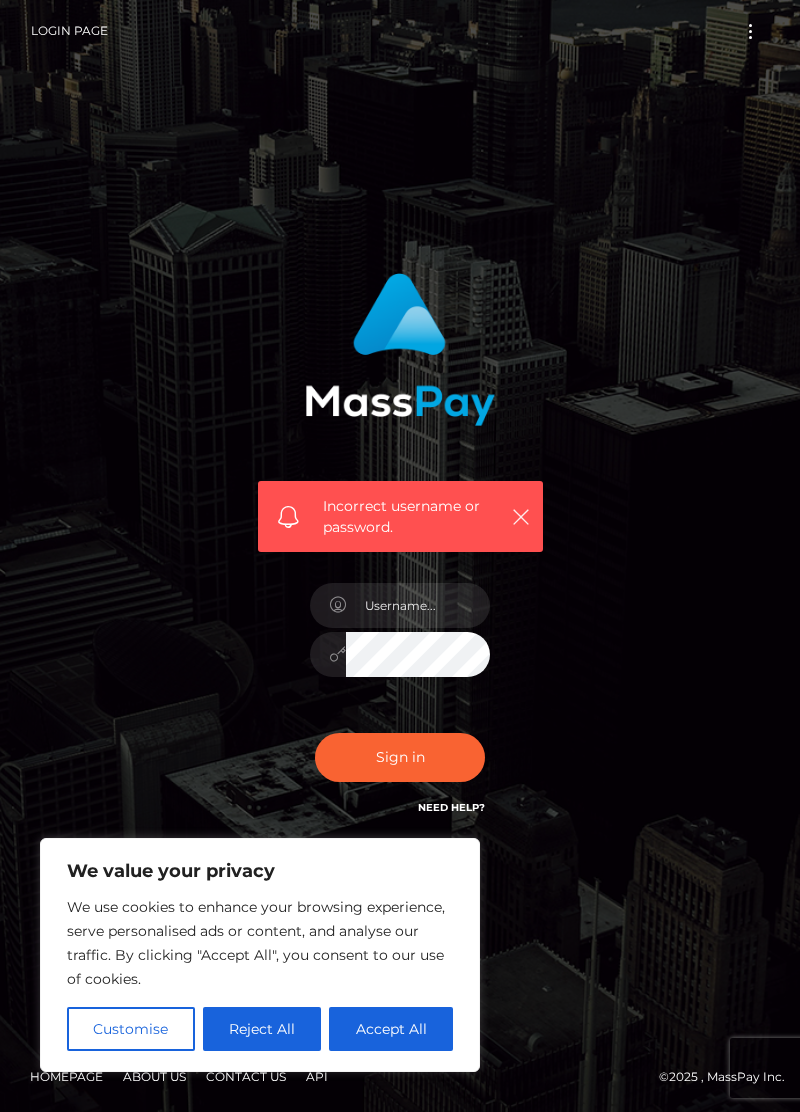 click on "Accept All" at bounding box center (391, 1029) 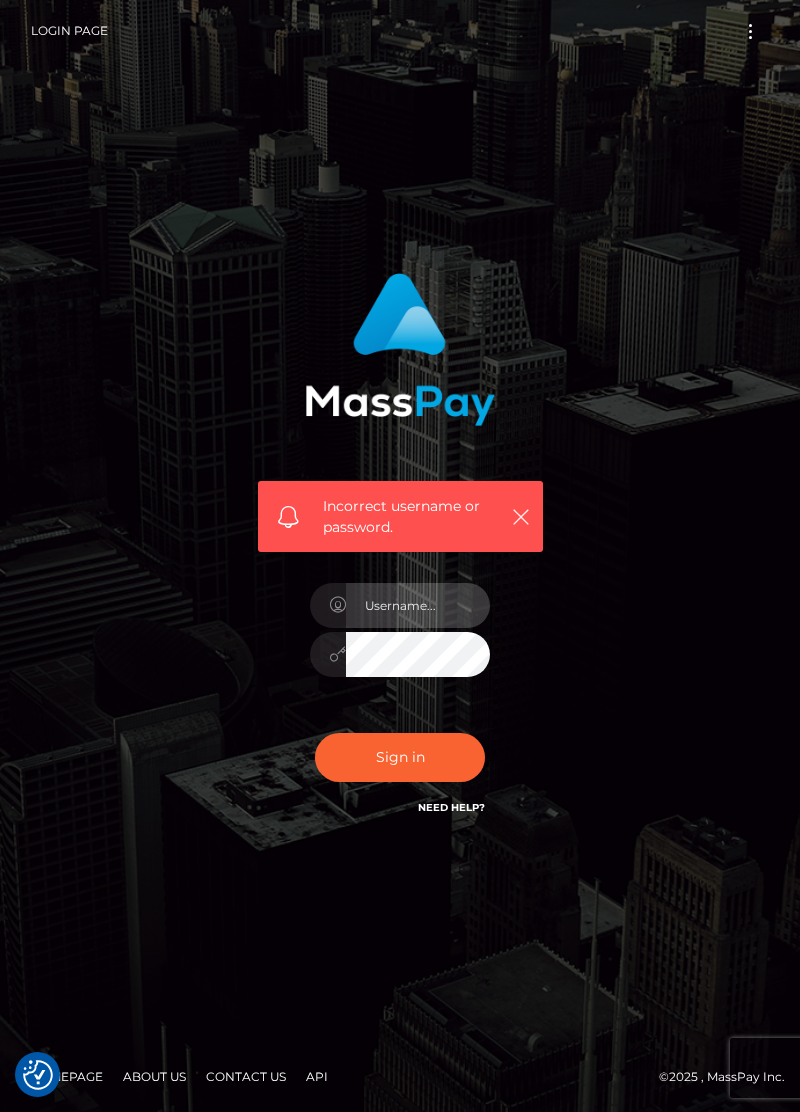 click at bounding box center (418, 605) 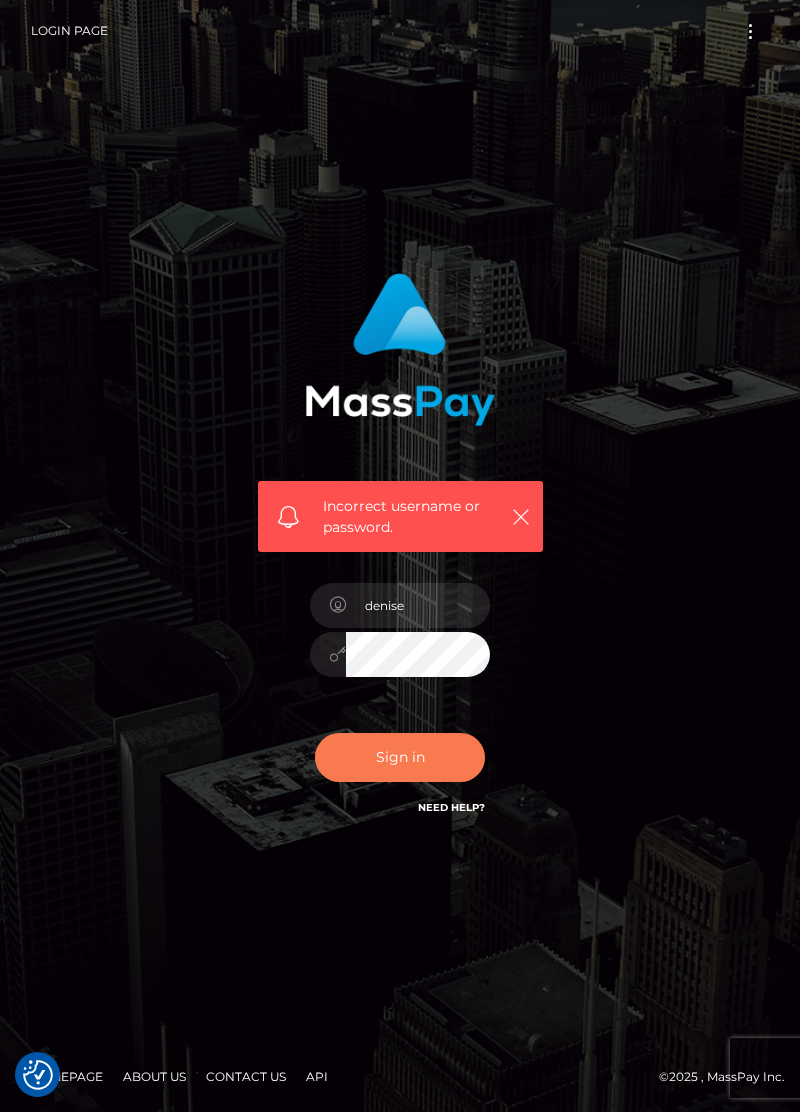 click on "Sign in" at bounding box center [400, 757] 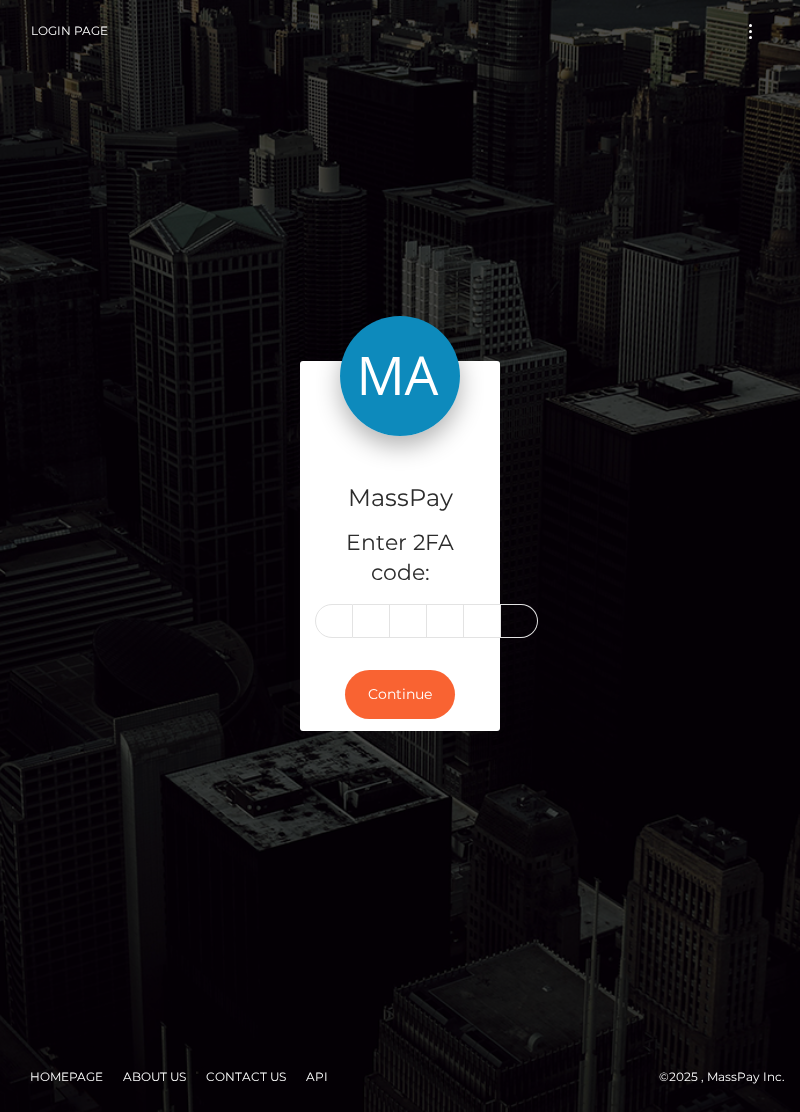 scroll, scrollTop: 0, scrollLeft: 0, axis: both 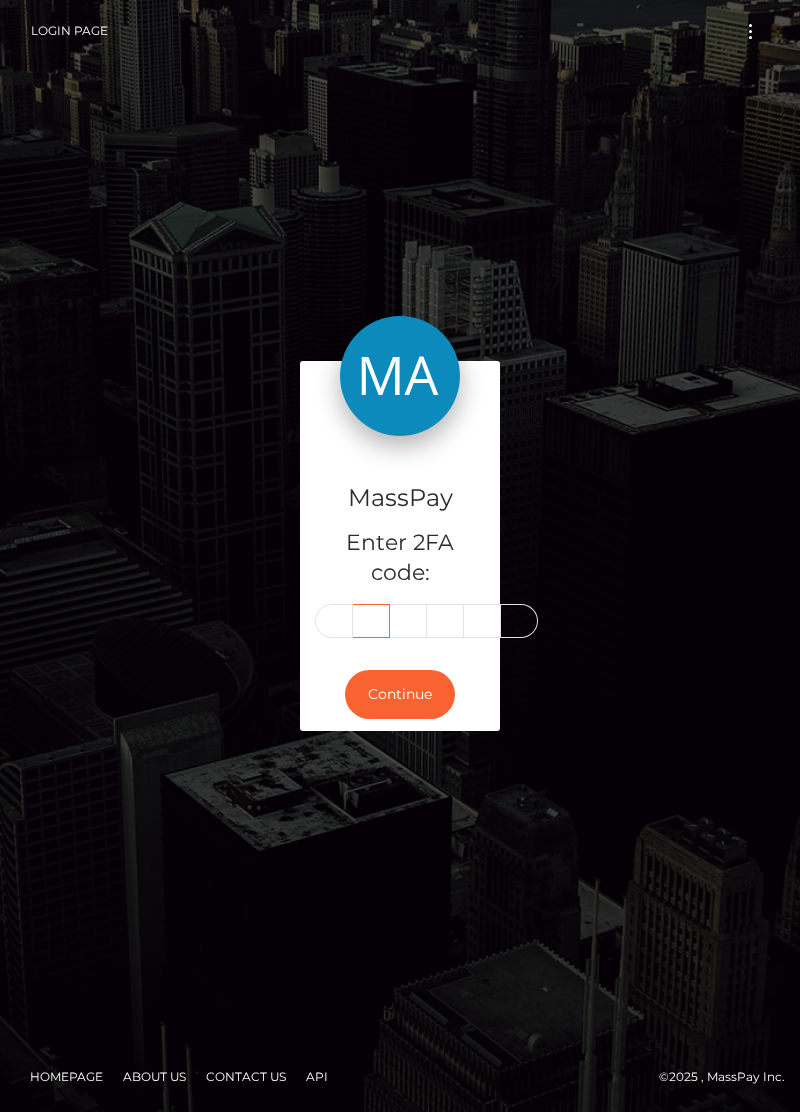 click at bounding box center (371, 621) 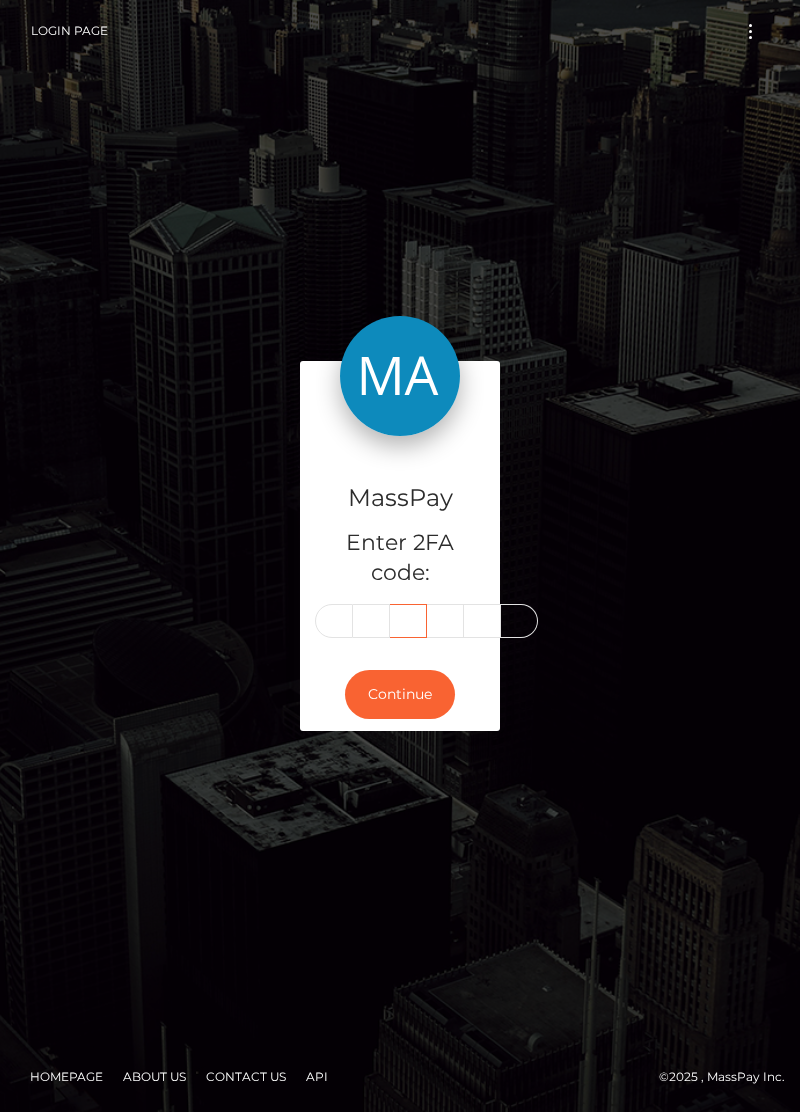 scroll, scrollTop: 0, scrollLeft: 0, axis: both 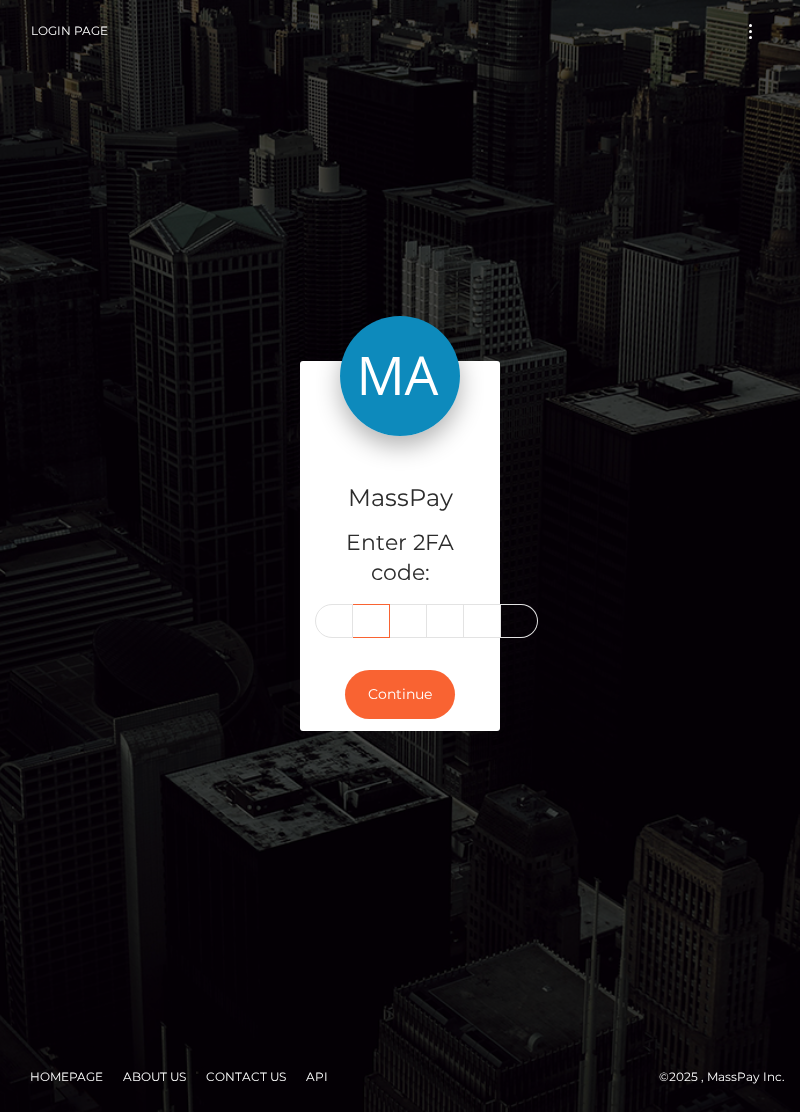 type 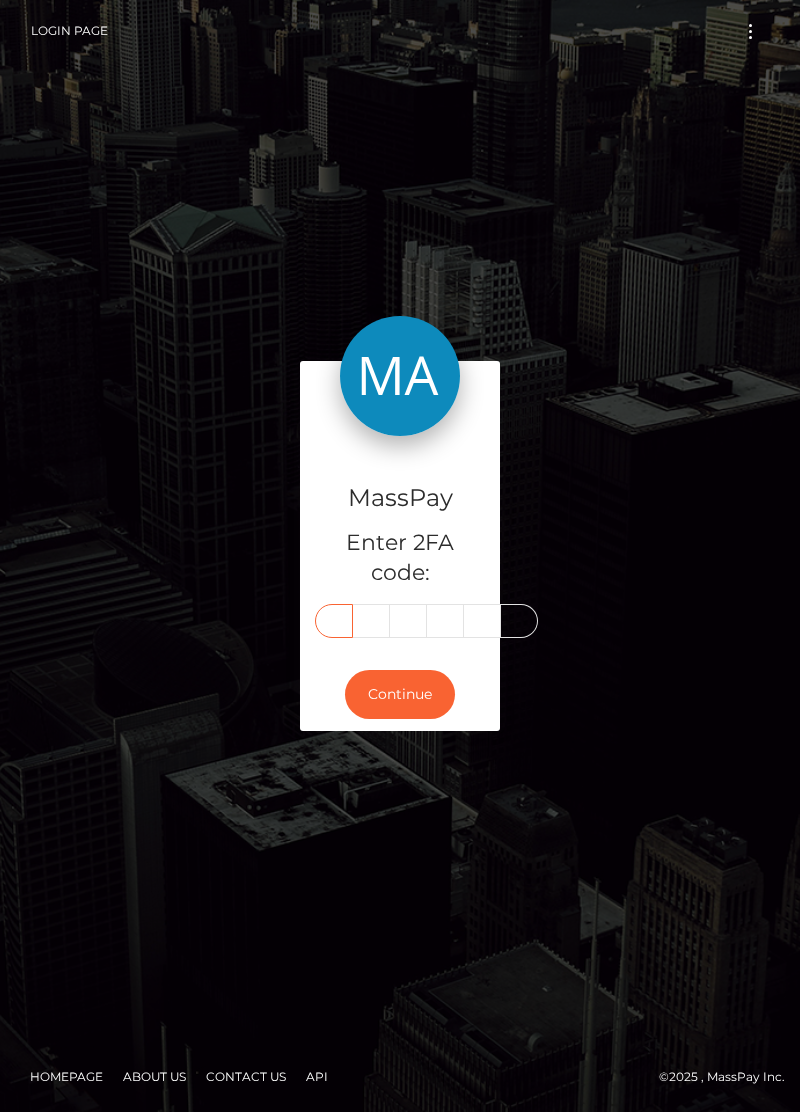 type on "0" 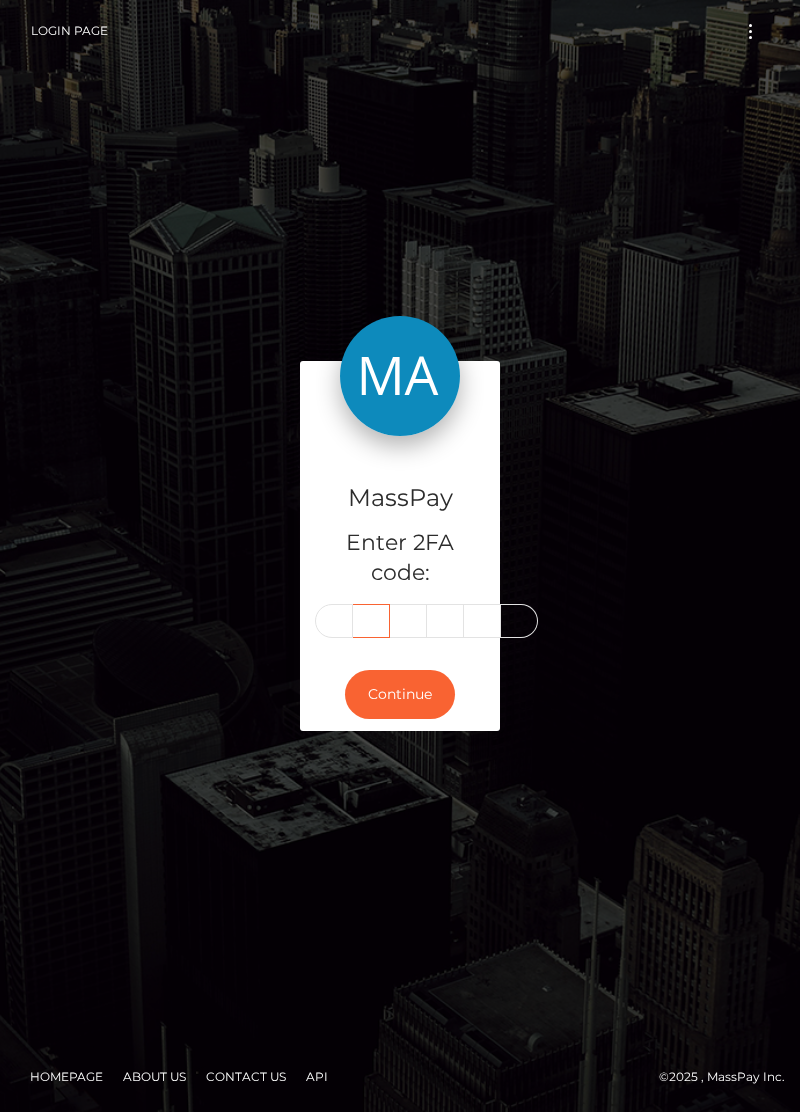 scroll, scrollTop: 0, scrollLeft: 0, axis: both 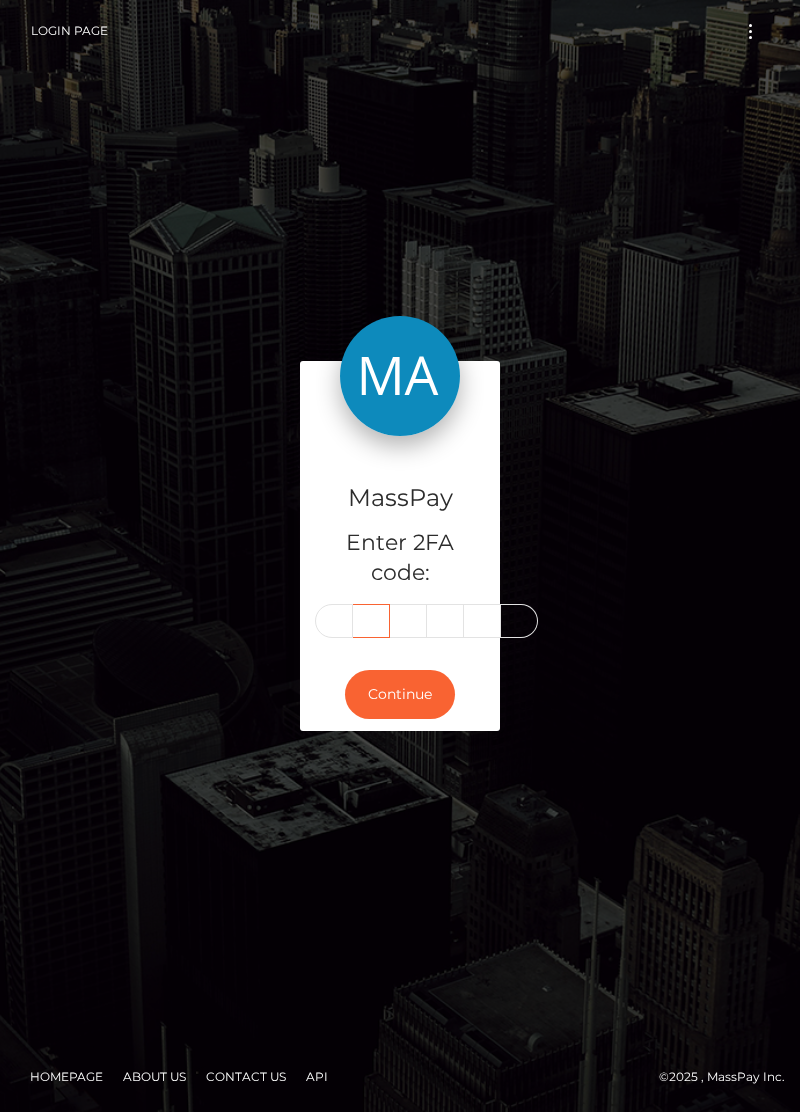 type on "3" 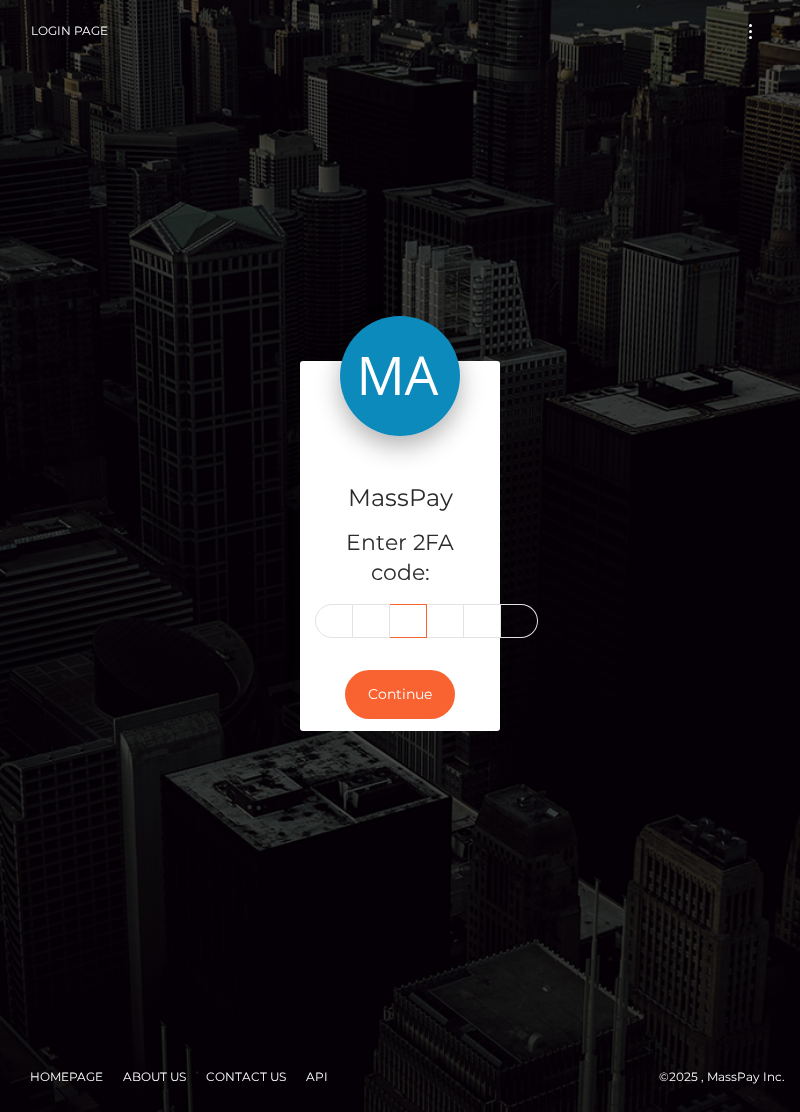 scroll, scrollTop: 0, scrollLeft: 0, axis: both 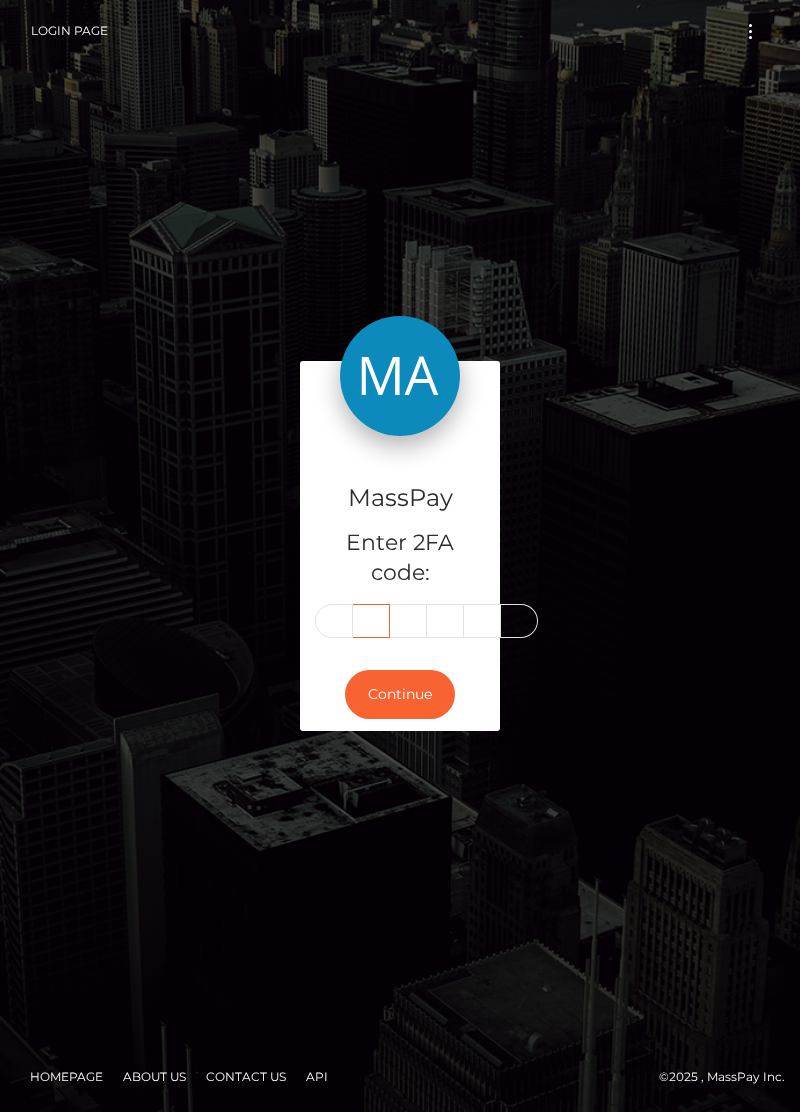 type 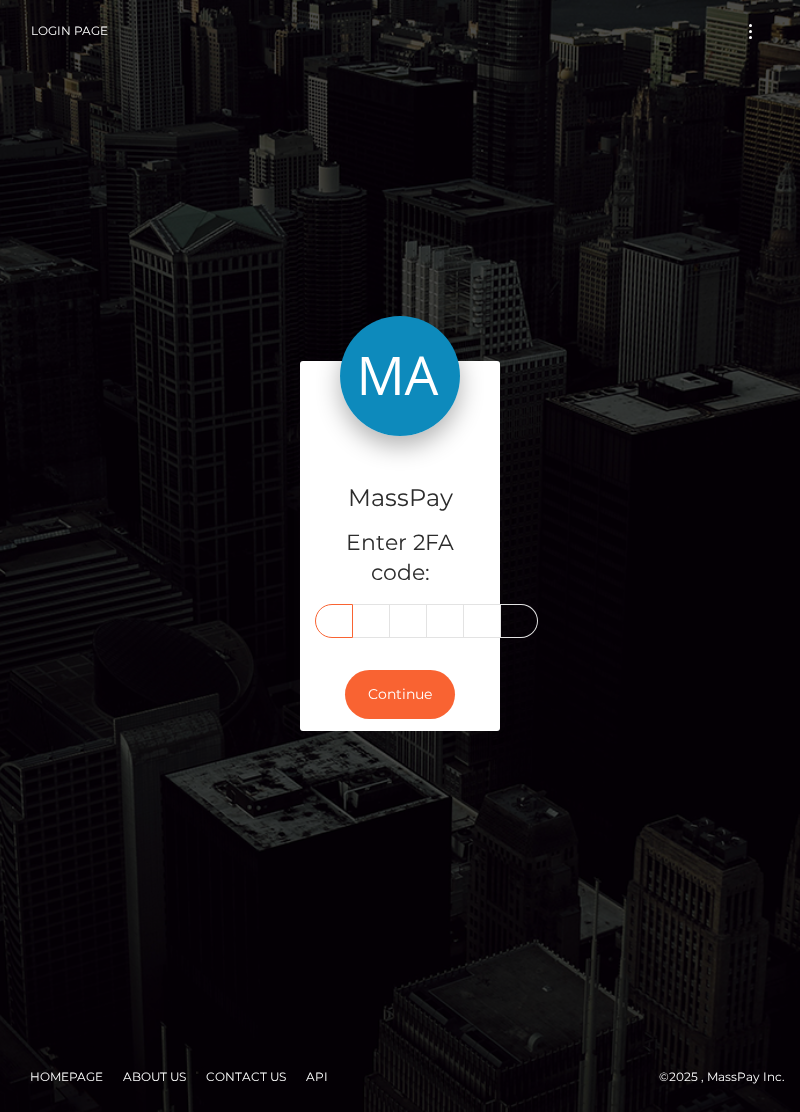 type on "5" 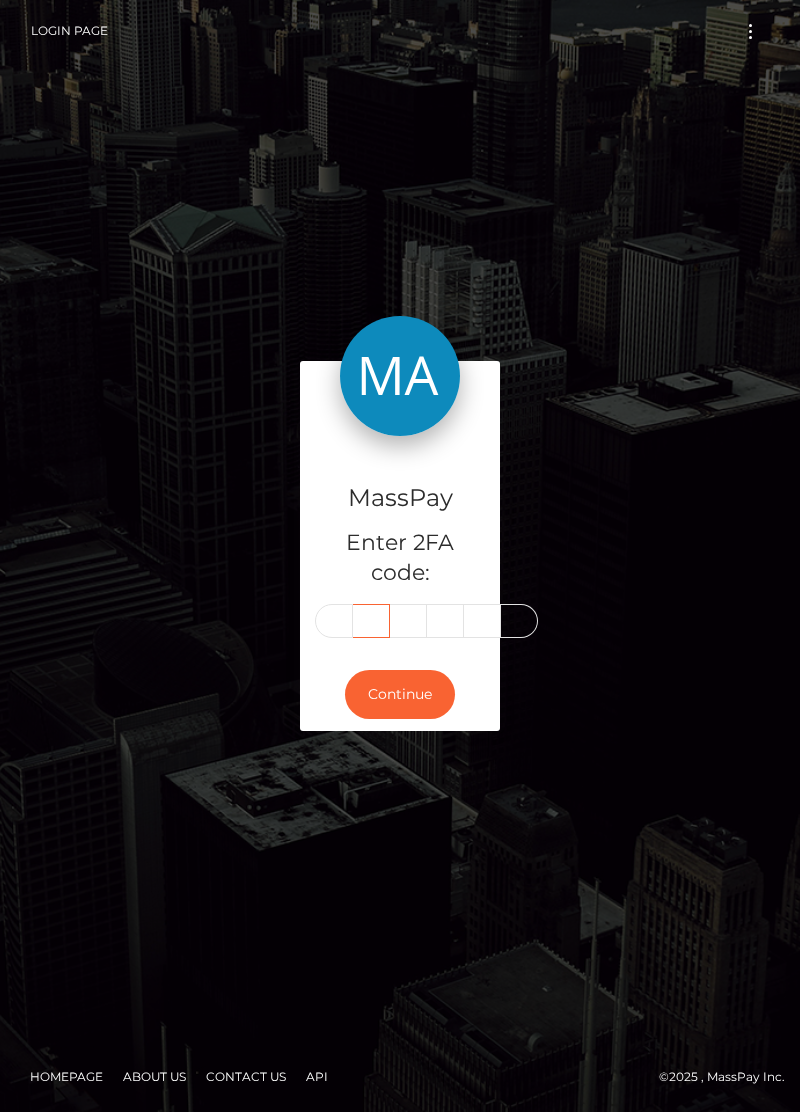 scroll, scrollTop: 0, scrollLeft: 0, axis: both 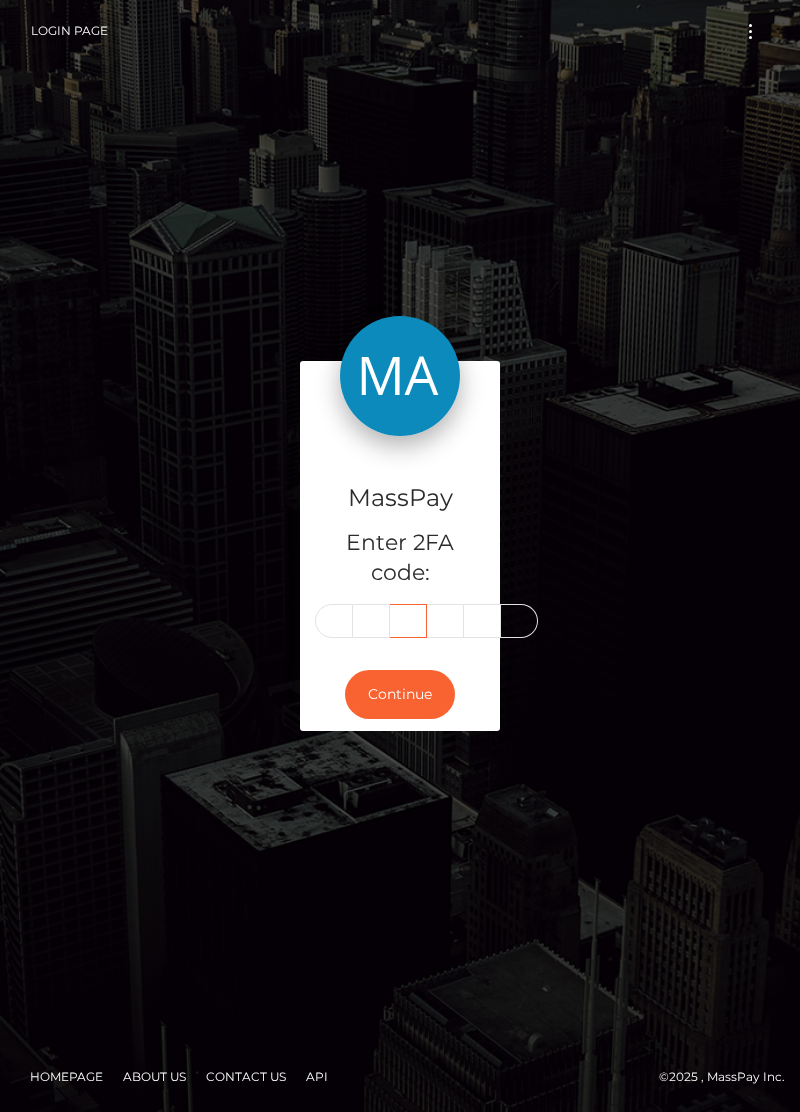 type on "8" 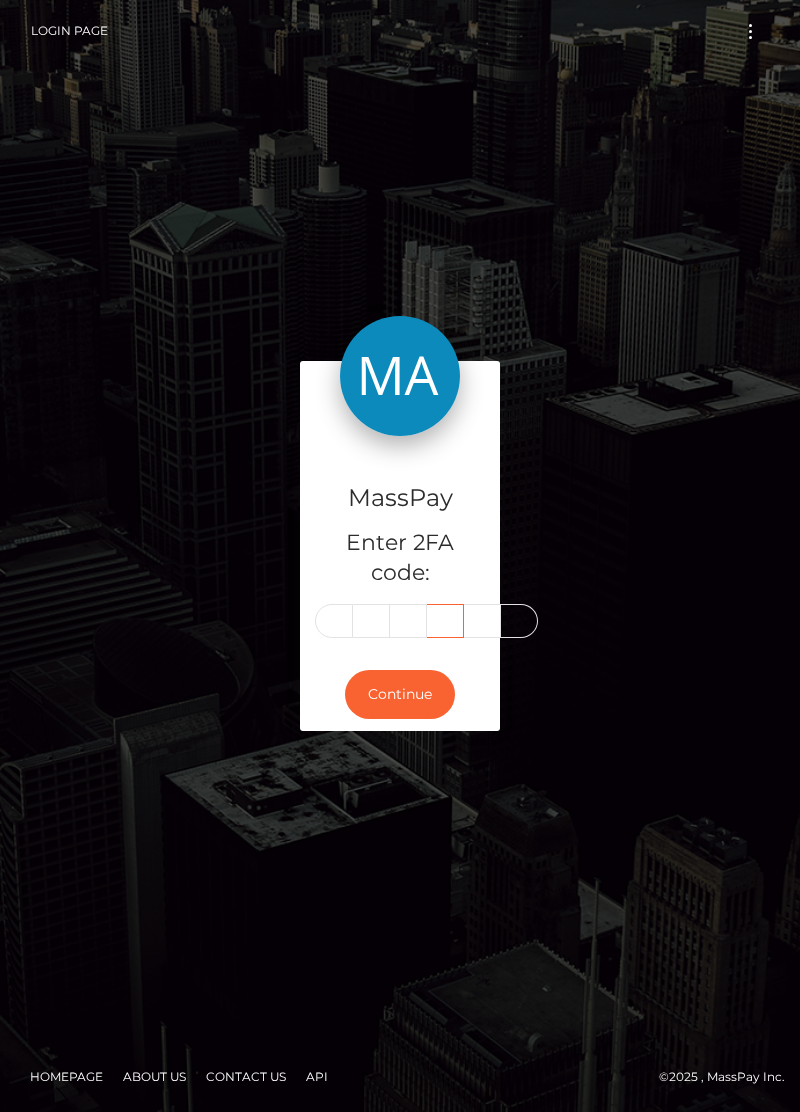 scroll, scrollTop: 0, scrollLeft: 0, axis: both 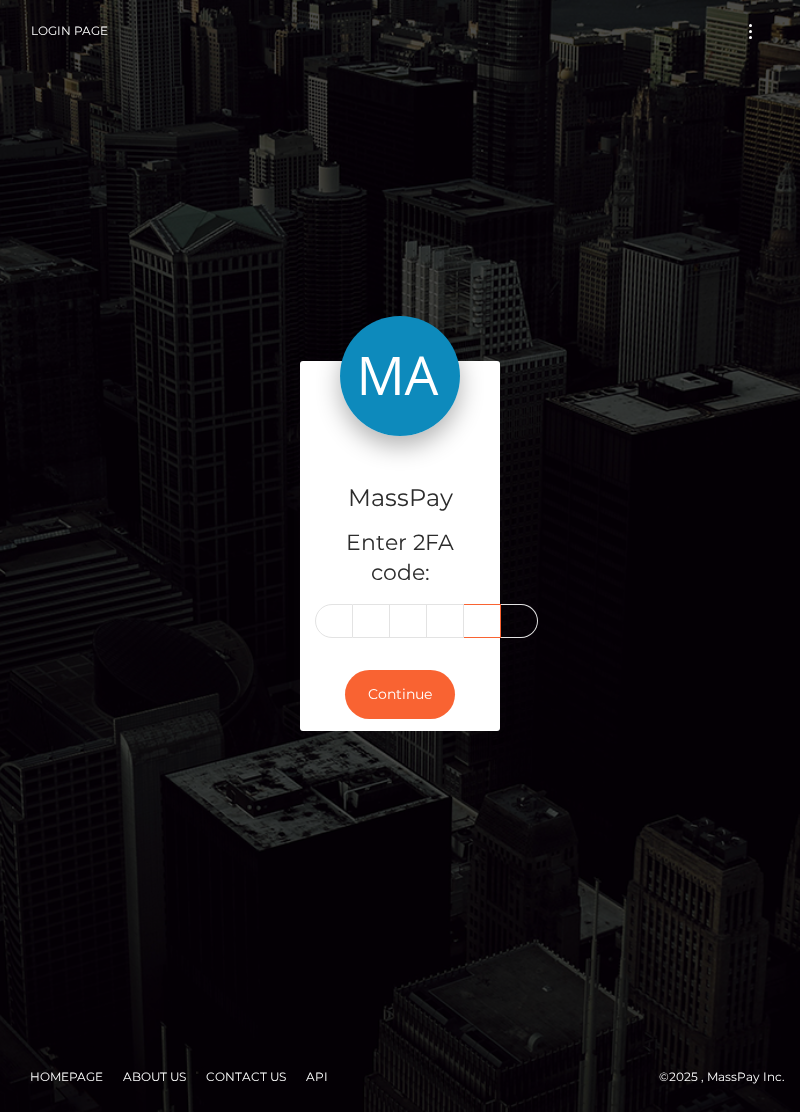 type on "2" 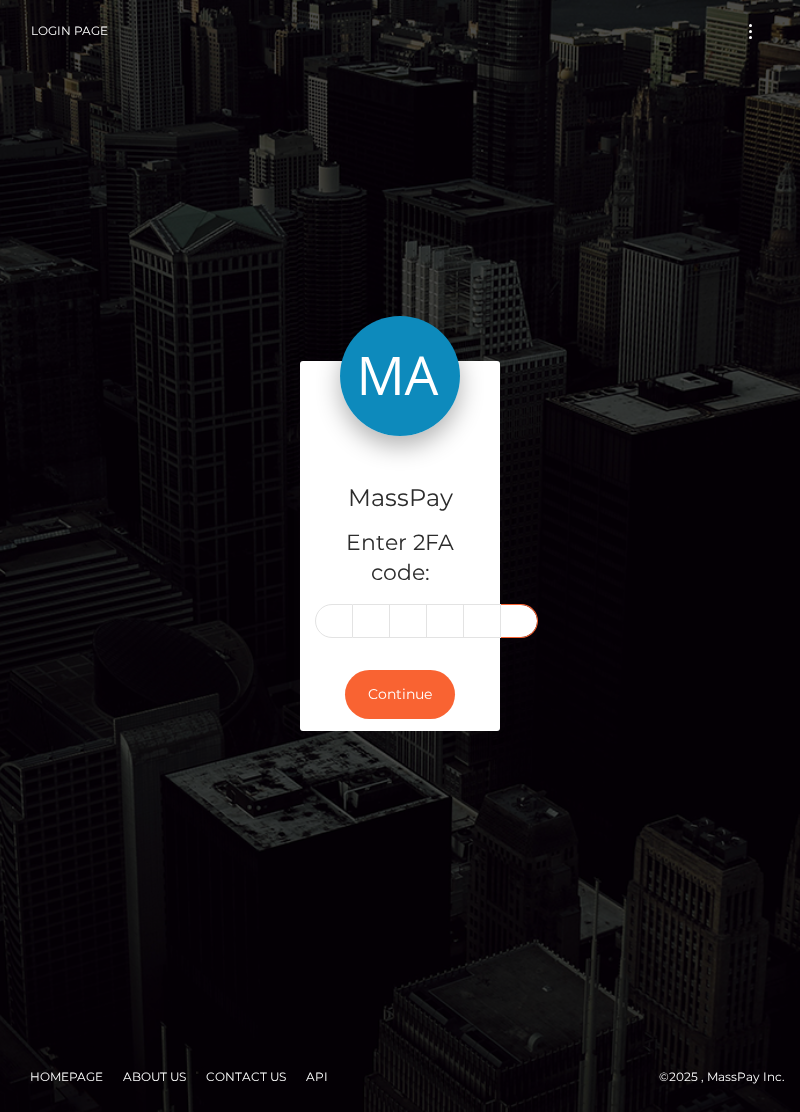 scroll, scrollTop: 0, scrollLeft: 0, axis: both 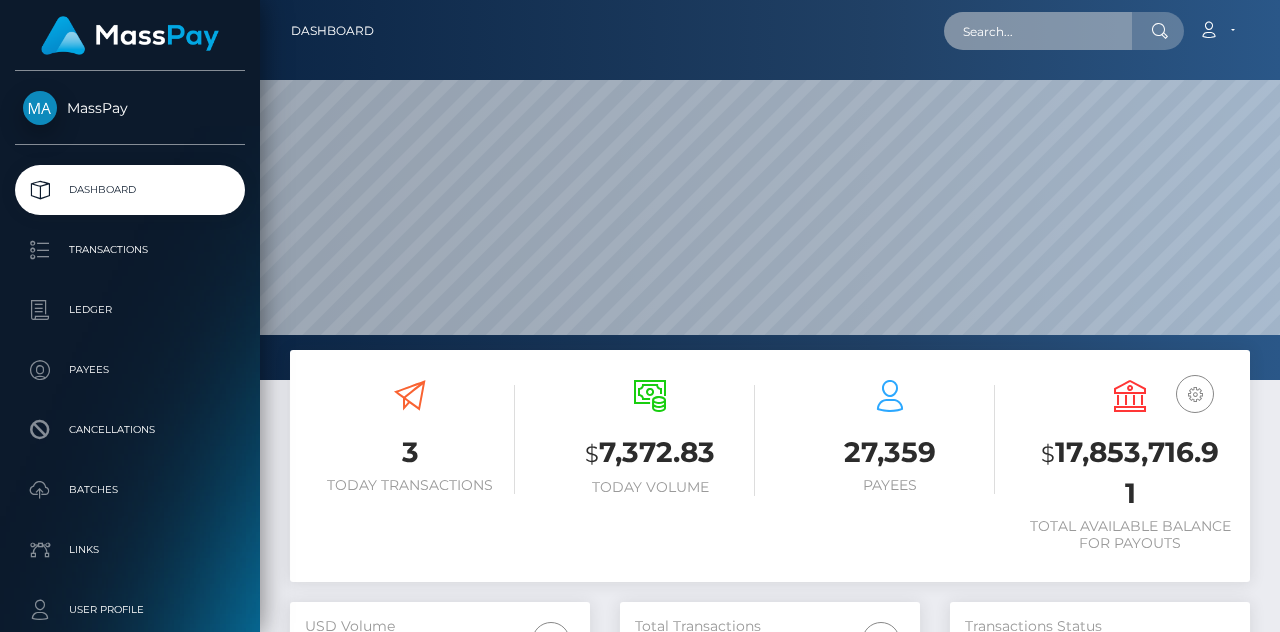 click at bounding box center (1038, 31) 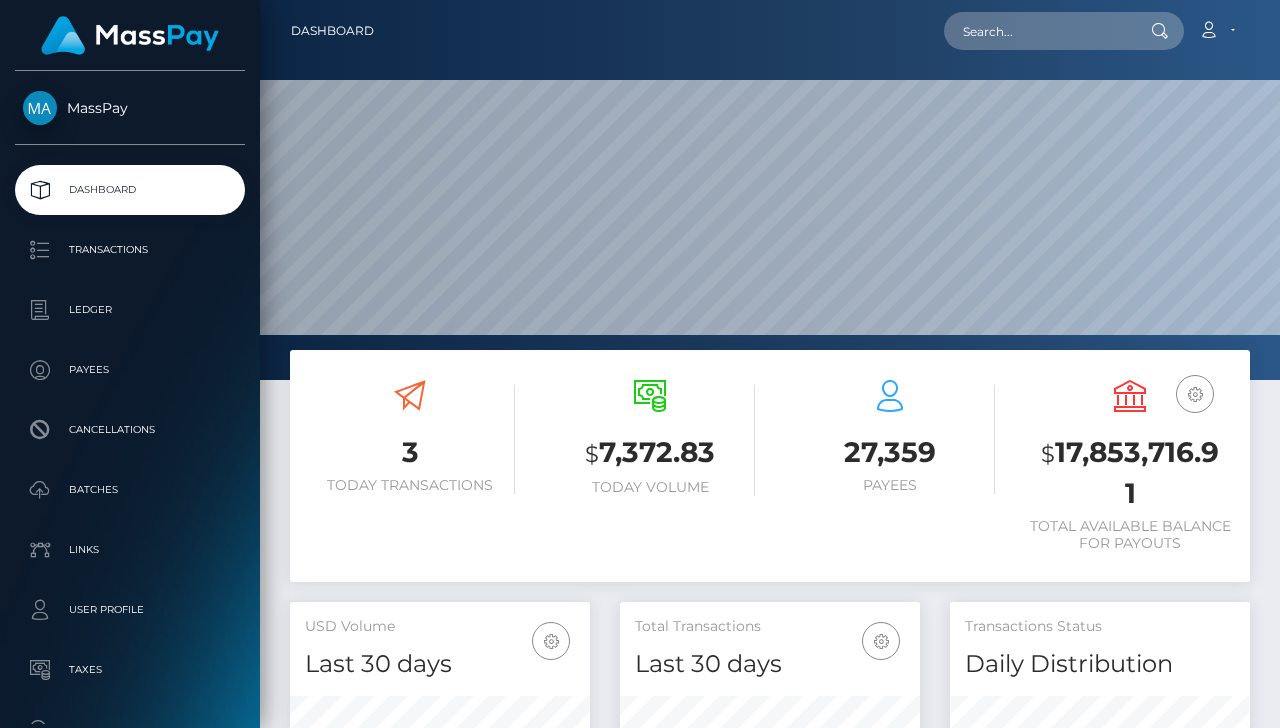scroll, scrollTop: 0, scrollLeft: 0, axis: both 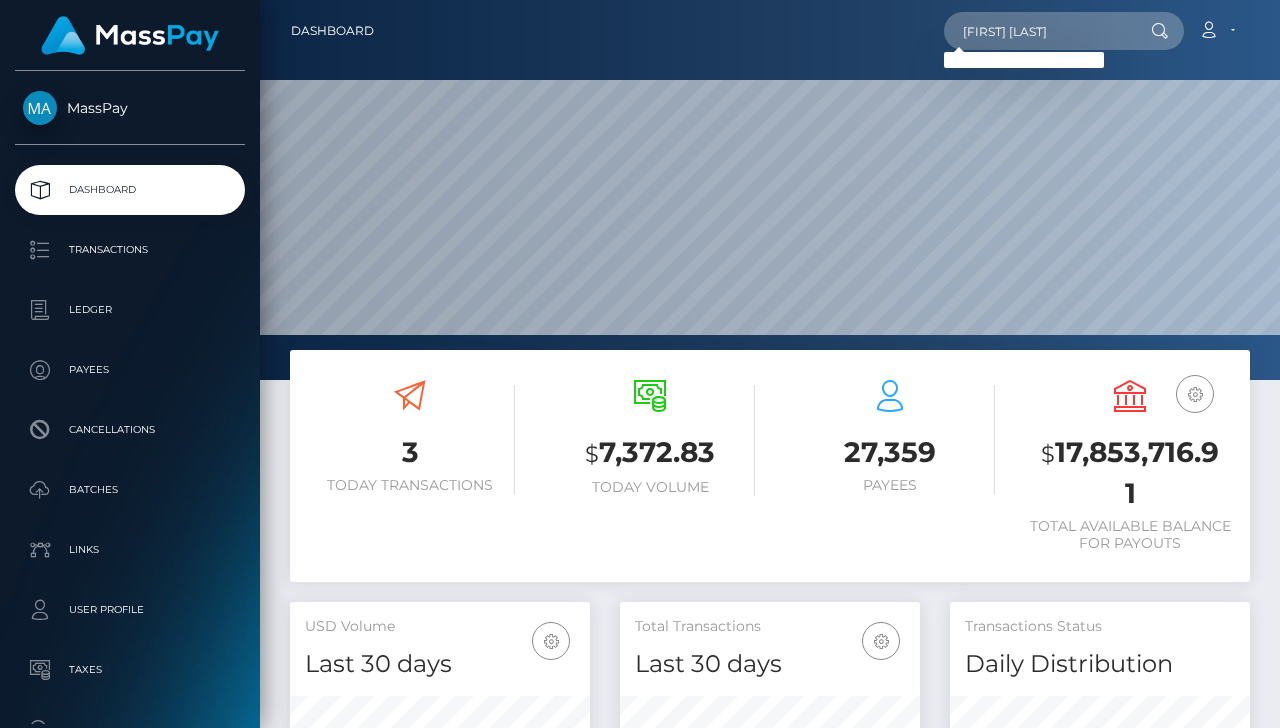 click on "Denise Manalansan" at bounding box center (1038, 31) 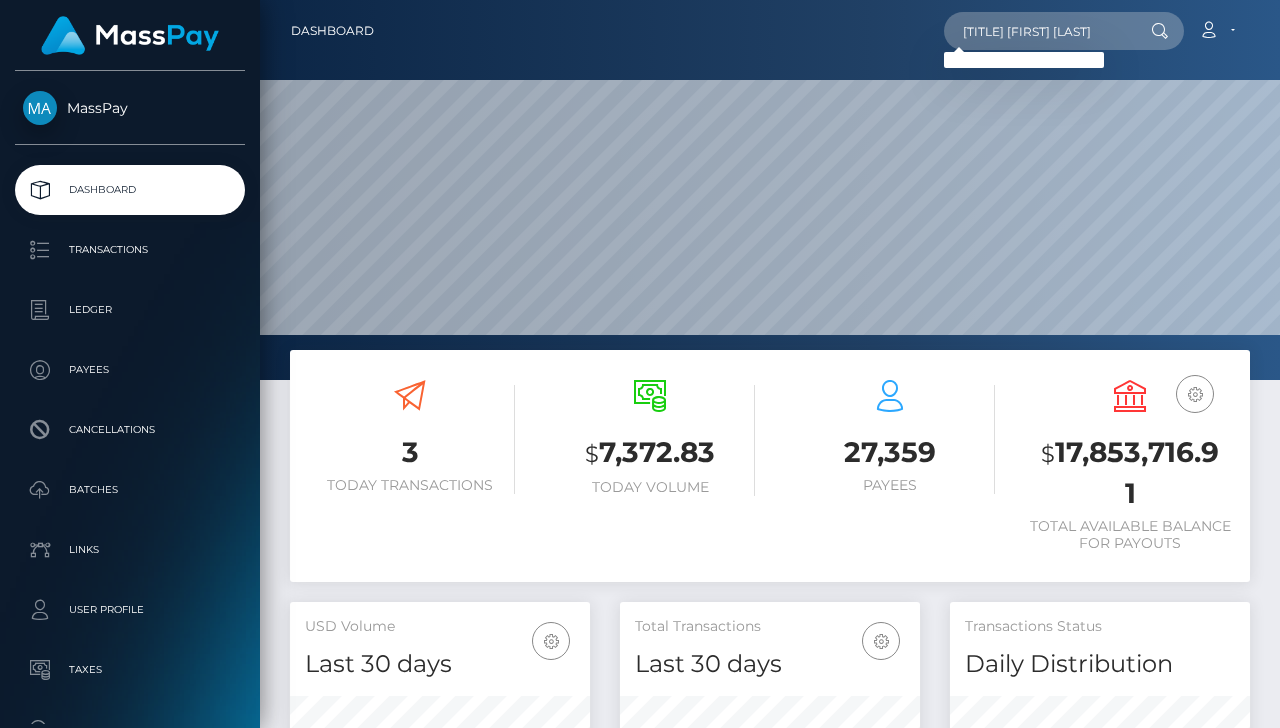 click on "Ma Denise Manalansan" at bounding box center [1038, 31] 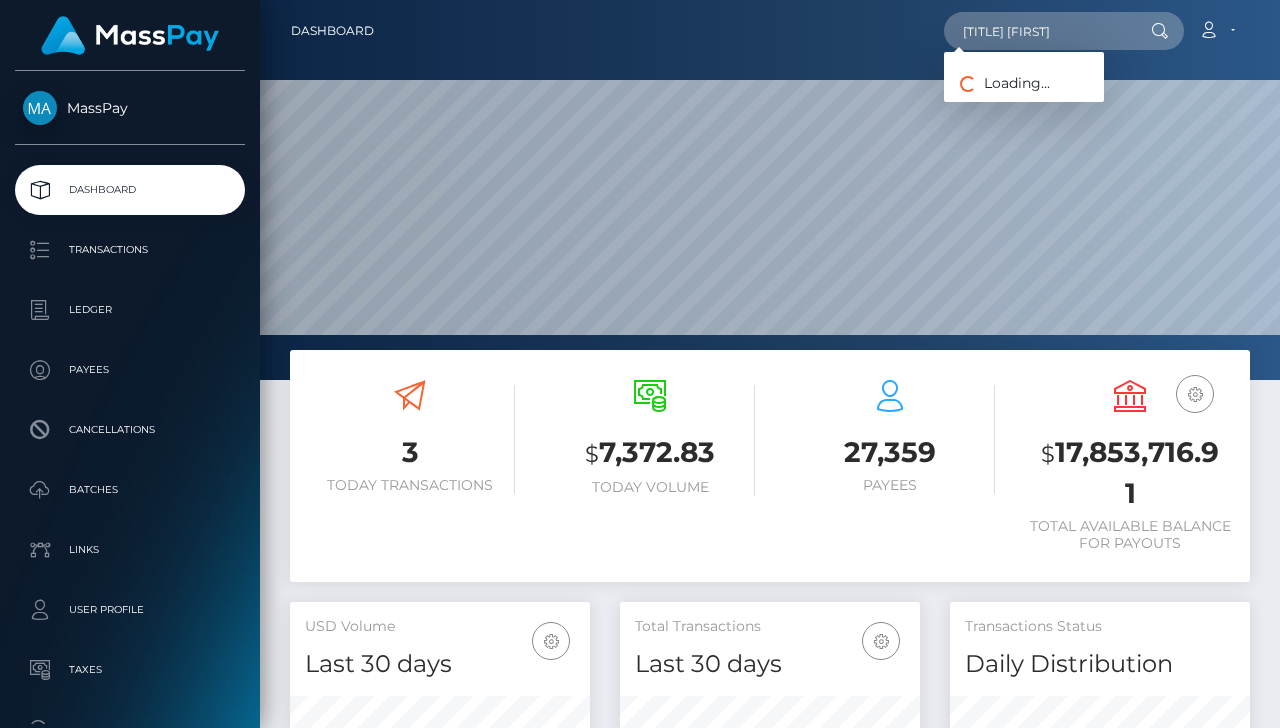 type on "Ma" 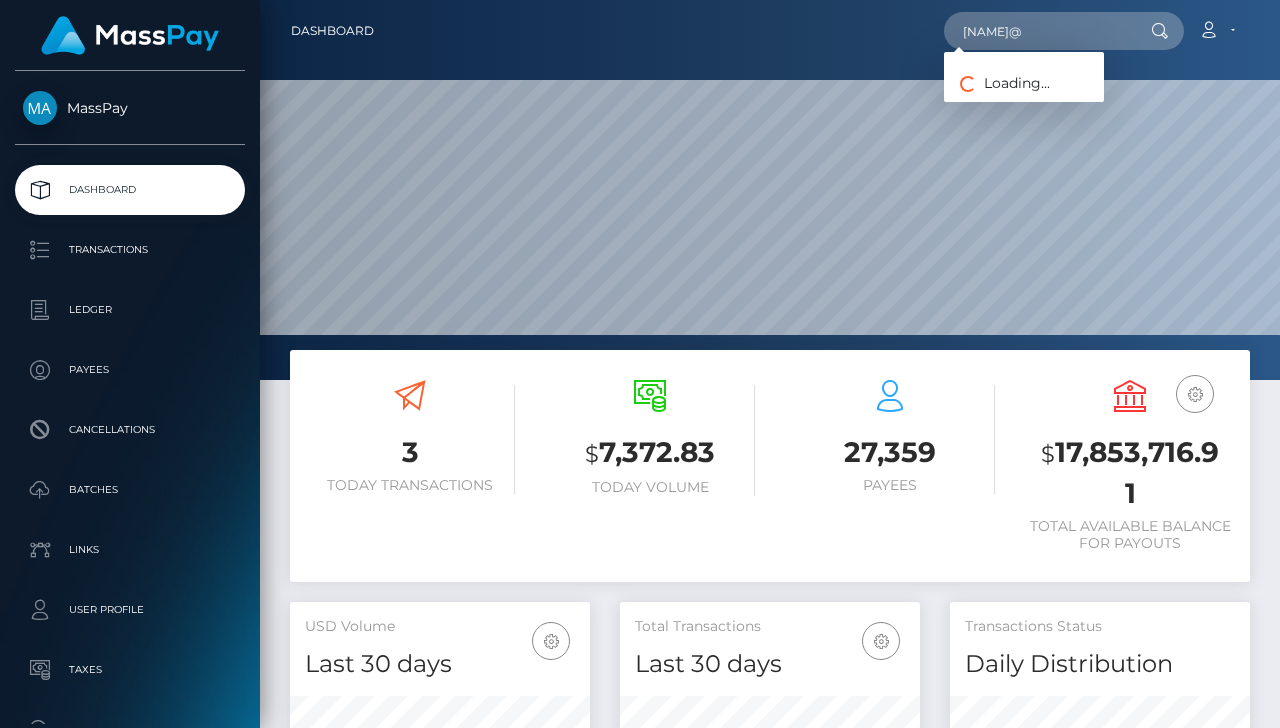 type on "Manalansand" 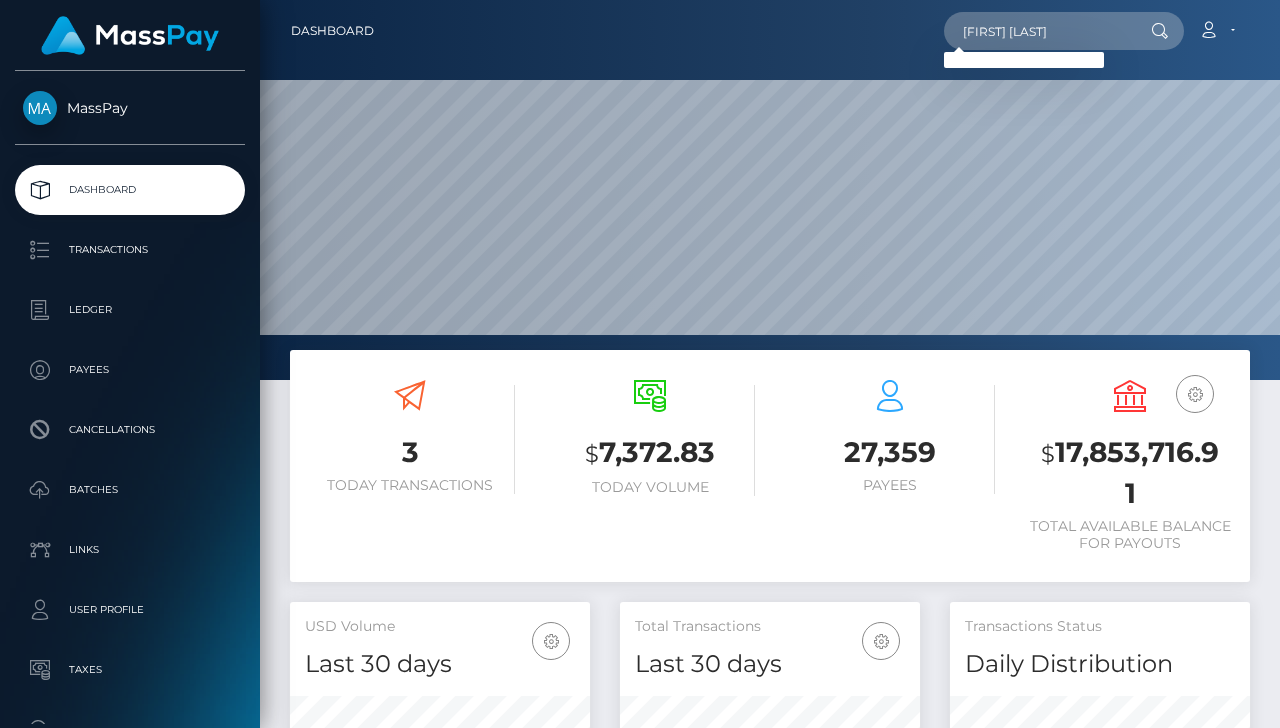click on "3" at bounding box center [410, 452] 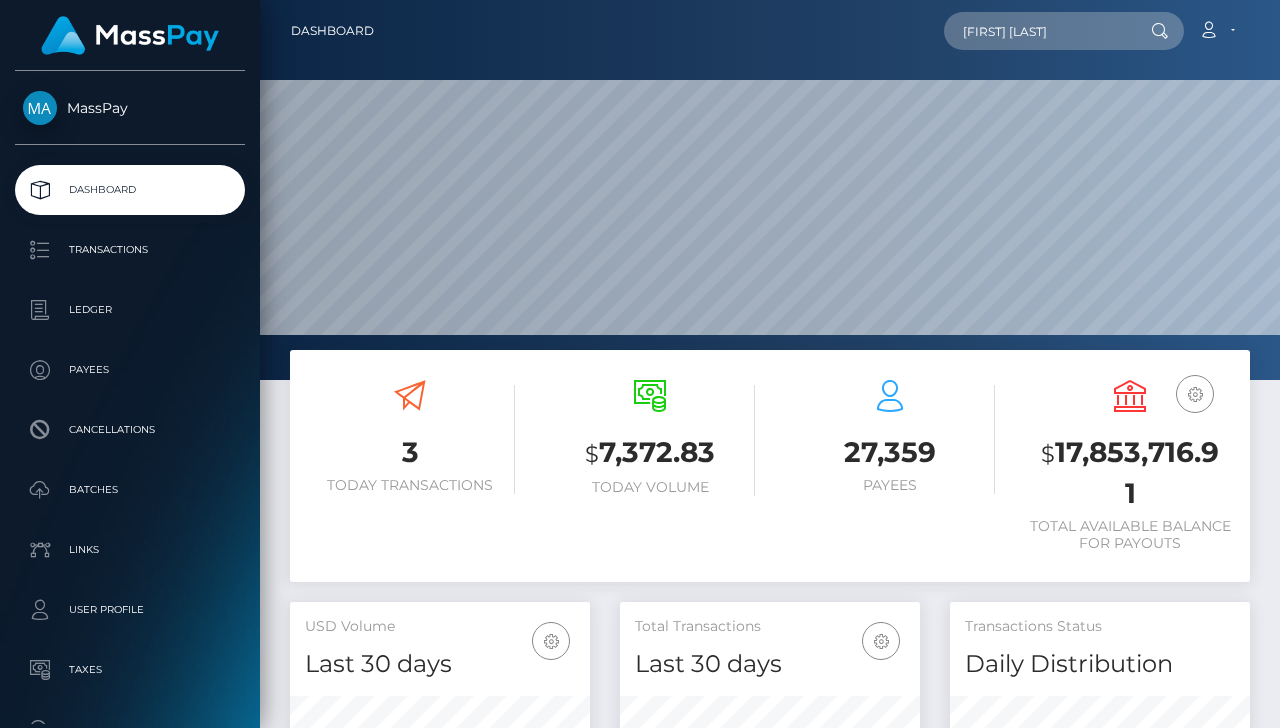 click on "3" at bounding box center (410, 452) 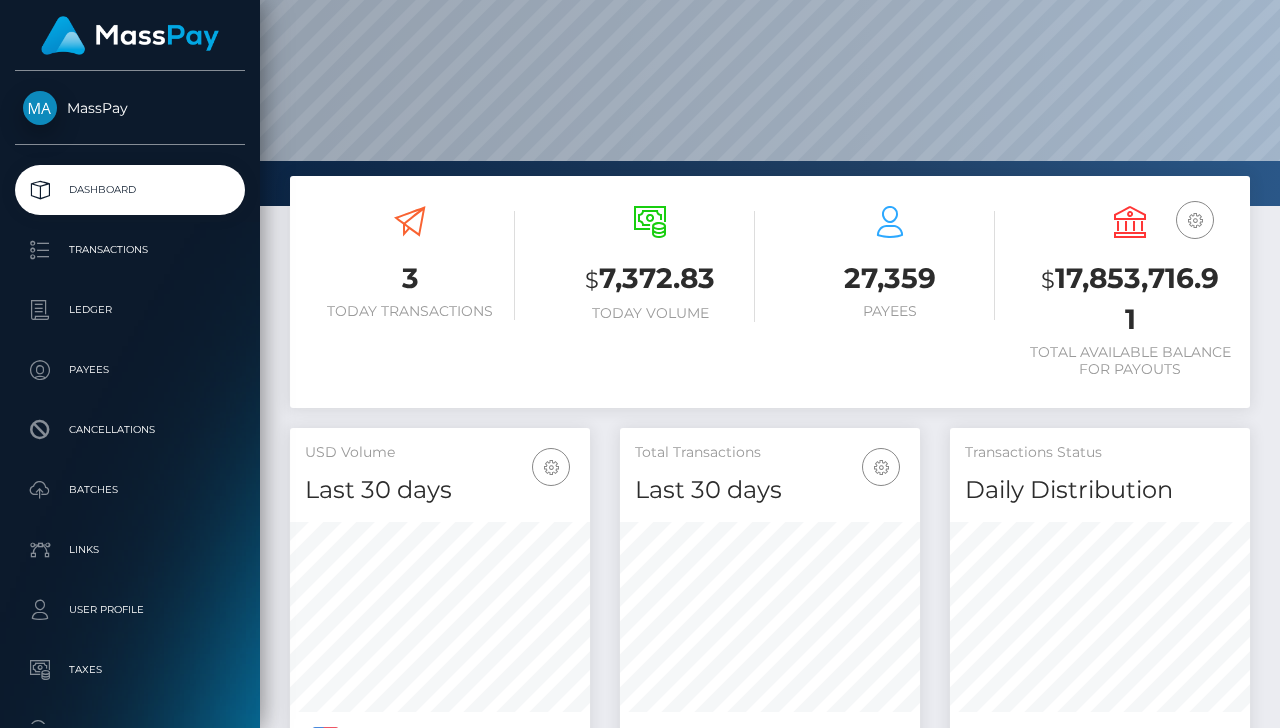 scroll, scrollTop: 0, scrollLeft: 0, axis: both 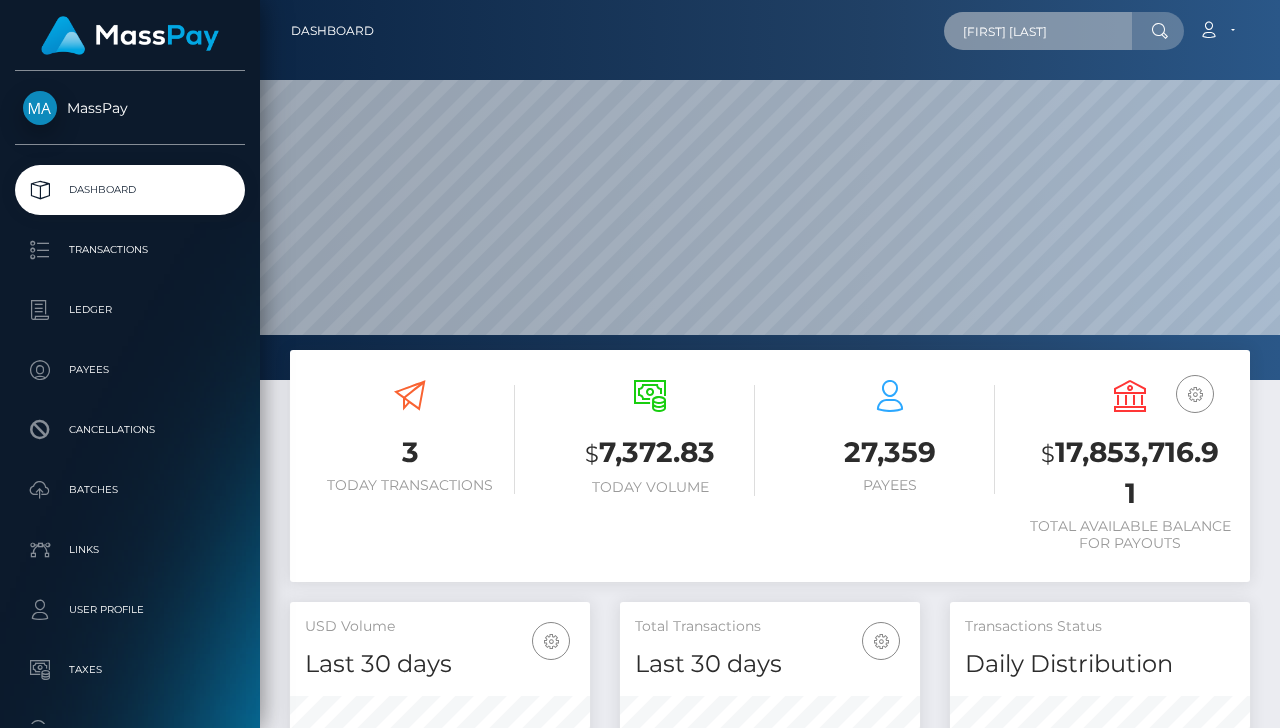 click on "Denise Manalansan" at bounding box center [1038, 31] 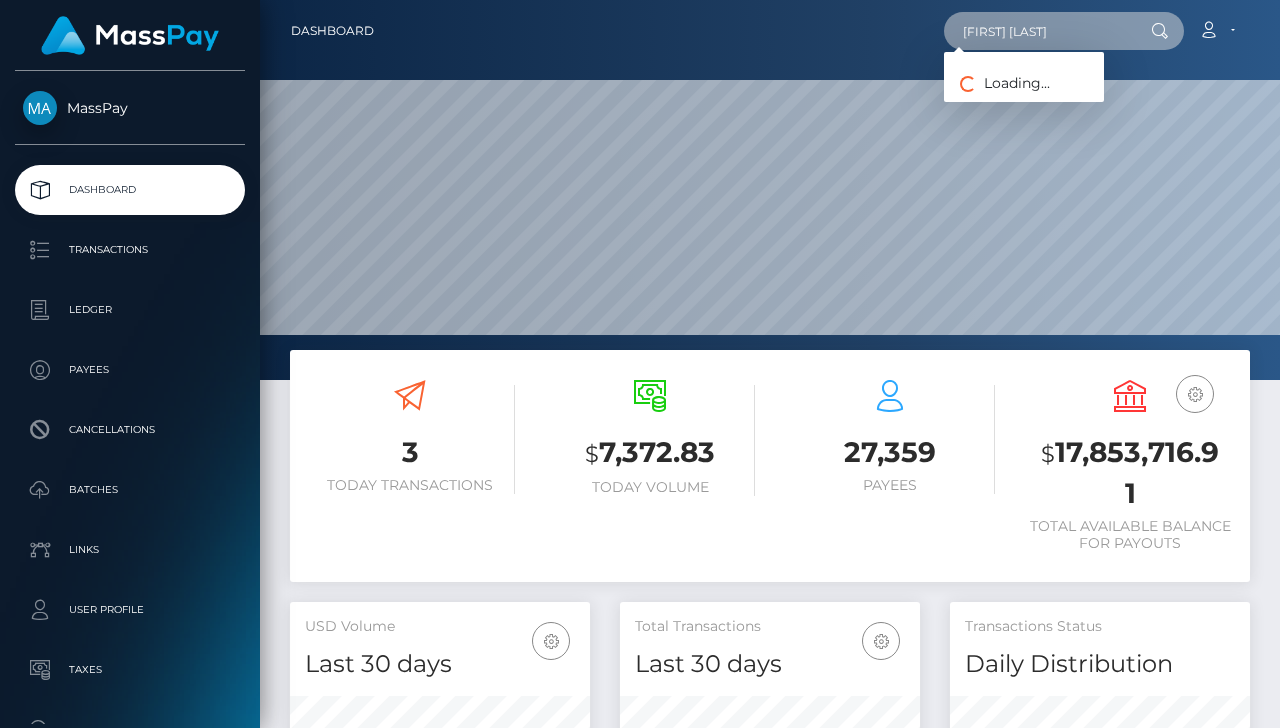 type on "Denise" 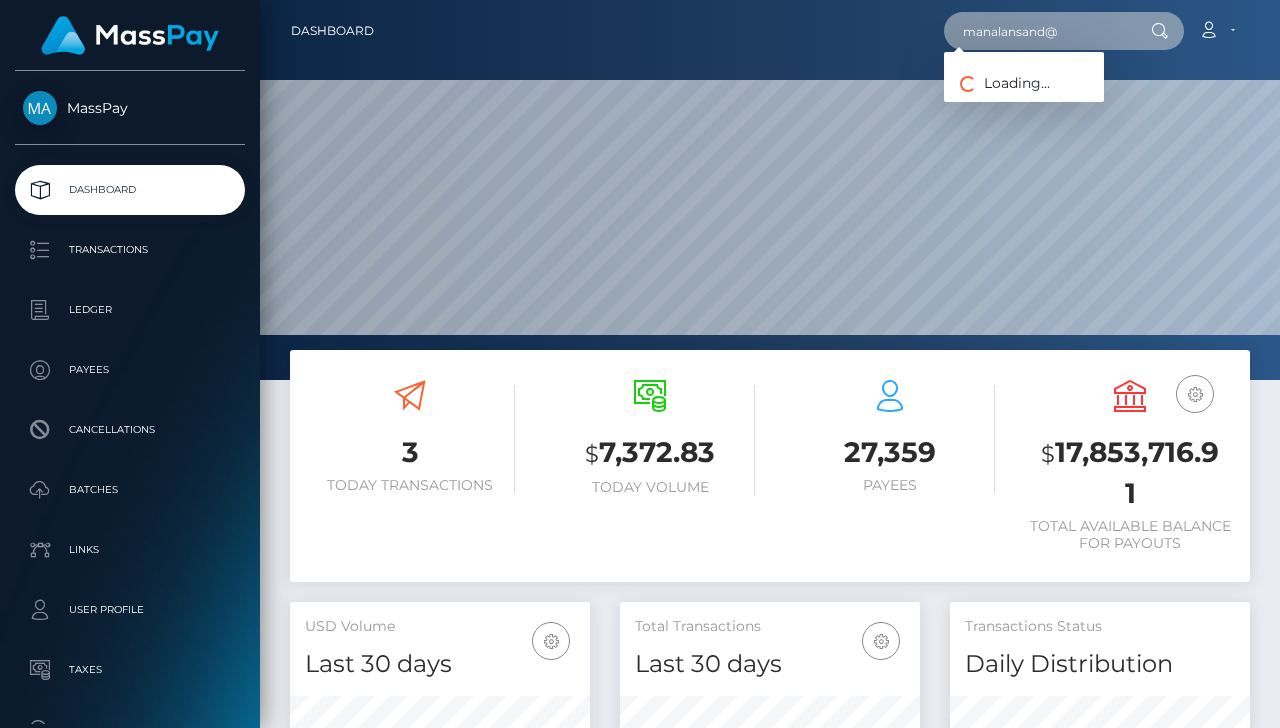 type on "manalansand" 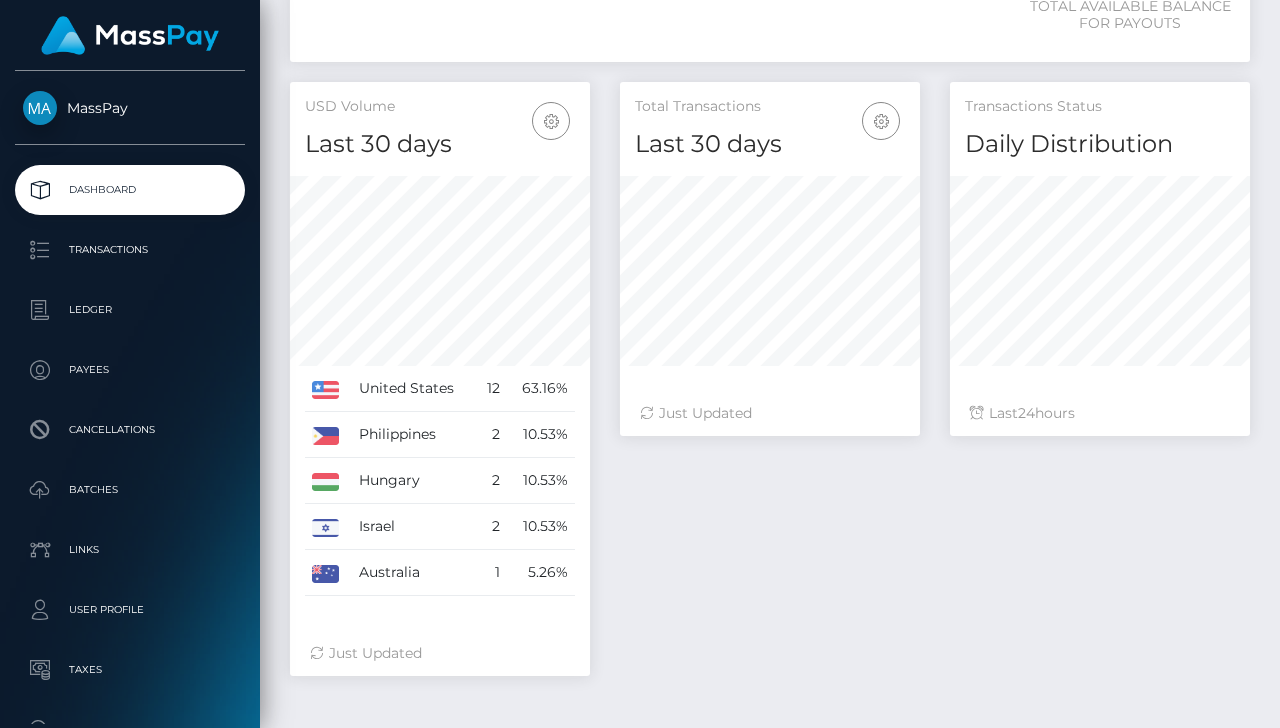 scroll, scrollTop: 522, scrollLeft: 0, axis: vertical 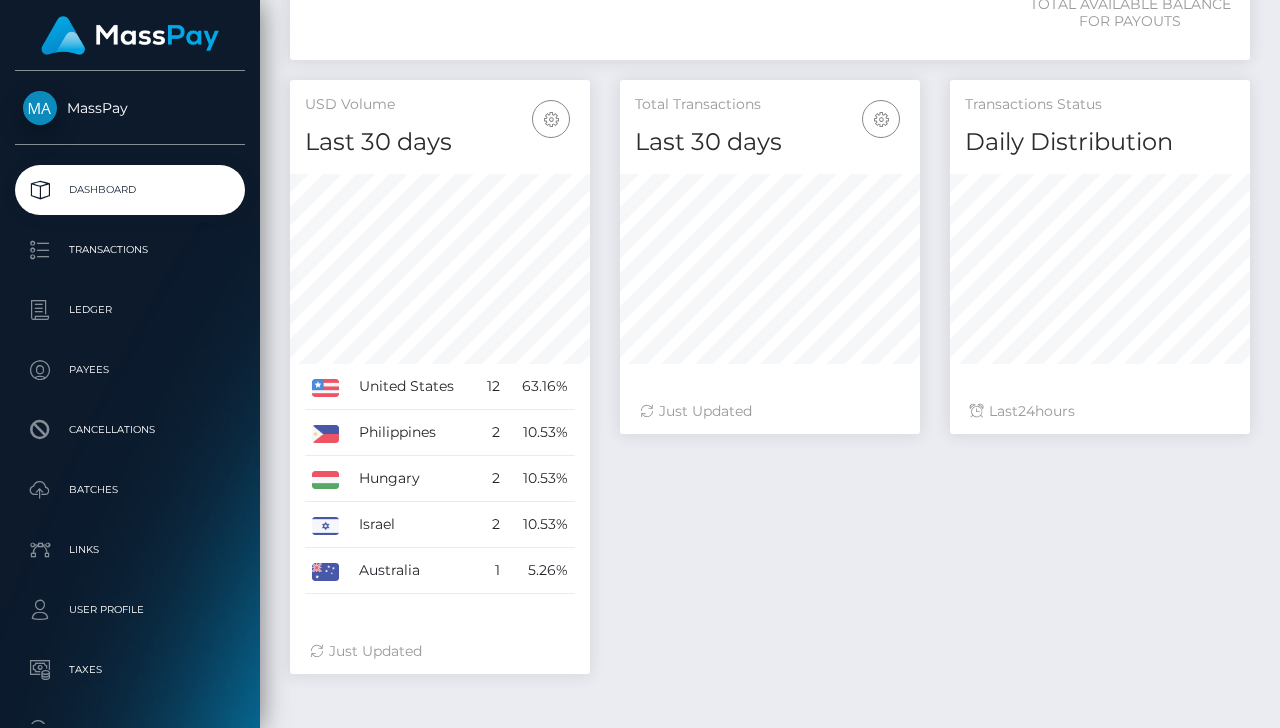 click on "2" at bounding box center [491, 433] 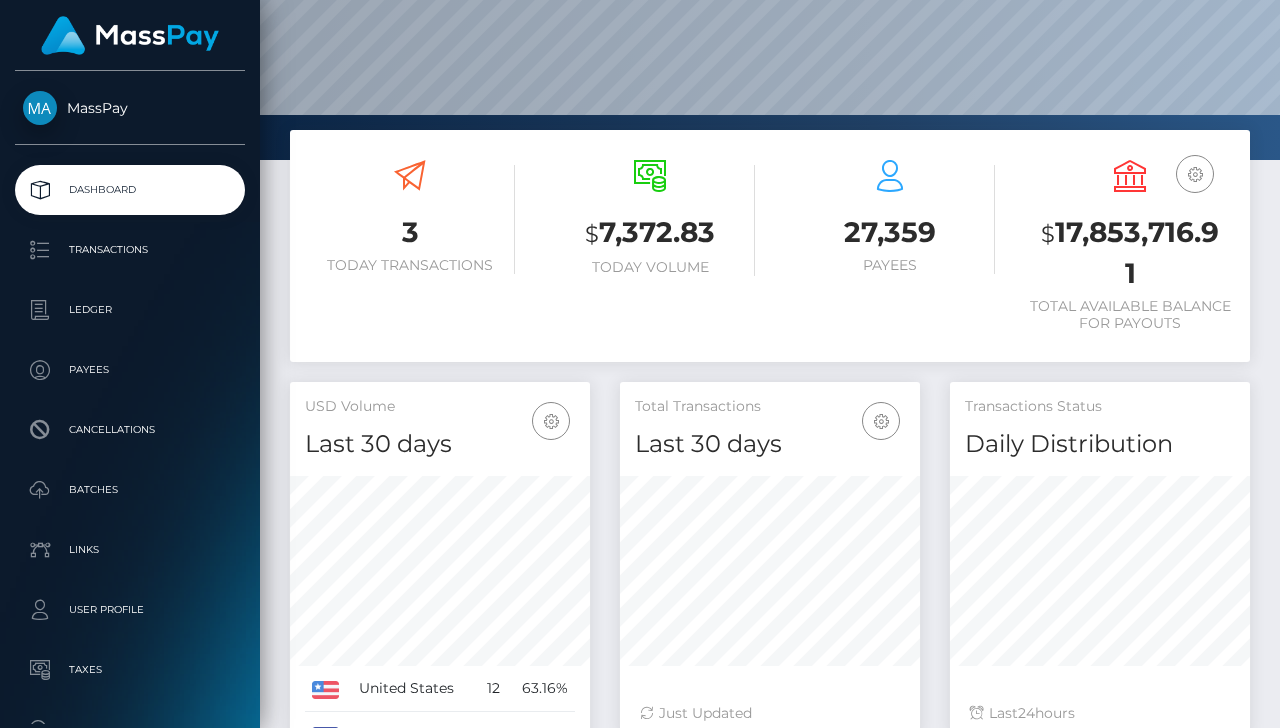 scroll, scrollTop: 0, scrollLeft: 0, axis: both 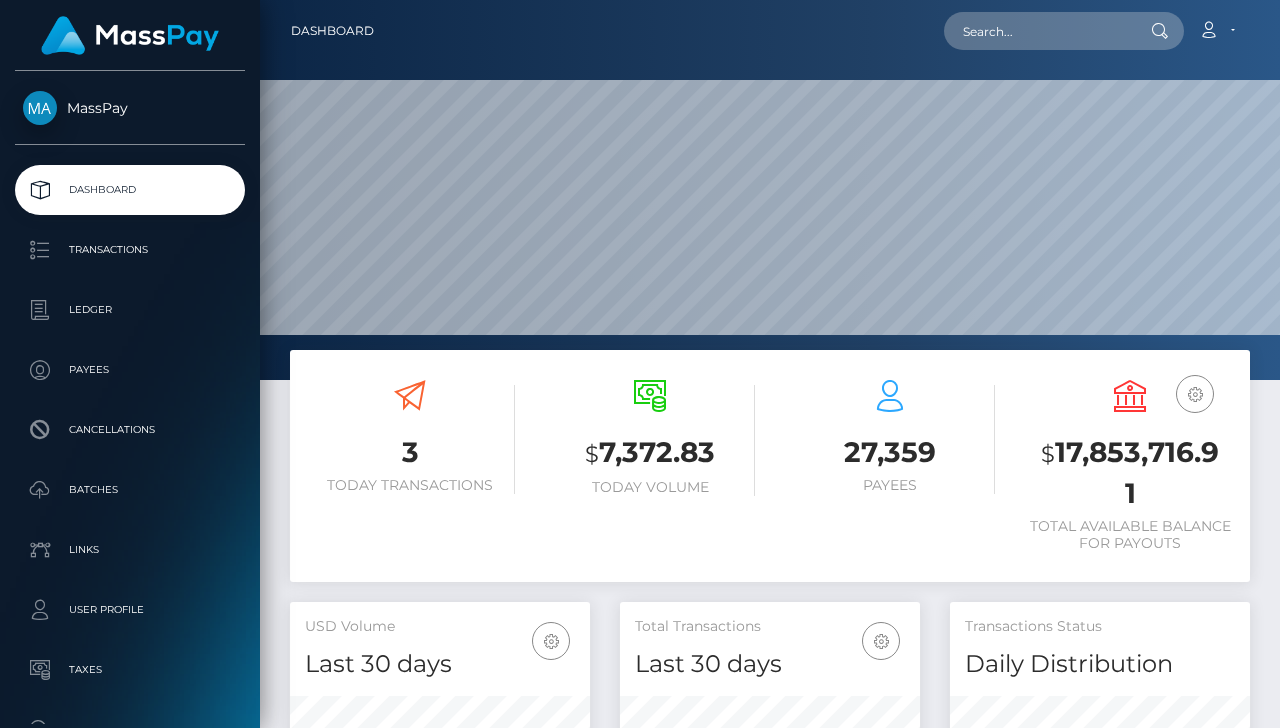 click on "3" at bounding box center [410, 452] 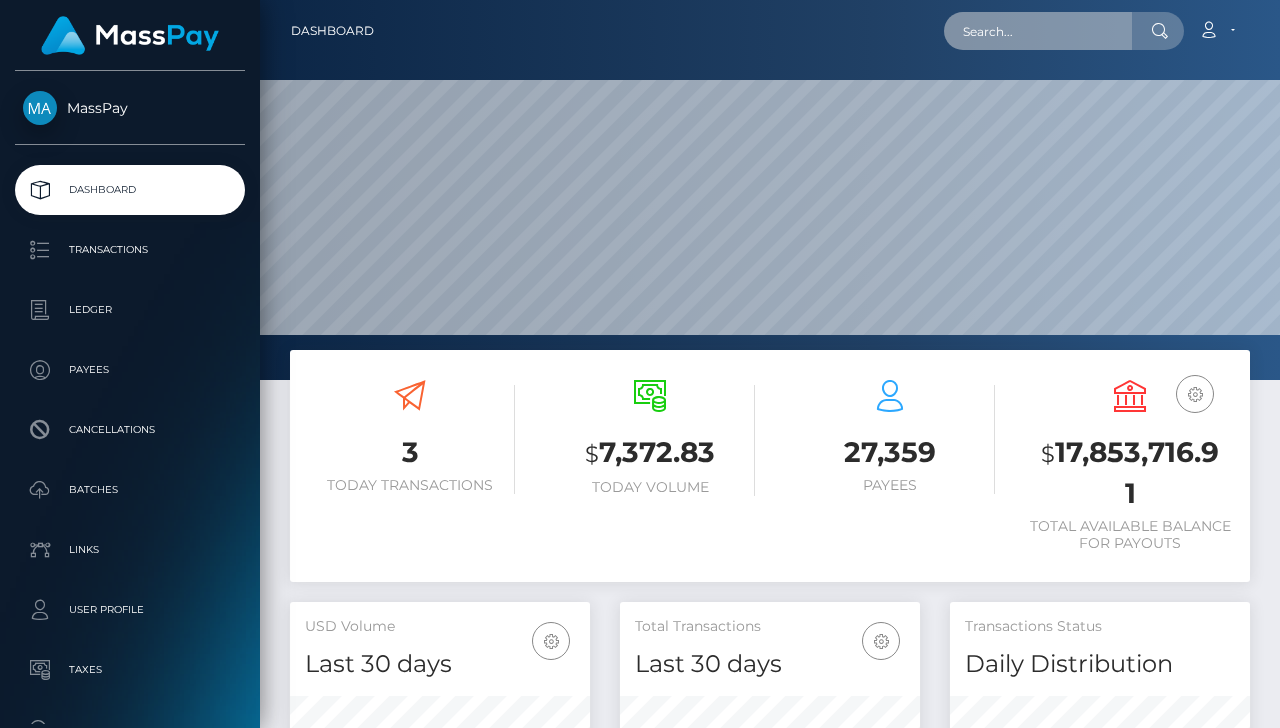 click at bounding box center (1038, 31) 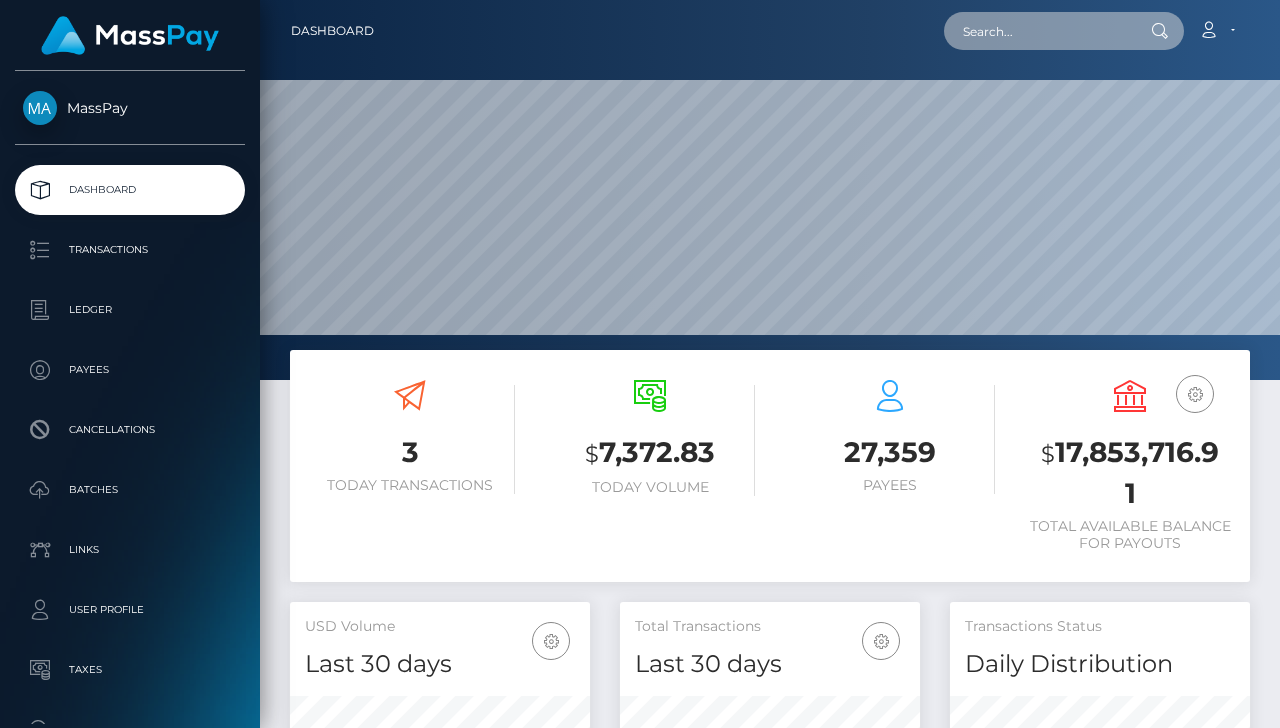 click at bounding box center [1038, 31] 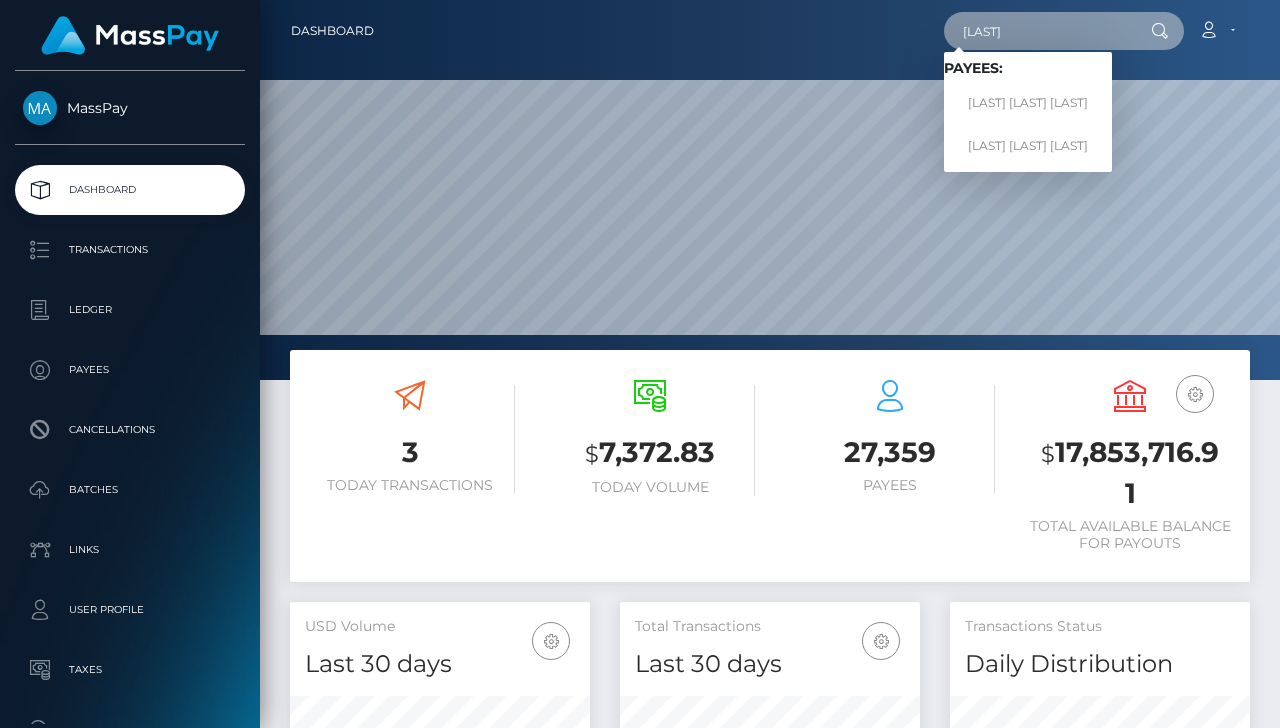 type on "Sayrde" 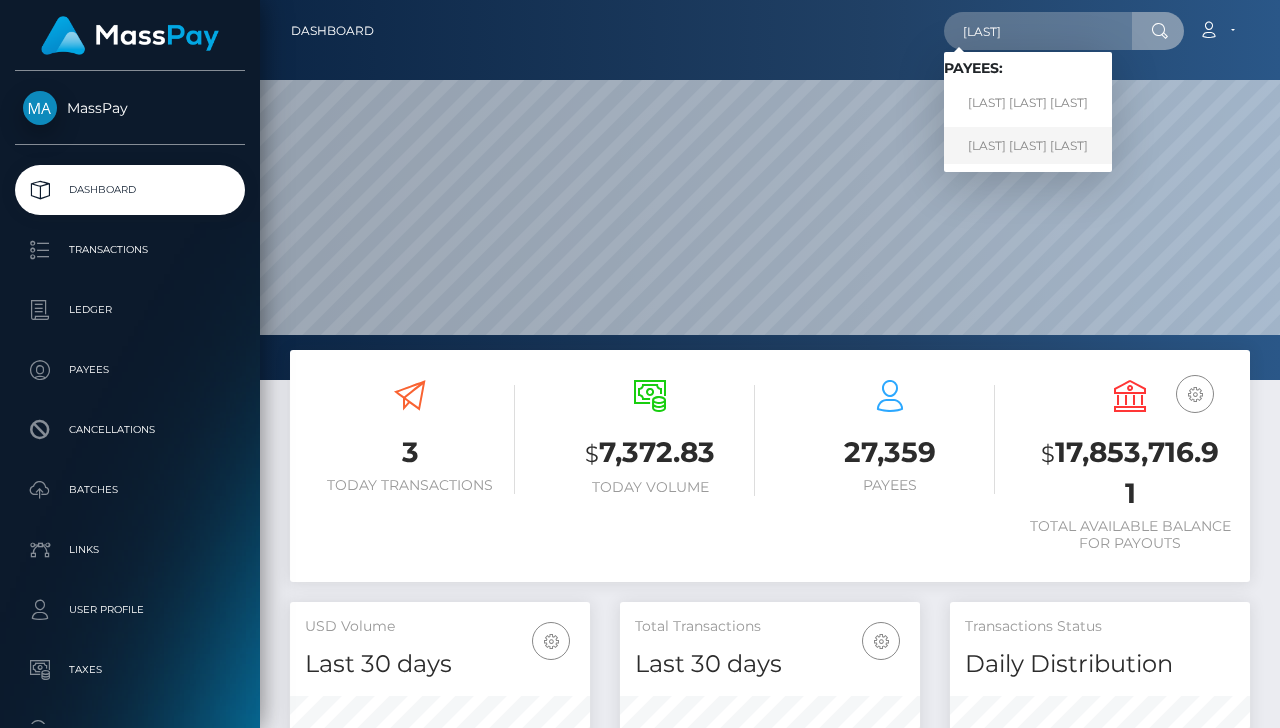 click on "SAYRDE ANNE MEIKLE" at bounding box center [1028, 145] 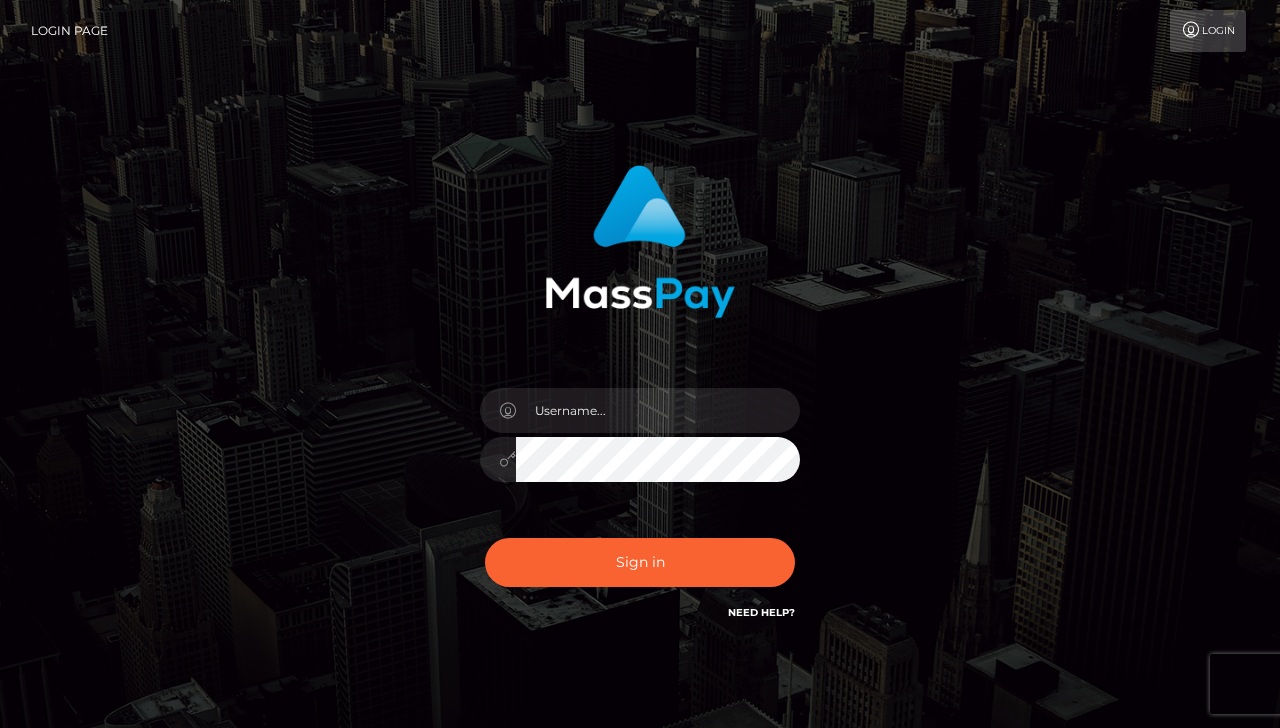 scroll, scrollTop: 0, scrollLeft: 0, axis: both 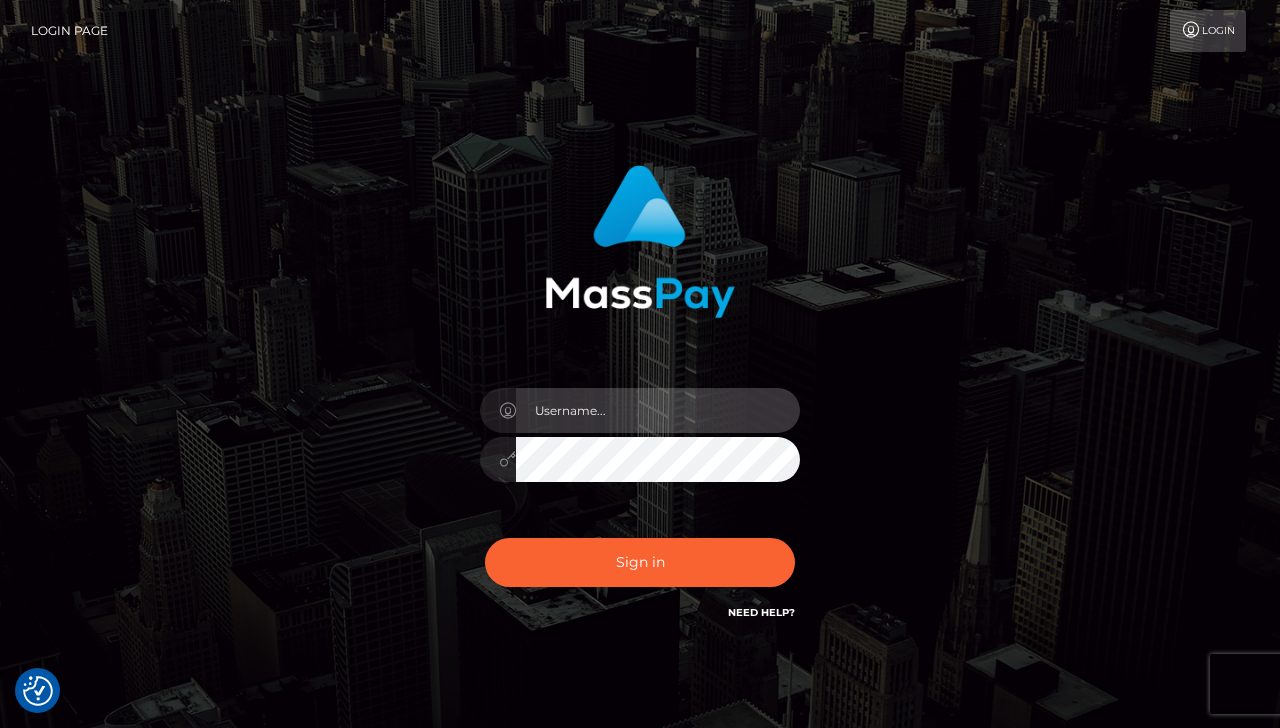 click at bounding box center [658, 410] 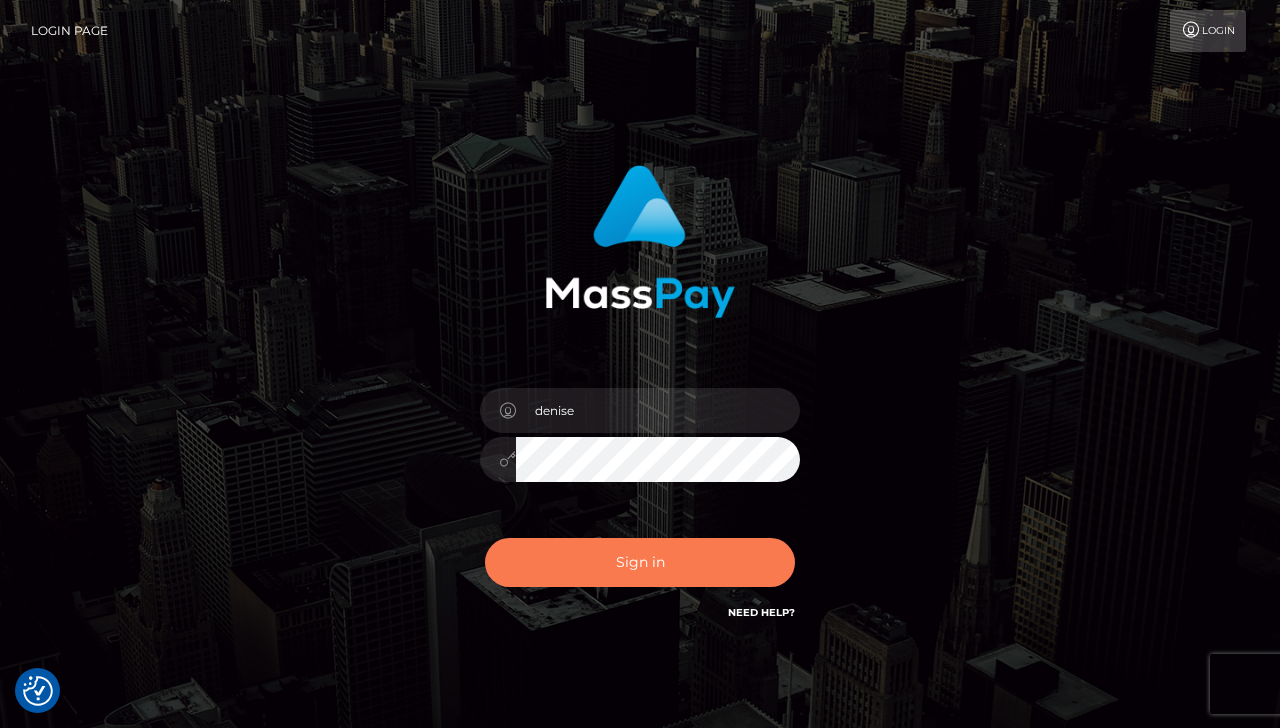 click on "Sign in" at bounding box center [640, 562] 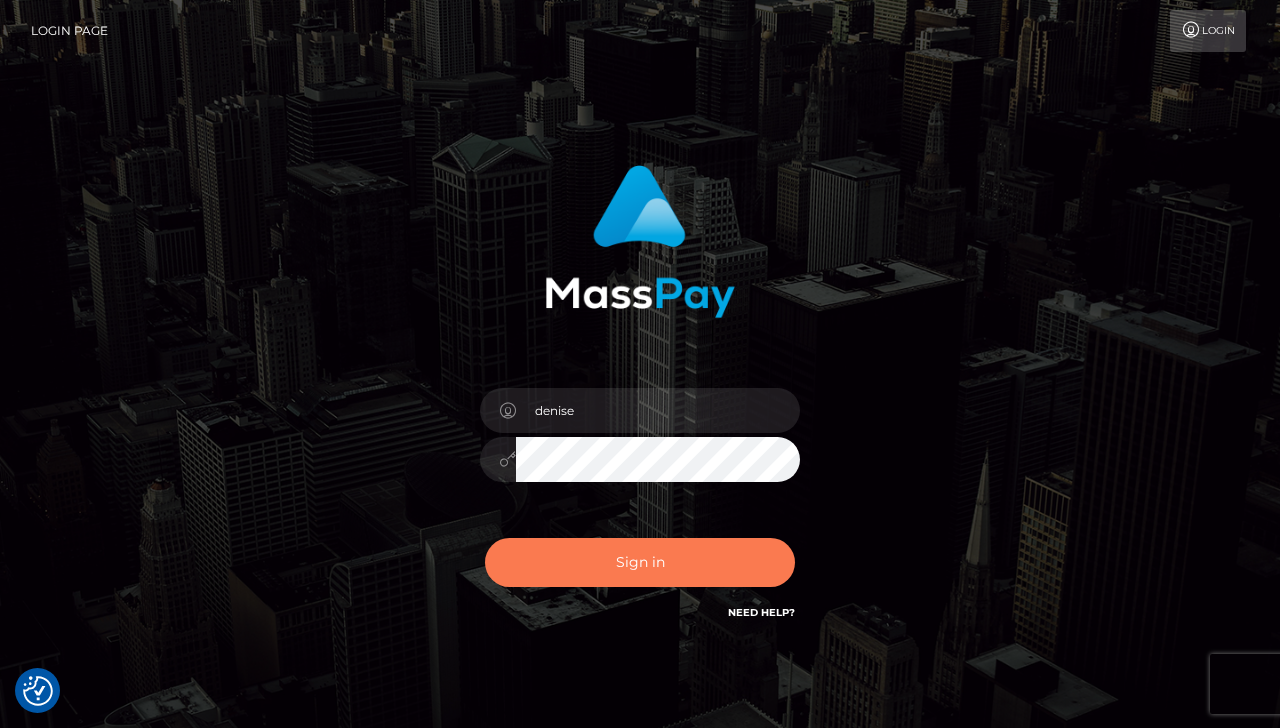 click on "Sign in" at bounding box center [640, 562] 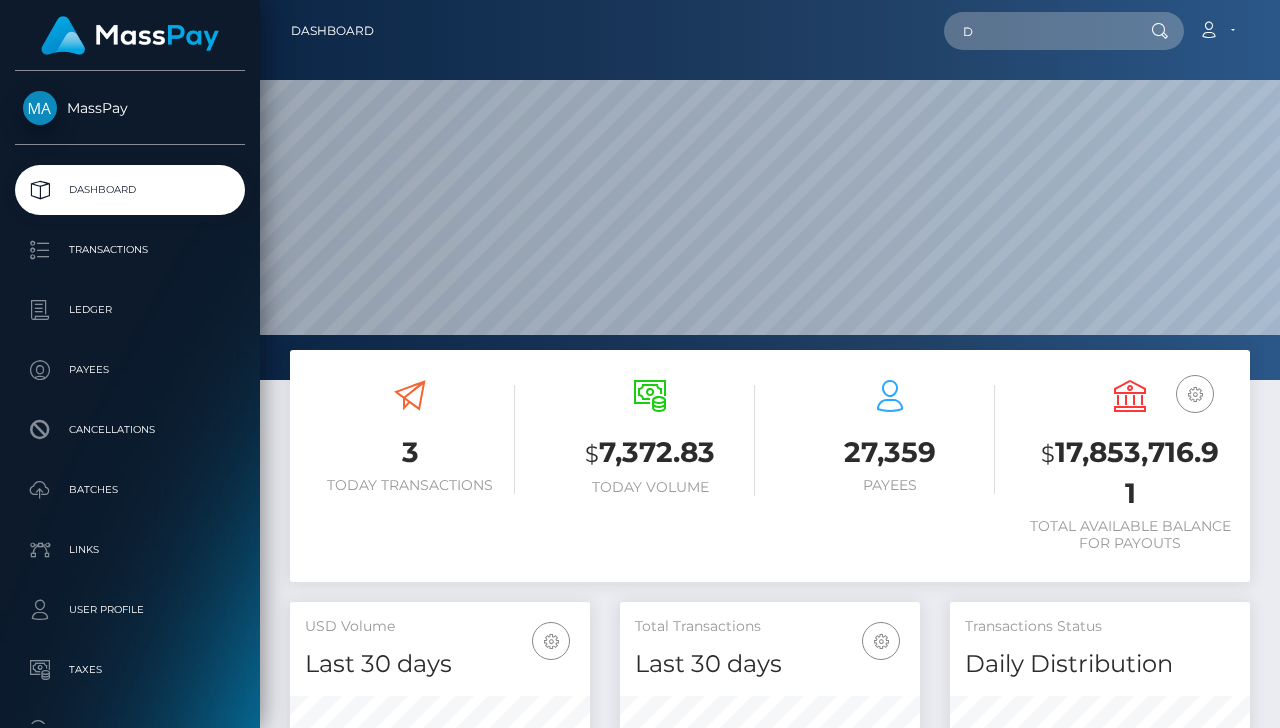 scroll, scrollTop: 0, scrollLeft: 0, axis: both 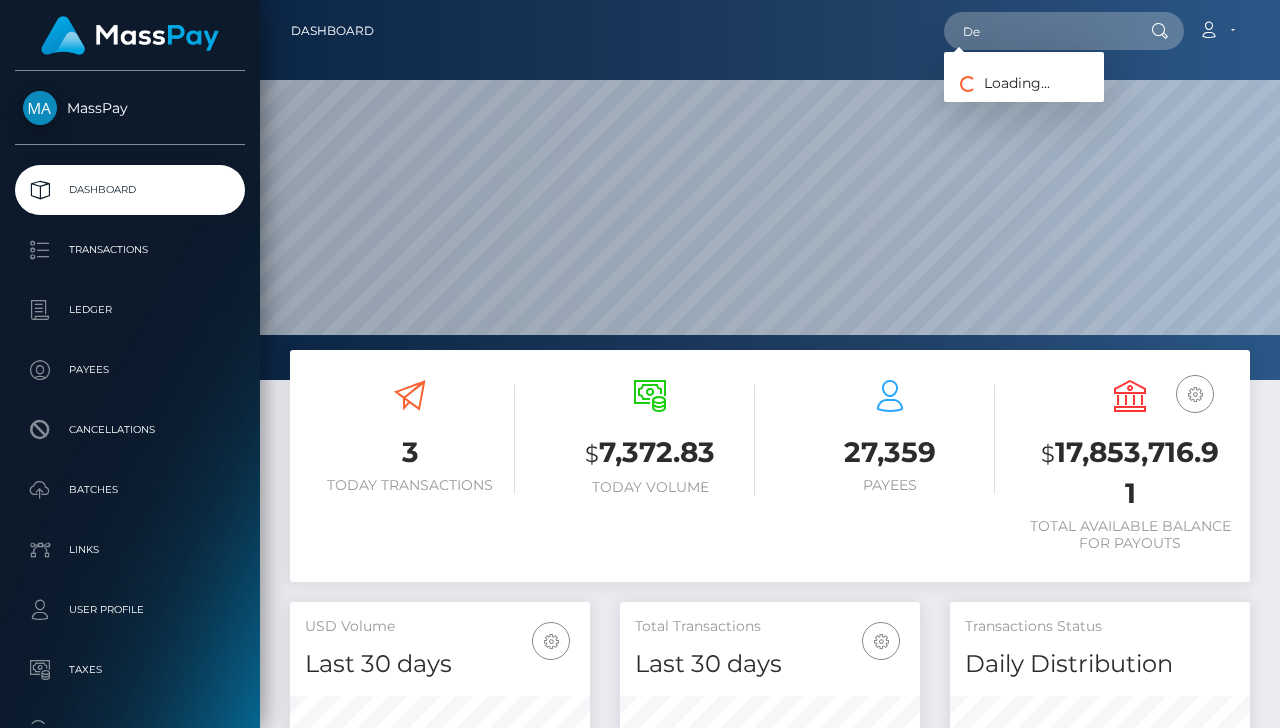 type on "D" 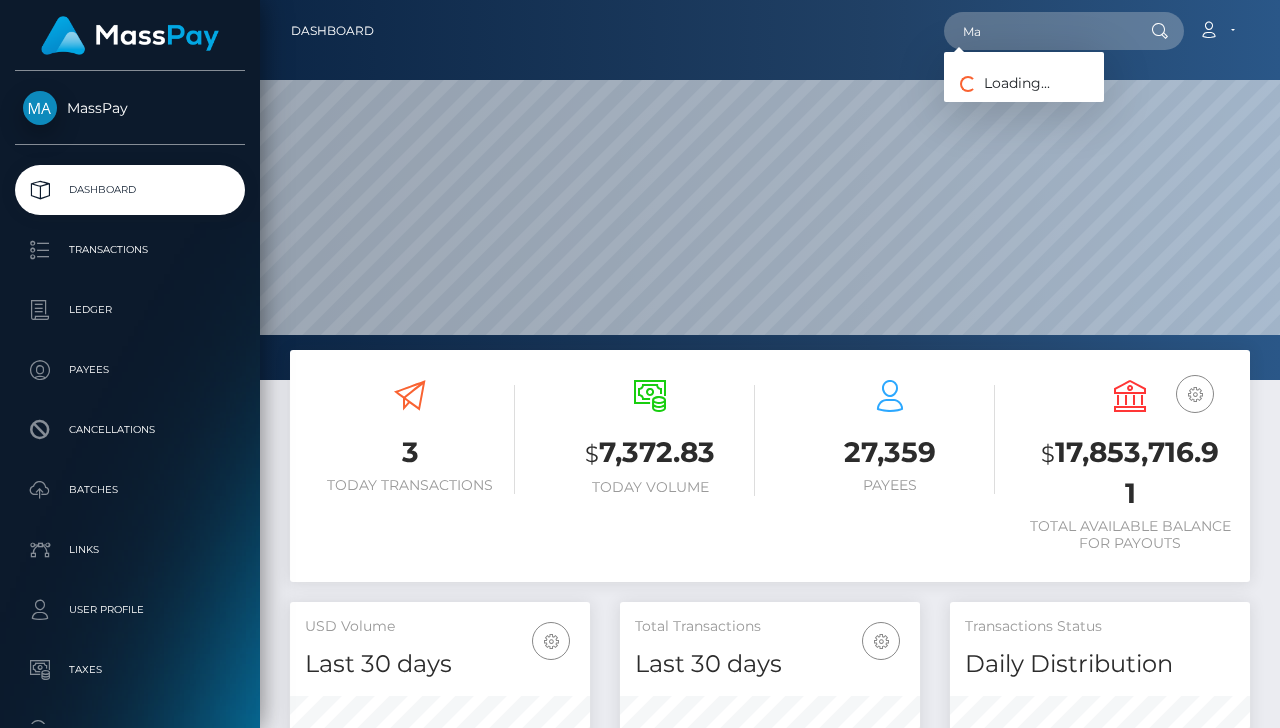 type on "M" 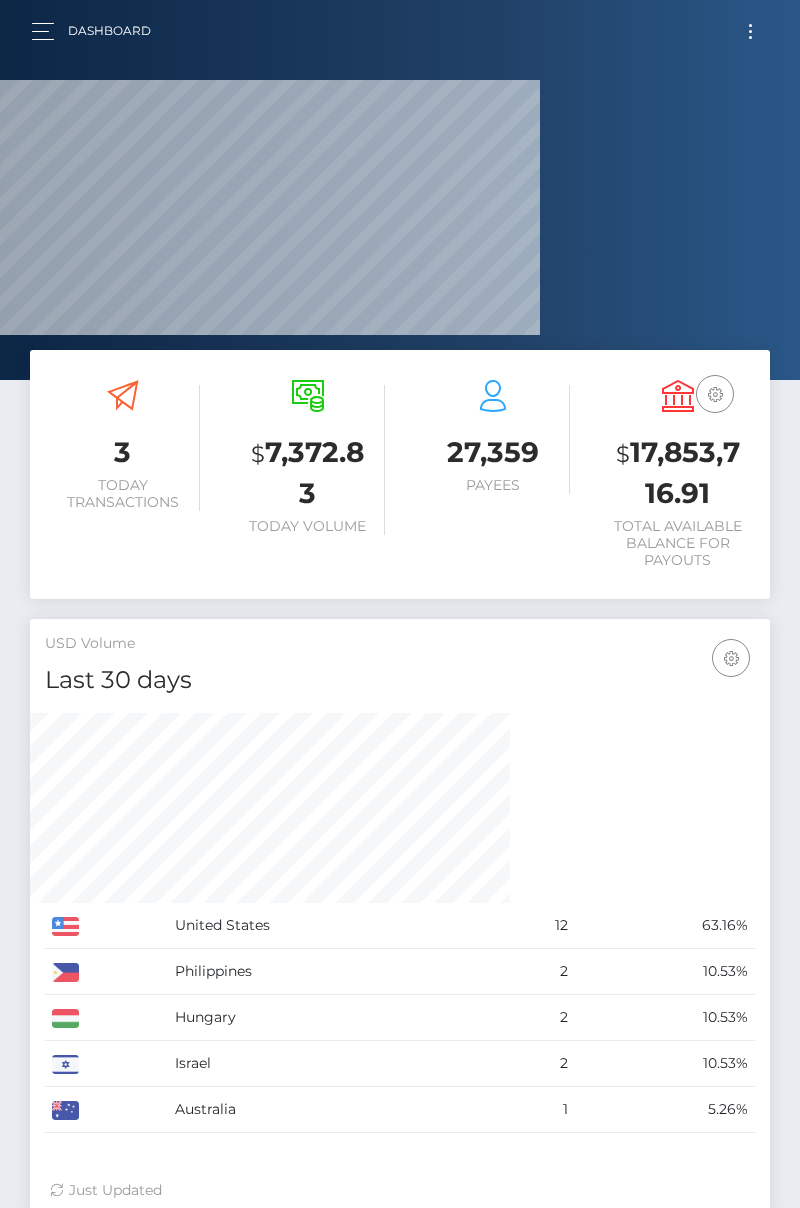 scroll, scrollTop: 380, scrollLeft: 552, axis: both 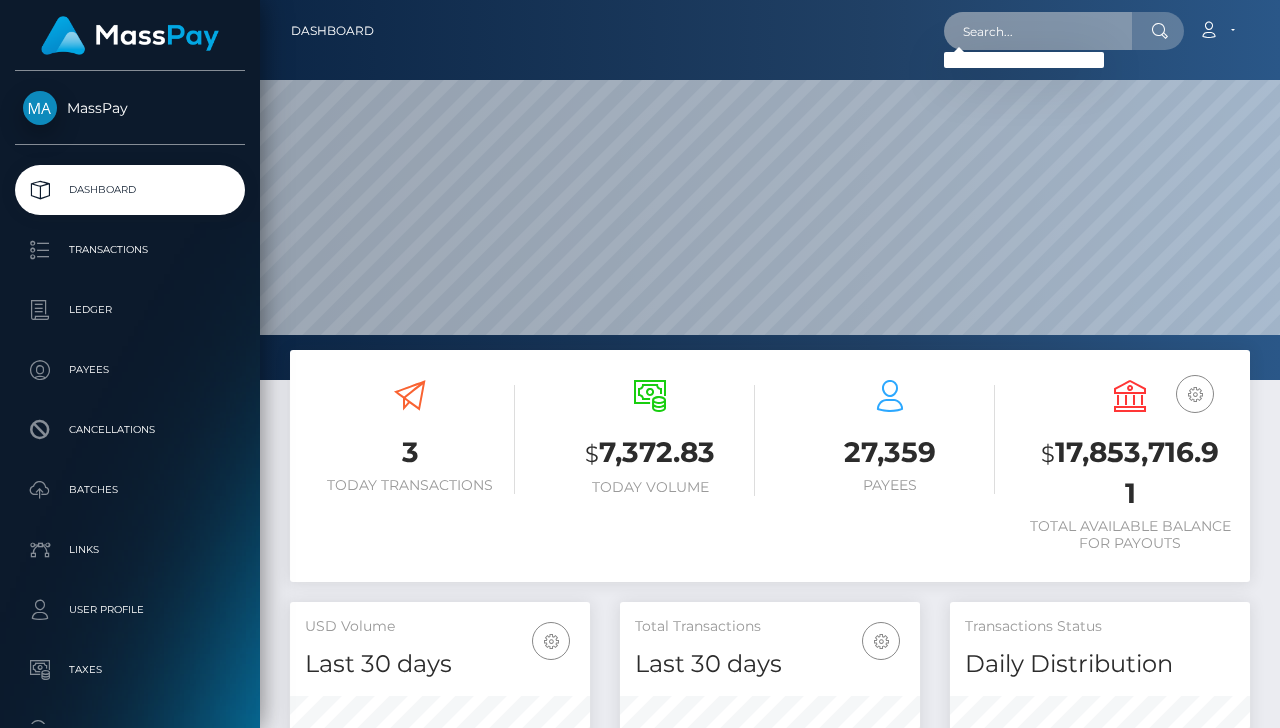 click at bounding box center (1038, 31) 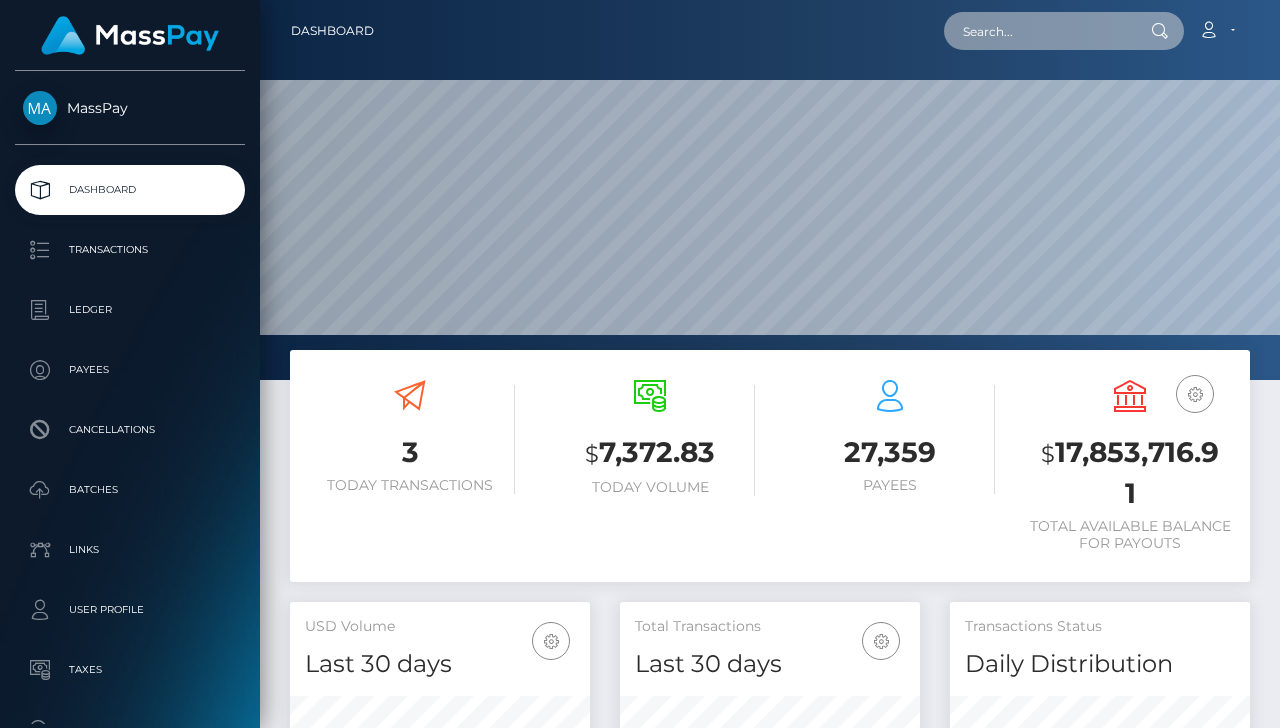 click at bounding box center [1038, 31] 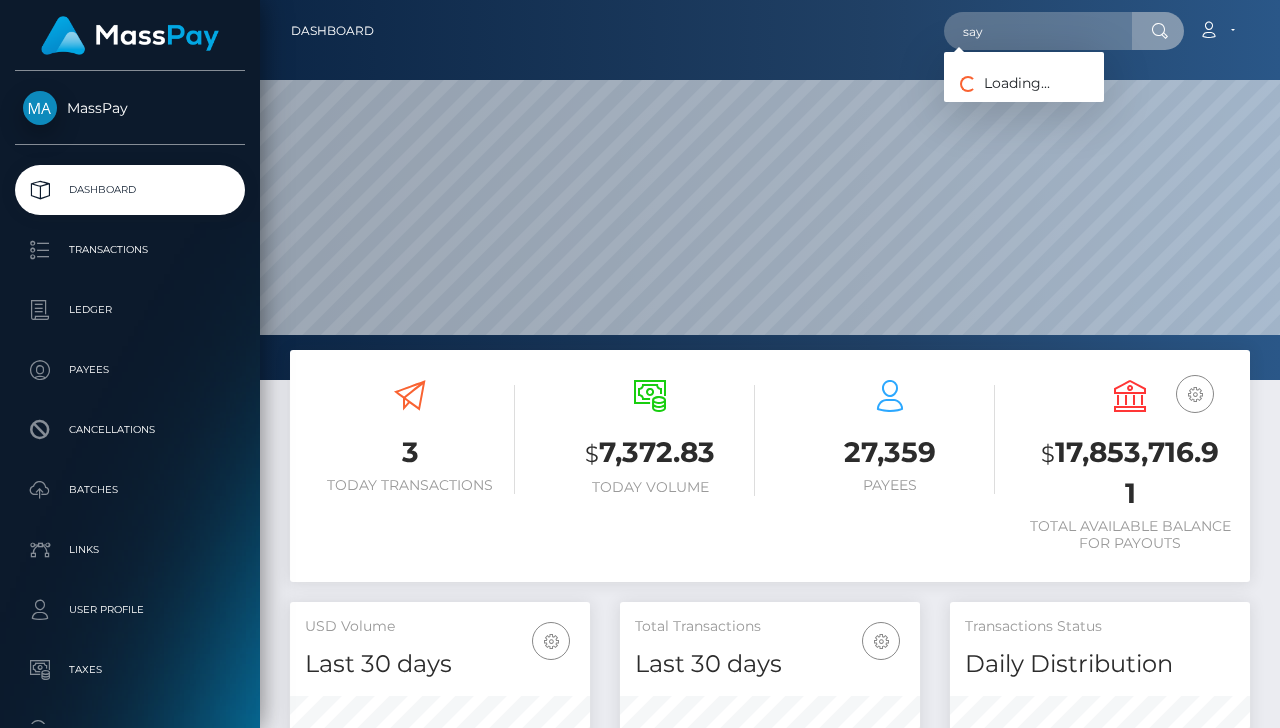 click on "Total Transactions" at bounding box center (770, 627) 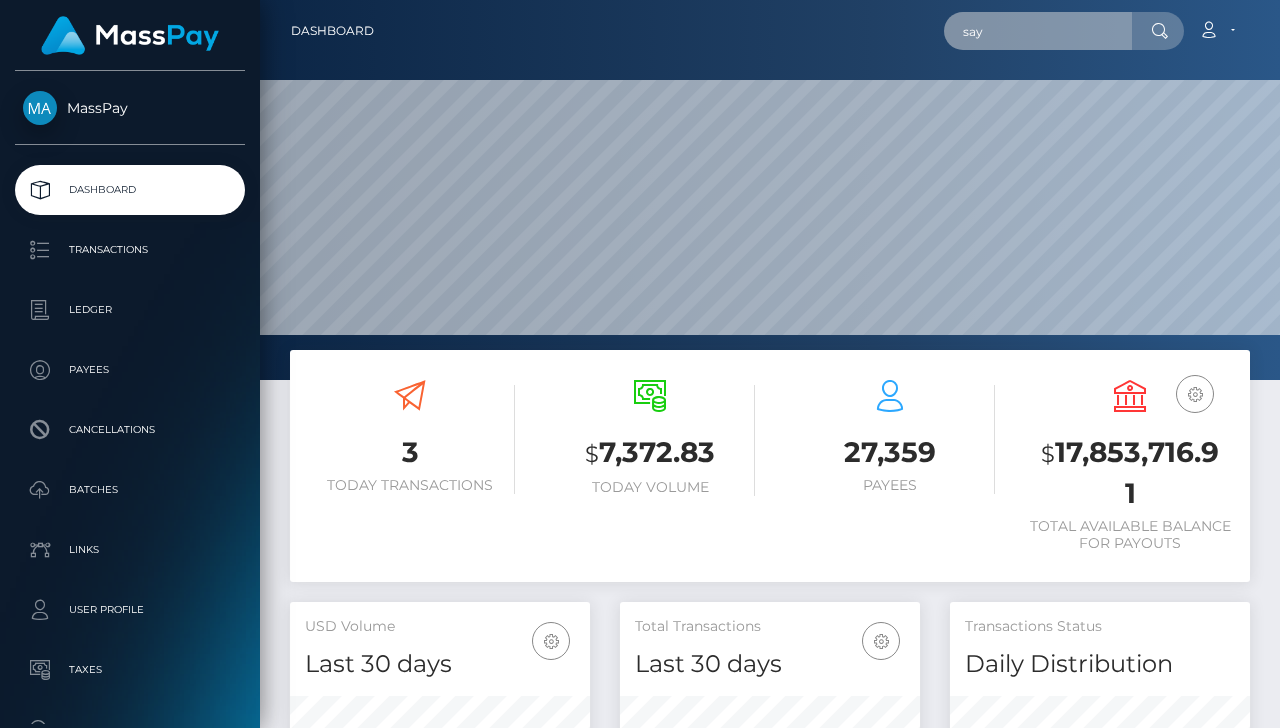 click on "say" at bounding box center (1038, 31) 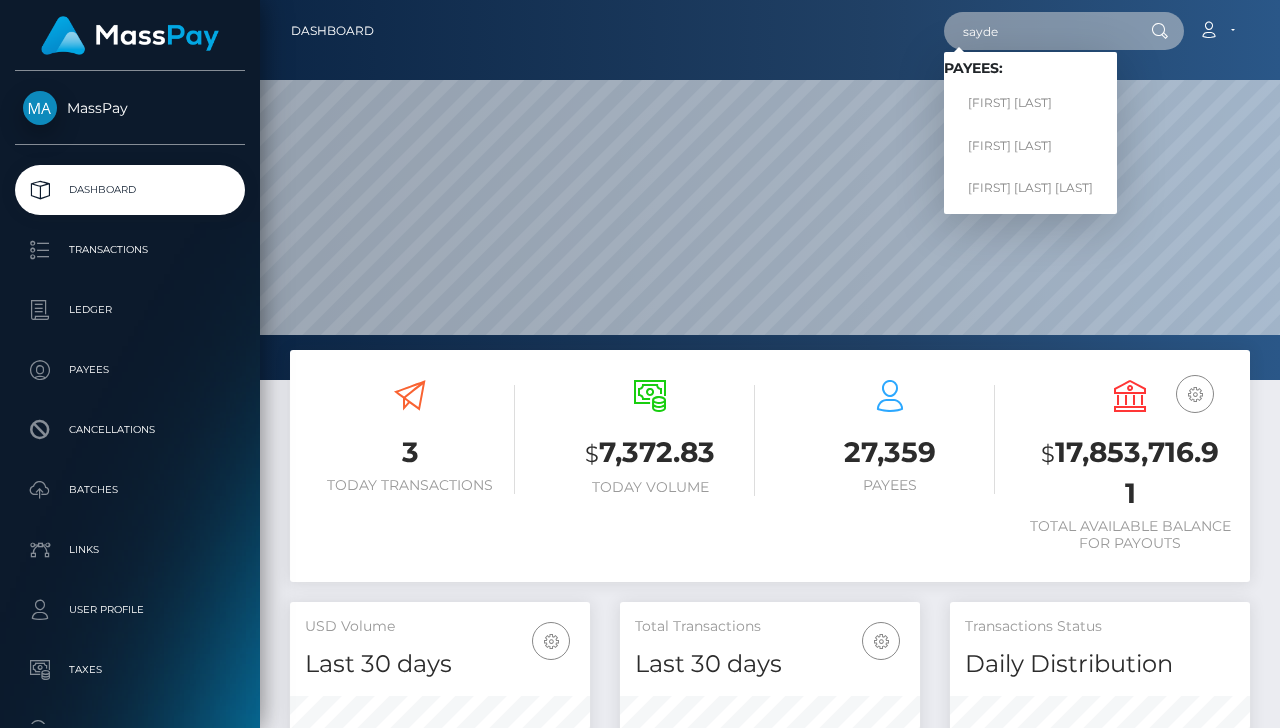 type on "sayde" 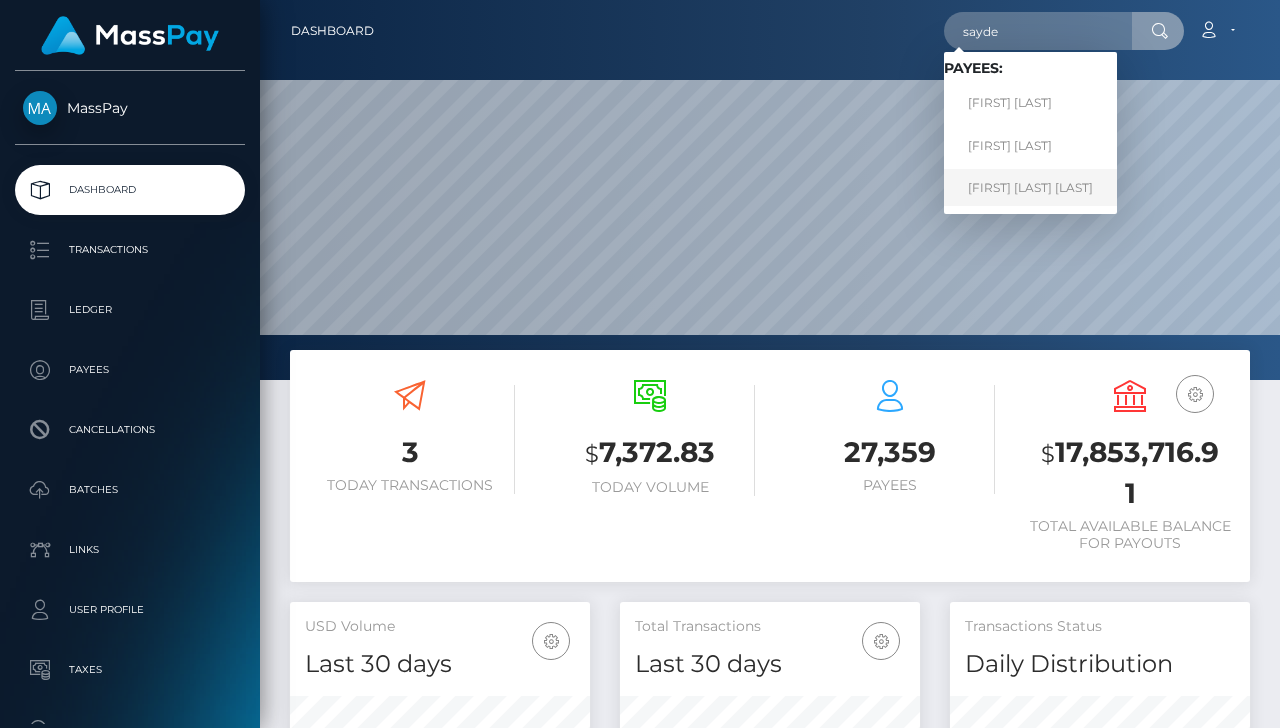 click on "SAYDE  SANCHEZ LEON" at bounding box center (1030, 187) 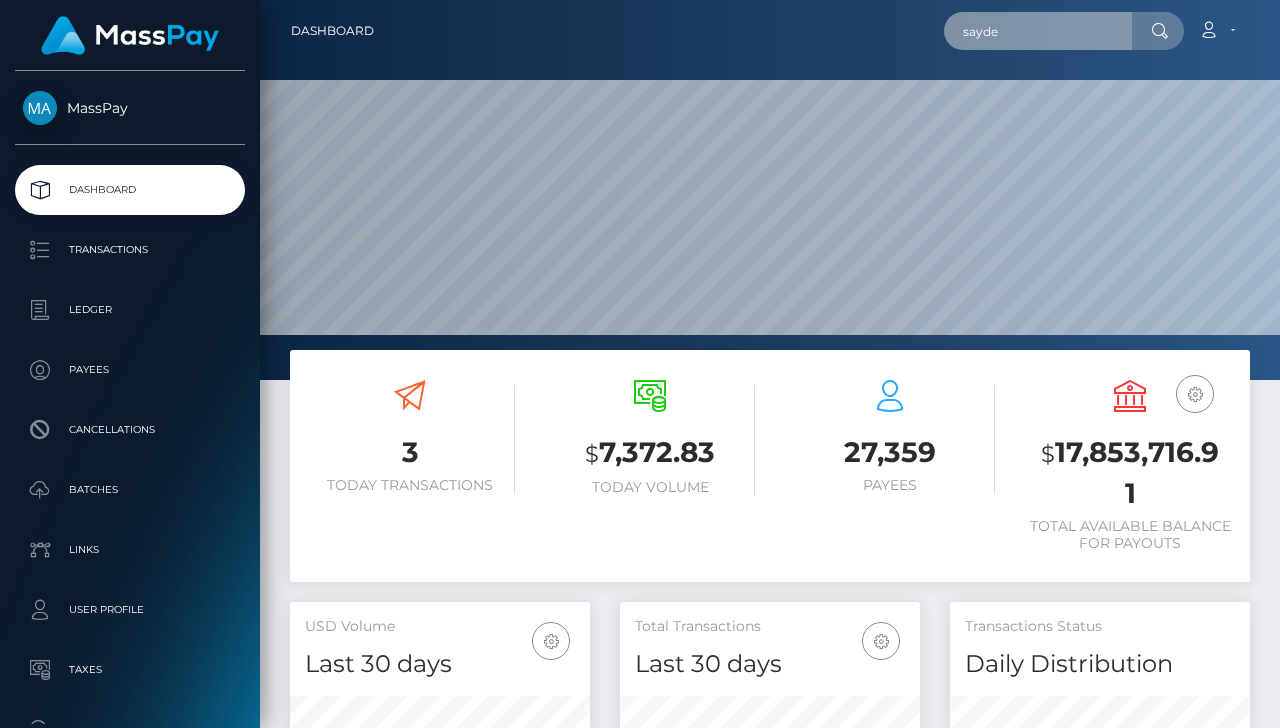 click on "sayde" at bounding box center [1038, 31] 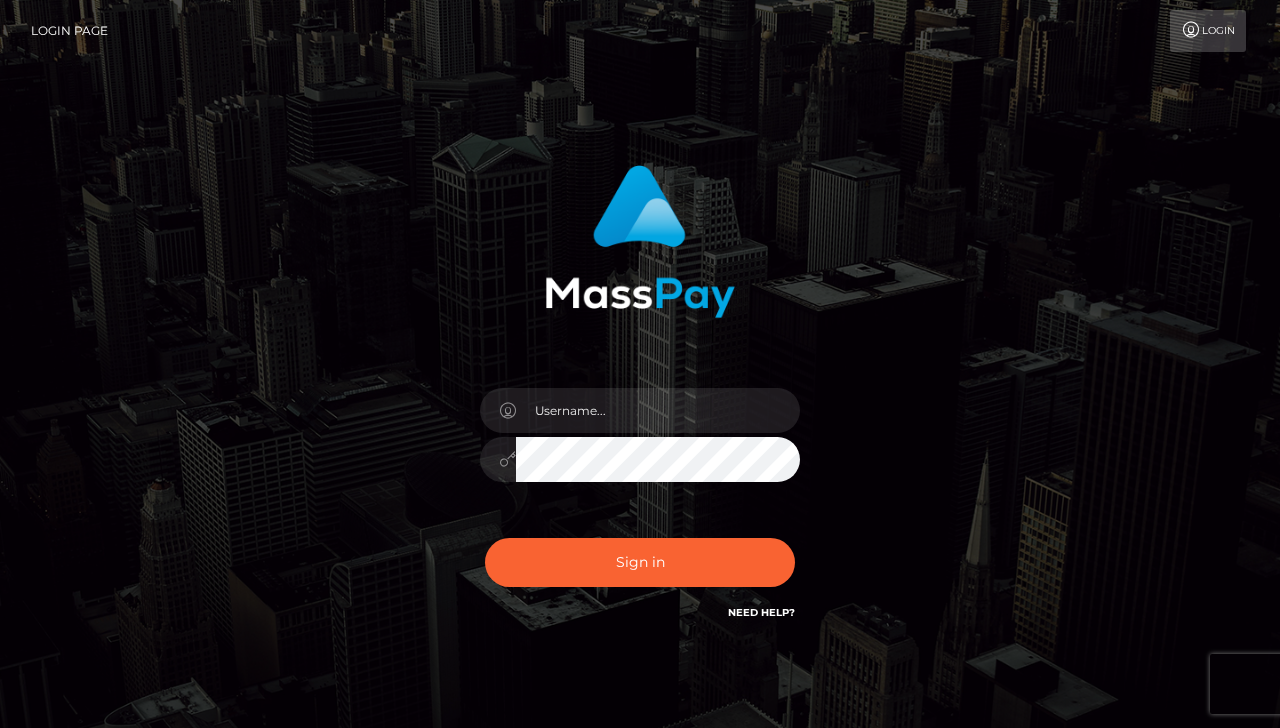 scroll, scrollTop: 0, scrollLeft: 0, axis: both 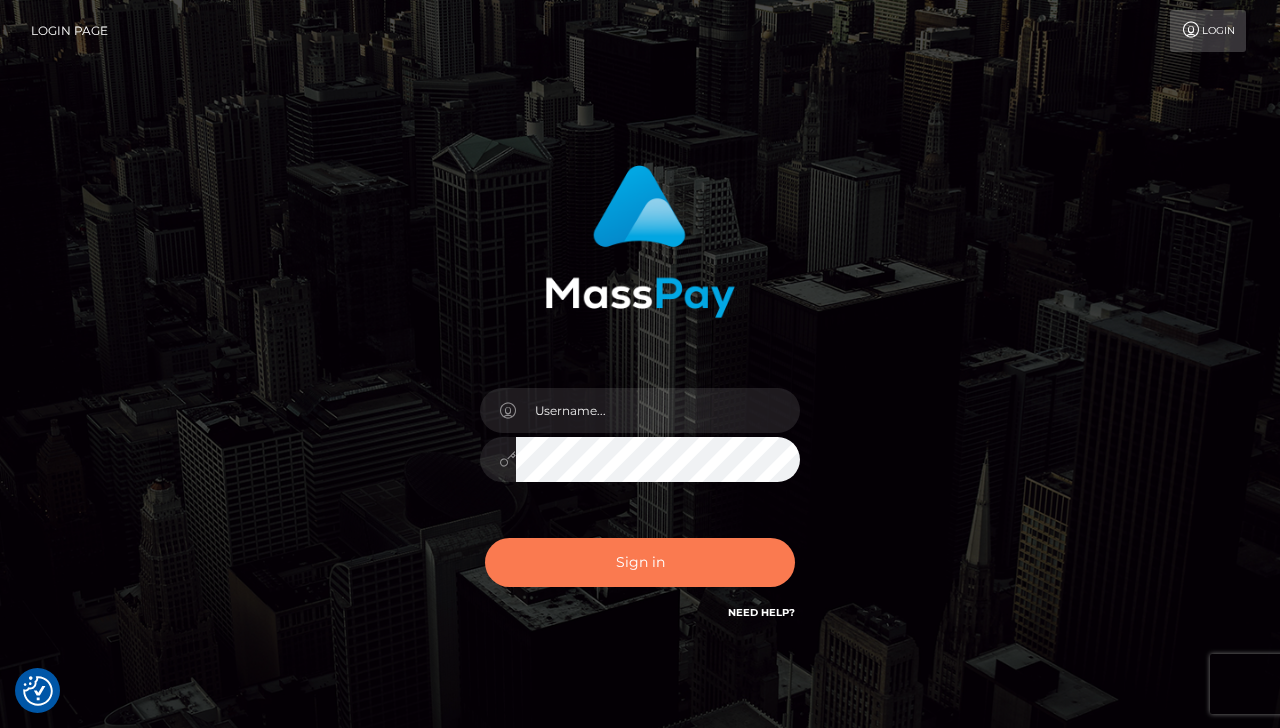 click on "Sign in" at bounding box center [640, 562] 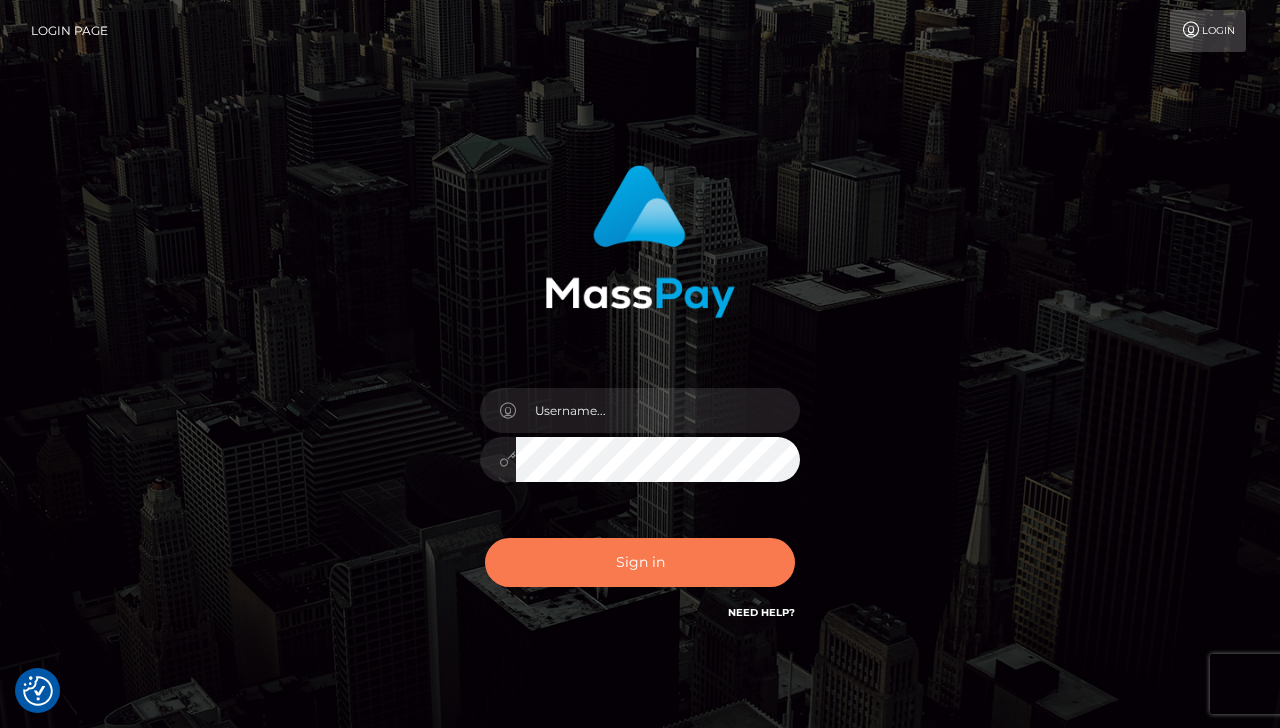 click on "Sign in" at bounding box center (640, 562) 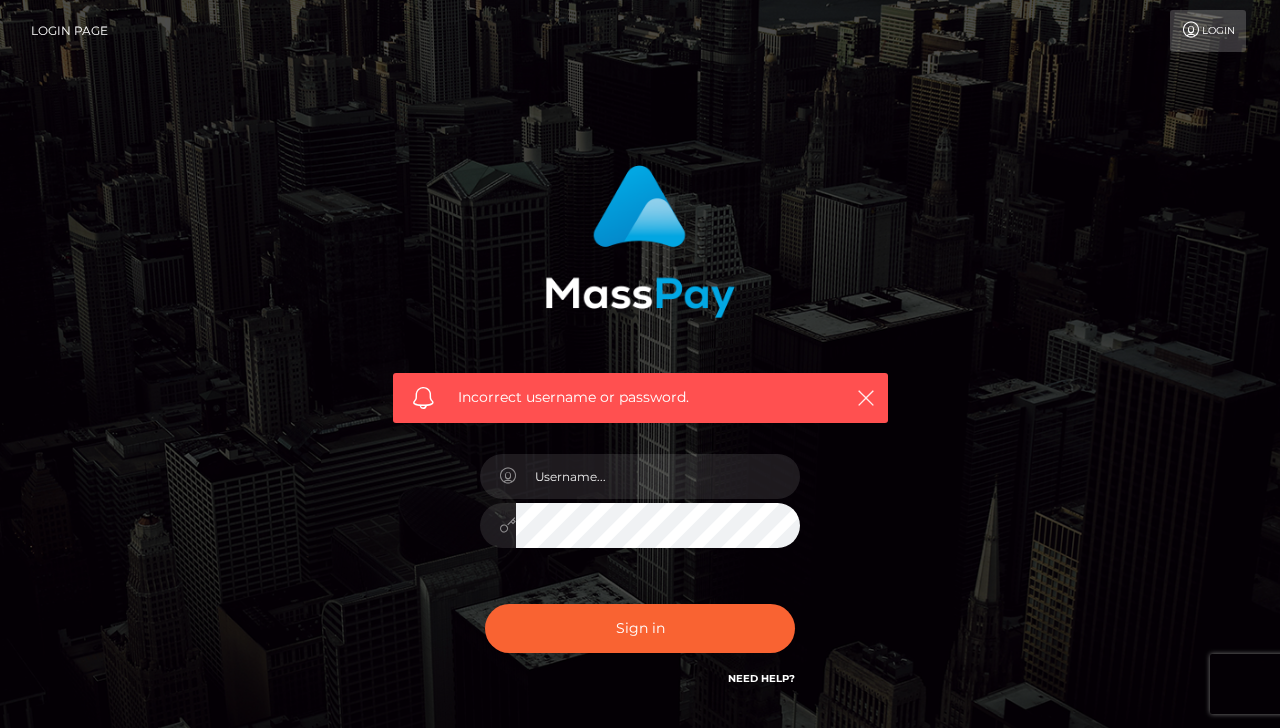 scroll, scrollTop: 0, scrollLeft: 0, axis: both 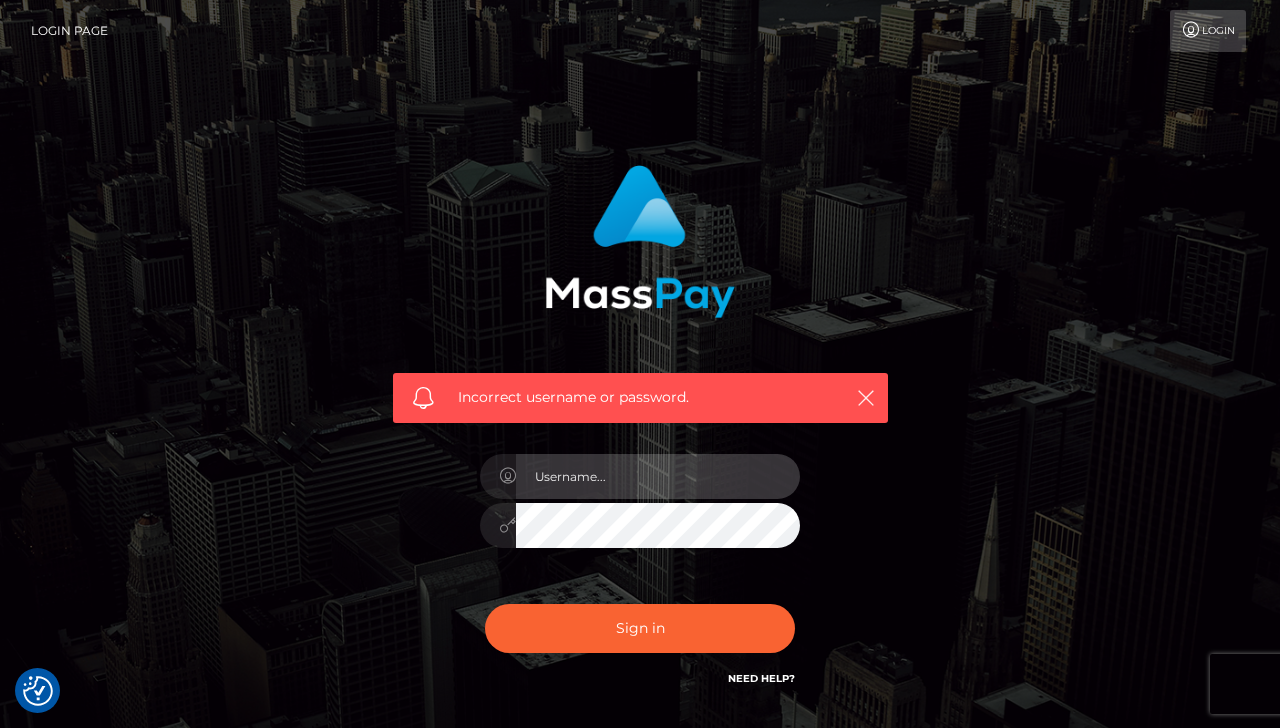 click at bounding box center [658, 476] 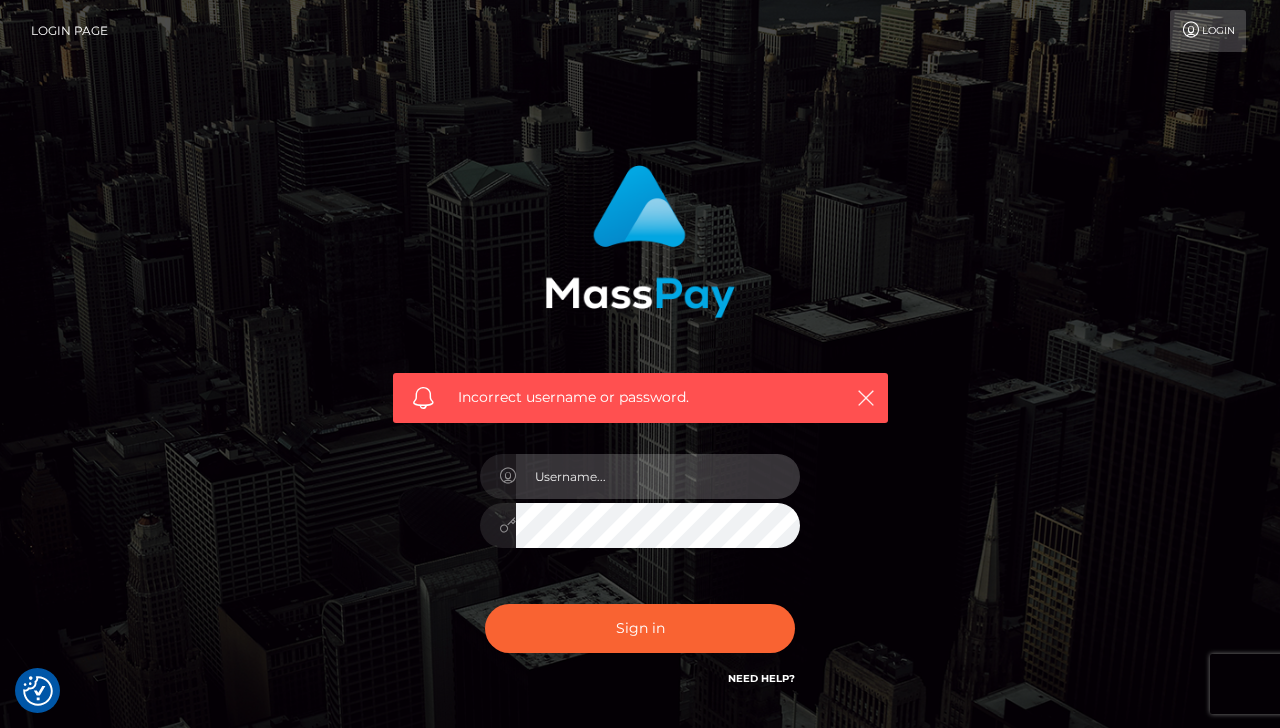 type on "denise" 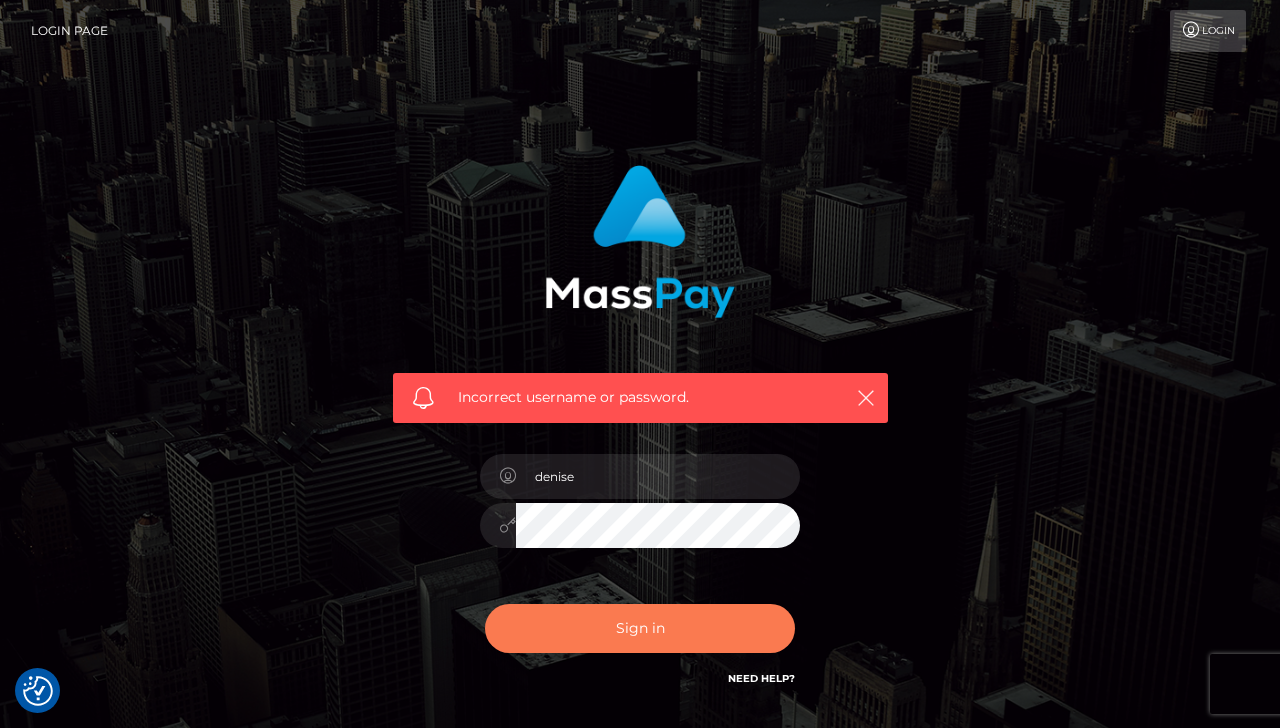 click on "Sign in" at bounding box center [640, 628] 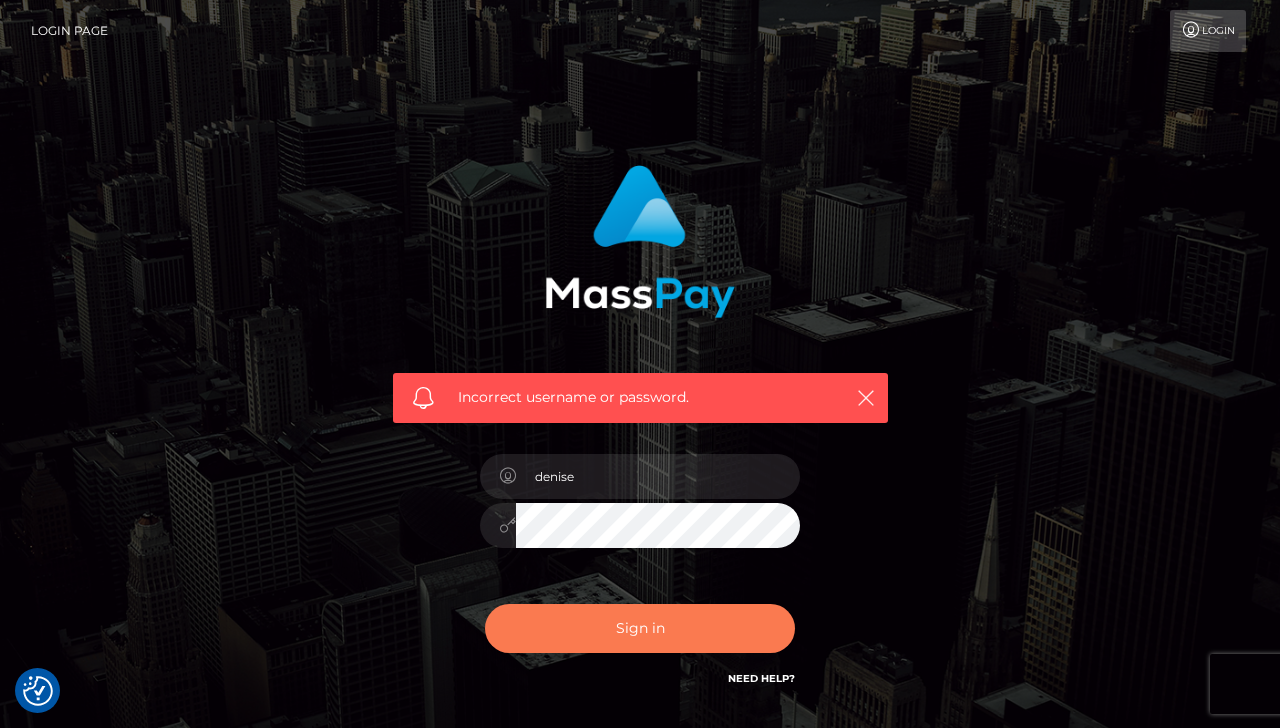 click on "Sign in" at bounding box center (640, 628) 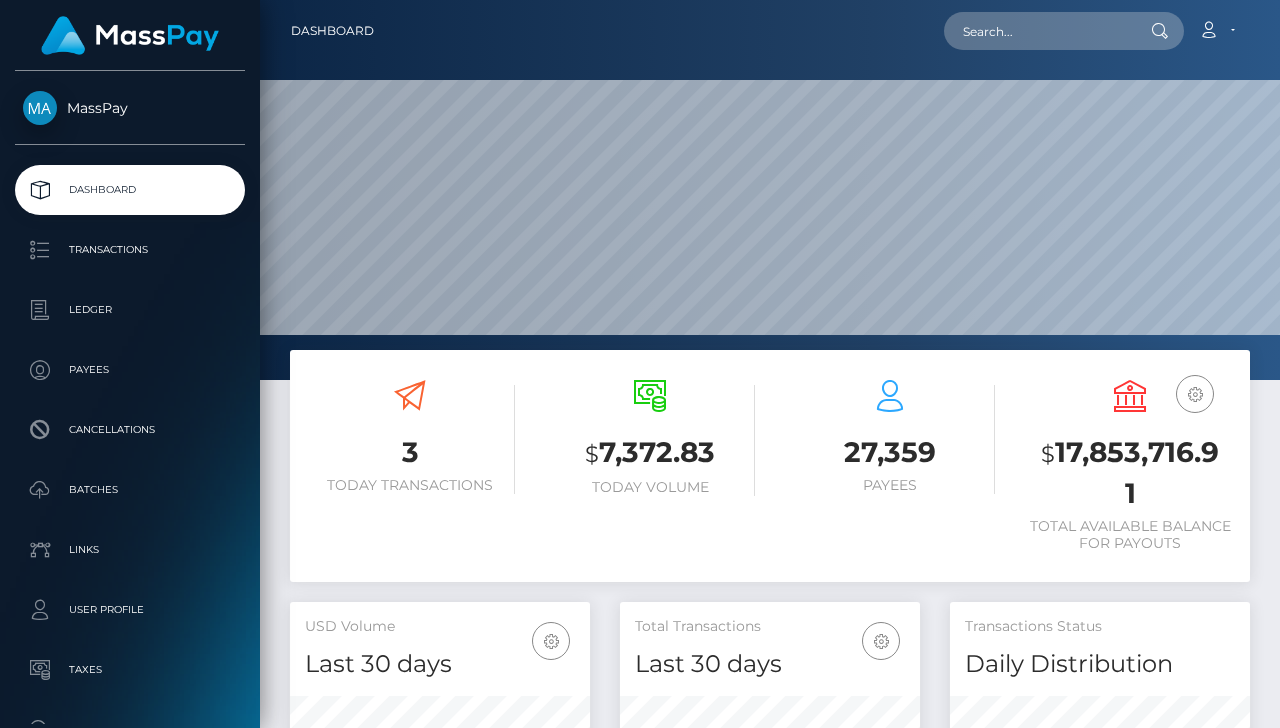 scroll, scrollTop: 0, scrollLeft: 0, axis: both 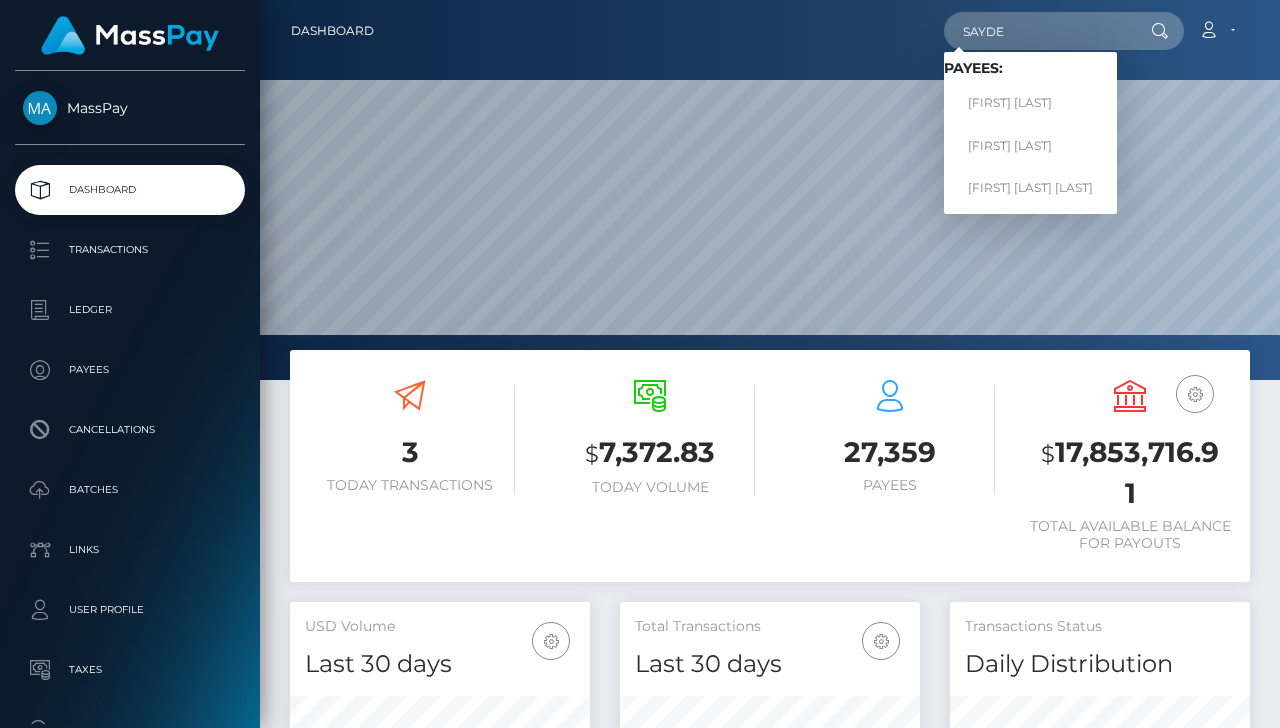 type on "SAYDE" 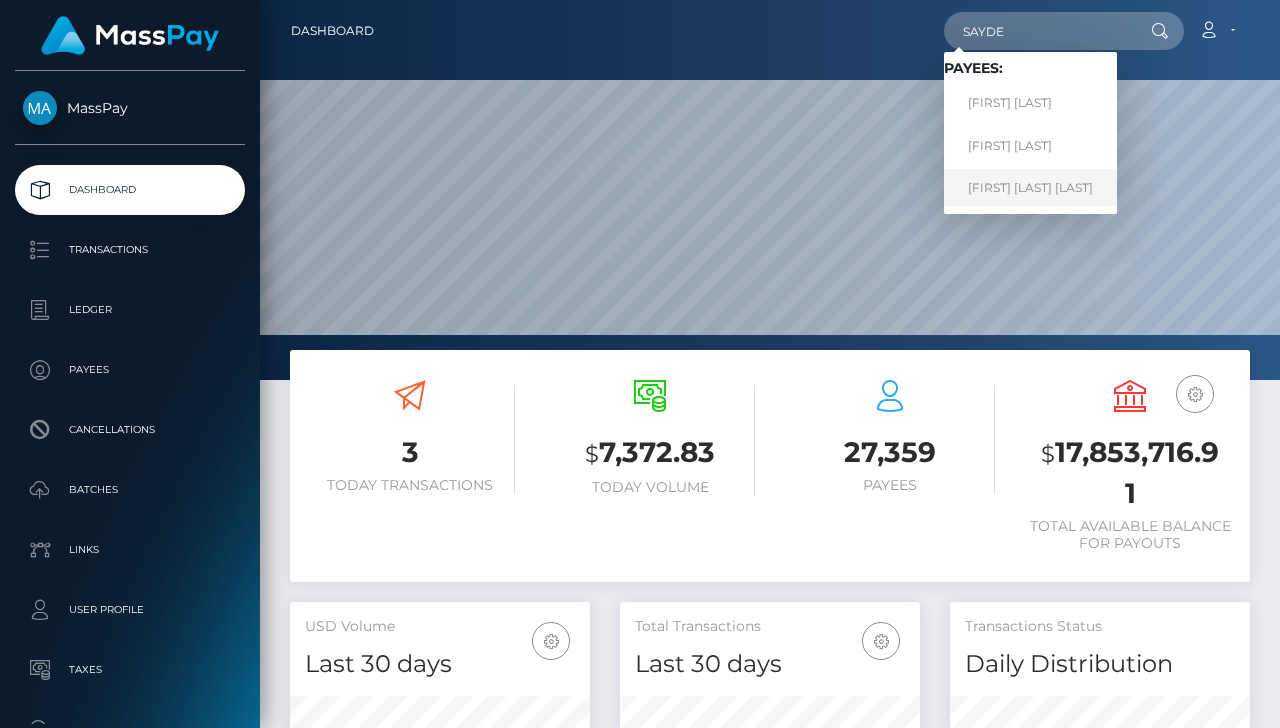 click on "SAYDE  SANCHEZ LEON" at bounding box center [1030, 187] 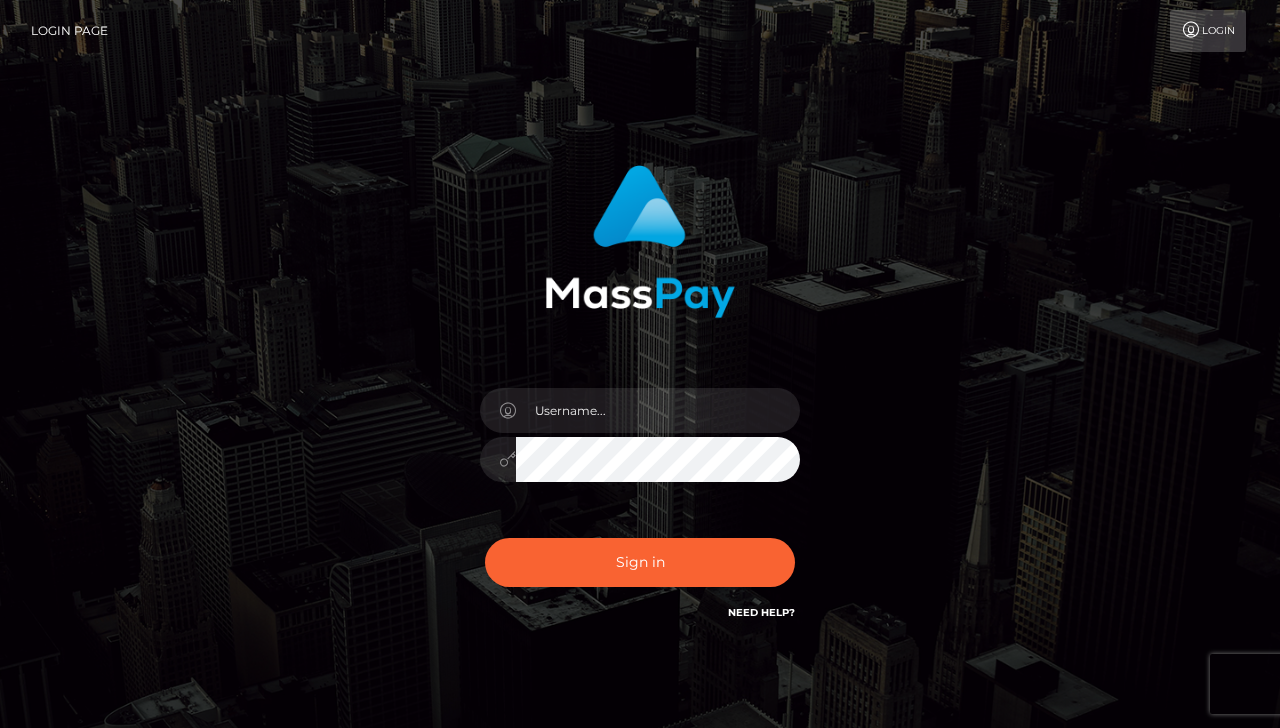 scroll, scrollTop: 0, scrollLeft: 0, axis: both 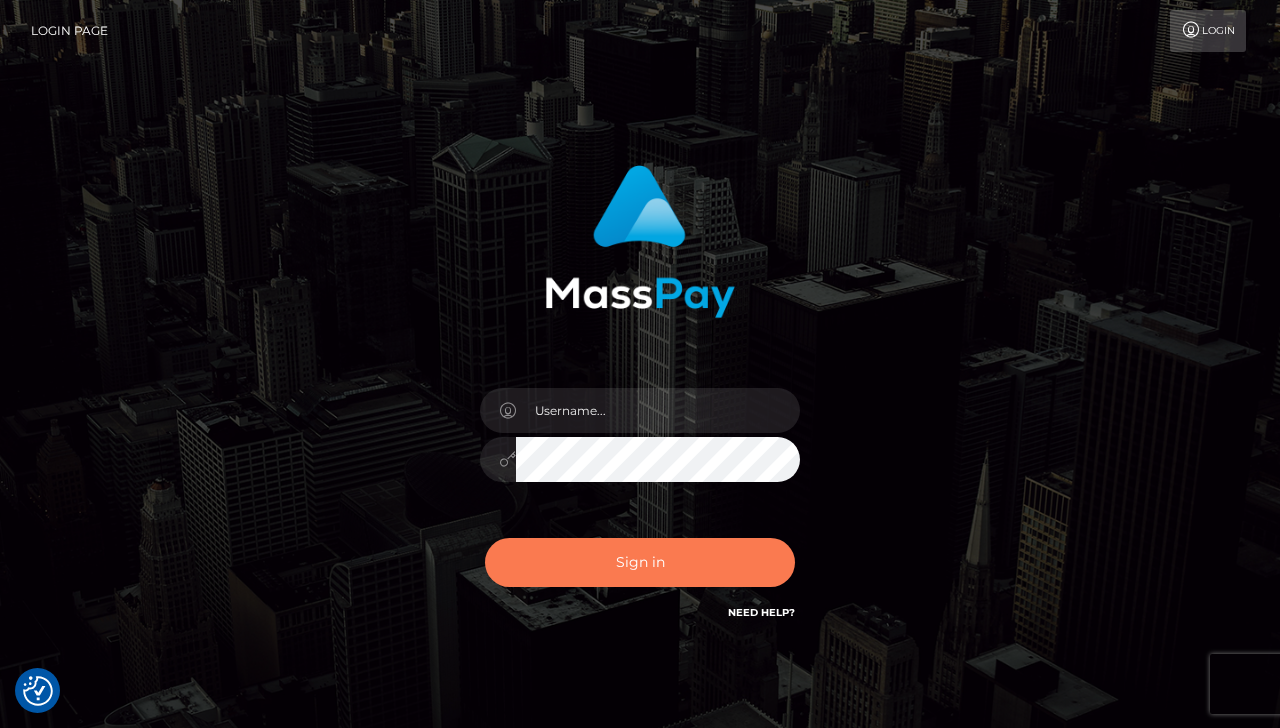 click on "Sign in" at bounding box center [640, 562] 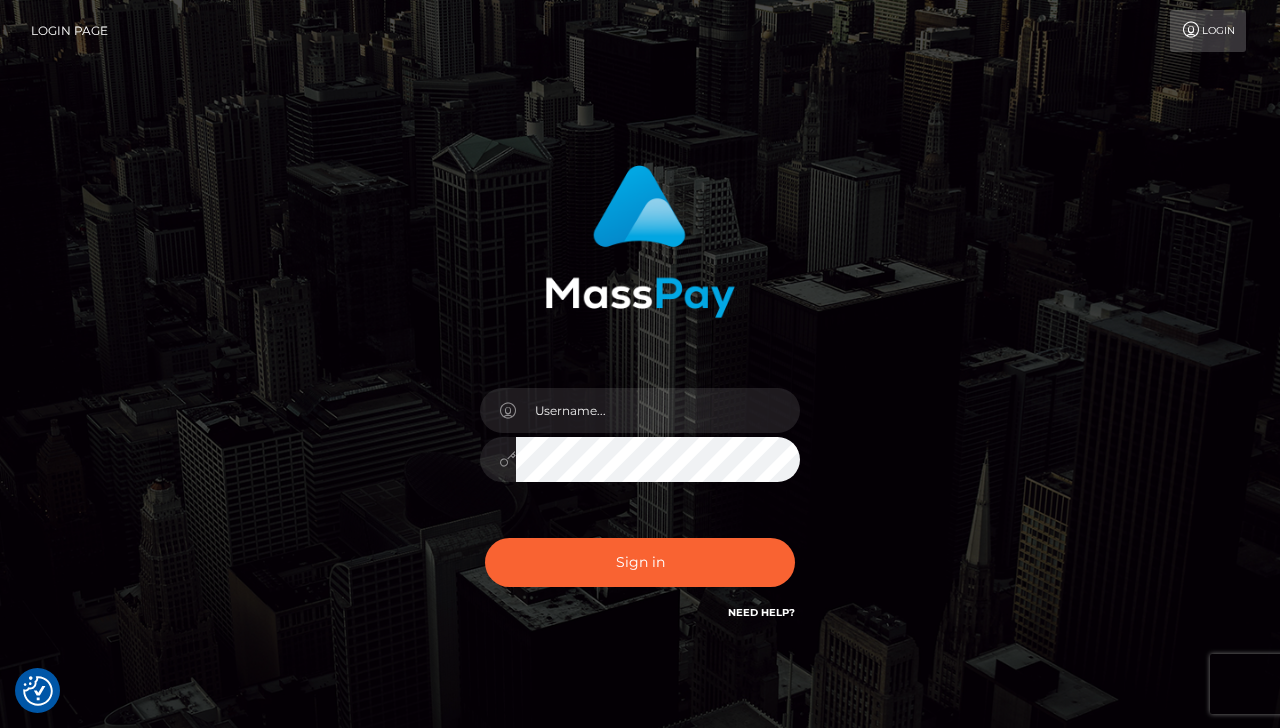 click on "Sign in" at bounding box center [640, 404] 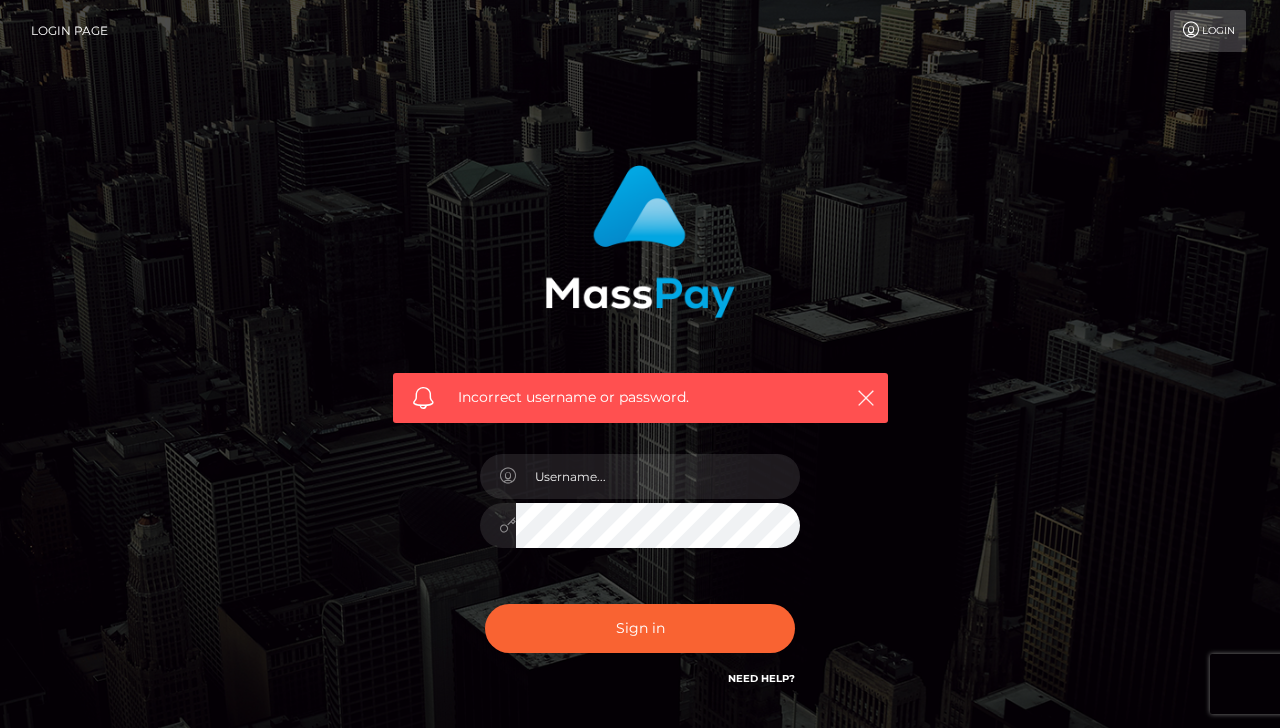 scroll, scrollTop: 0, scrollLeft: 0, axis: both 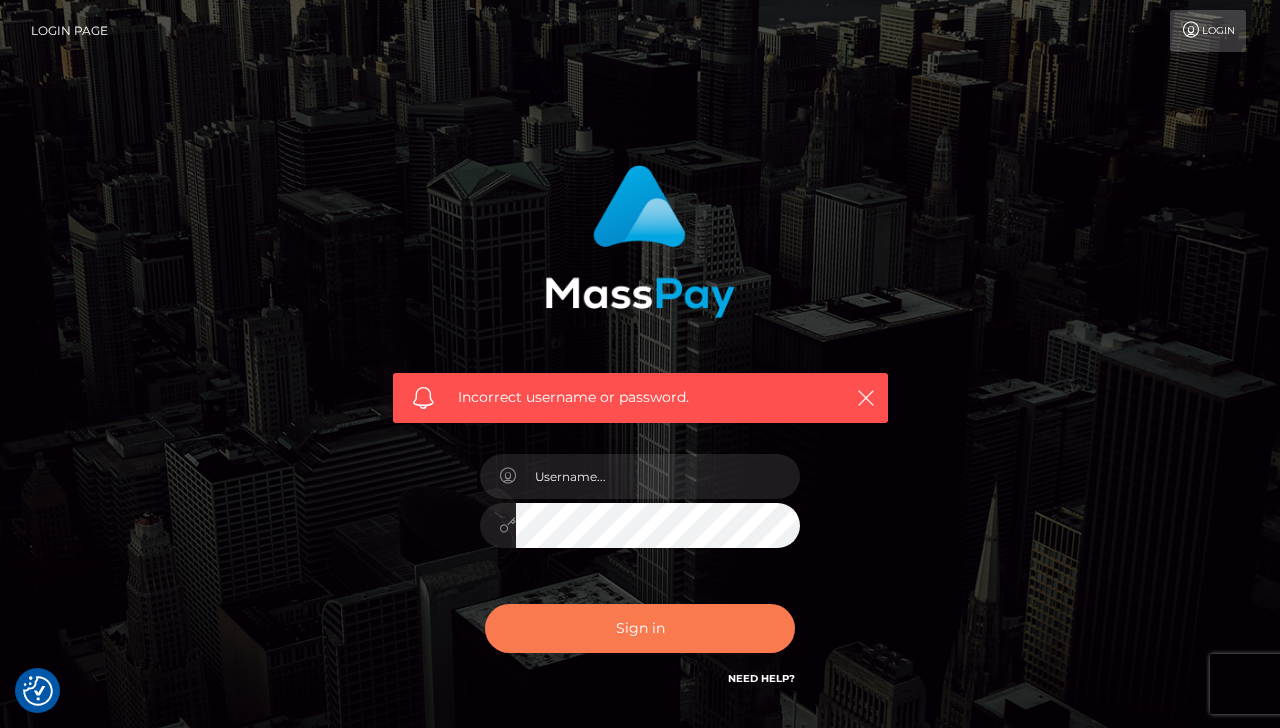 click on "Sign in" at bounding box center (640, 628) 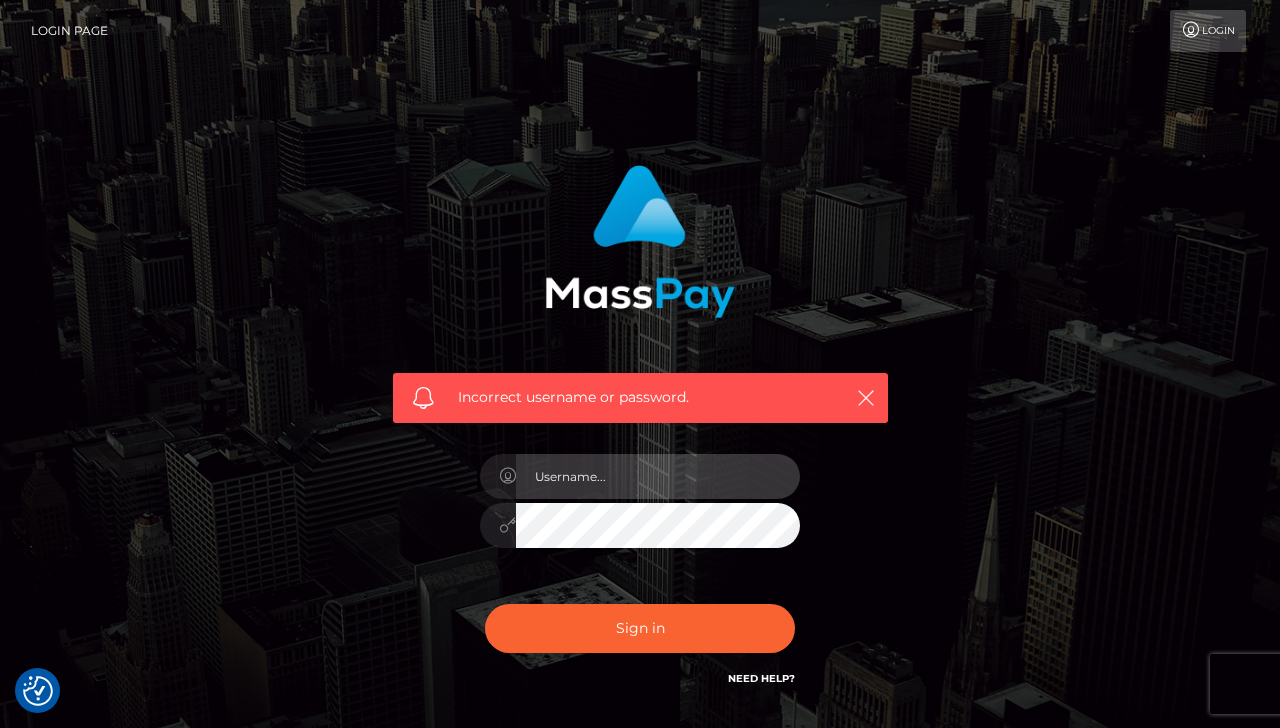 click at bounding box center (658, 476) 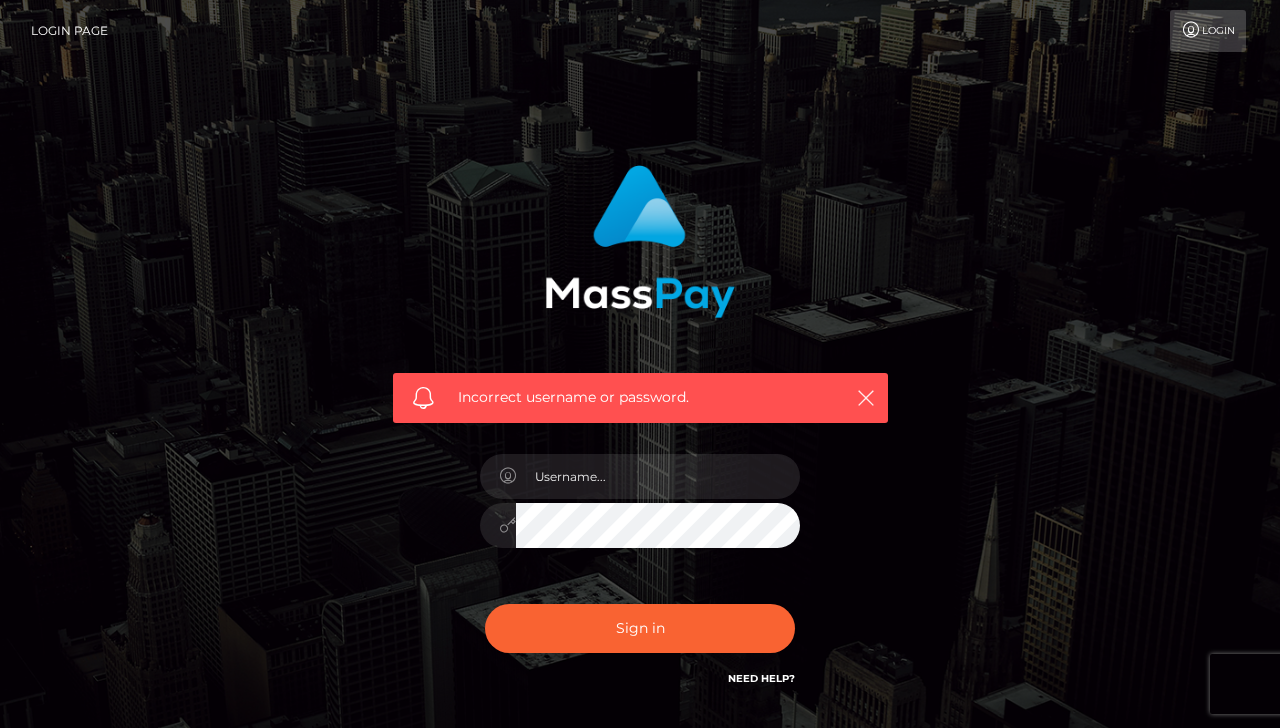 scroll, scrollTop: 0, scrollLeft: 0, axis: both 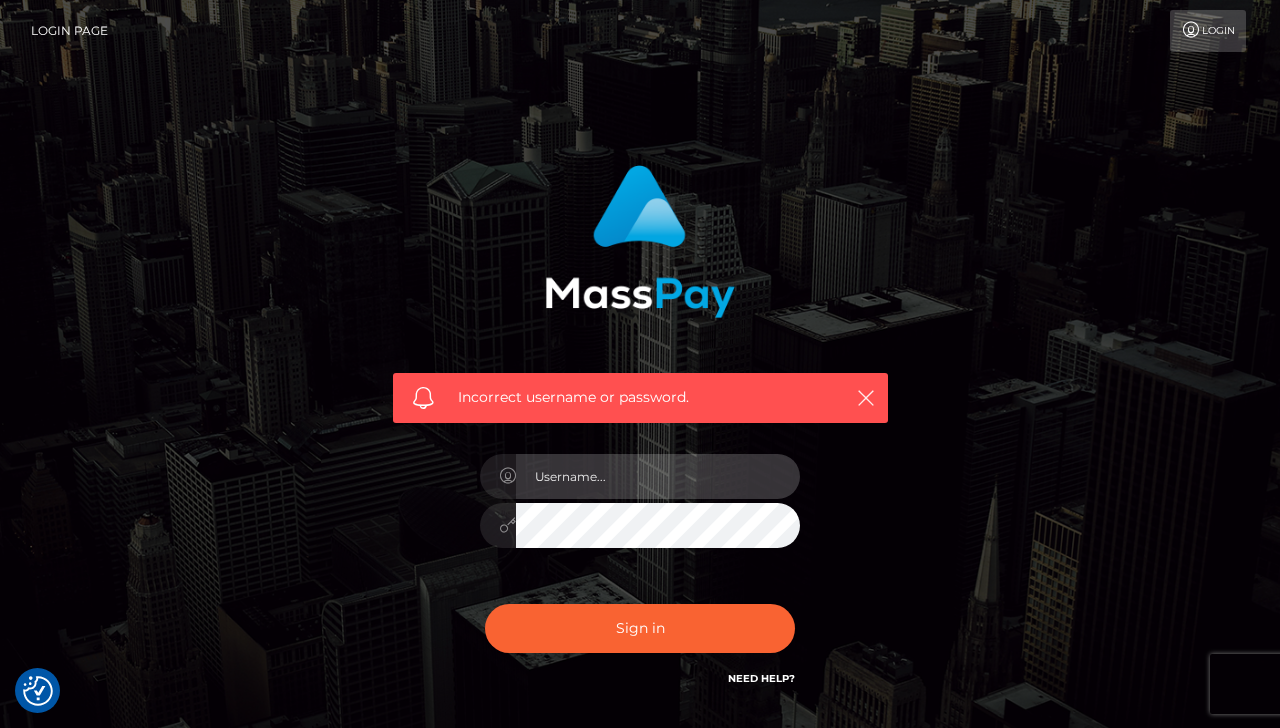 click at bounding box center [658, 476] 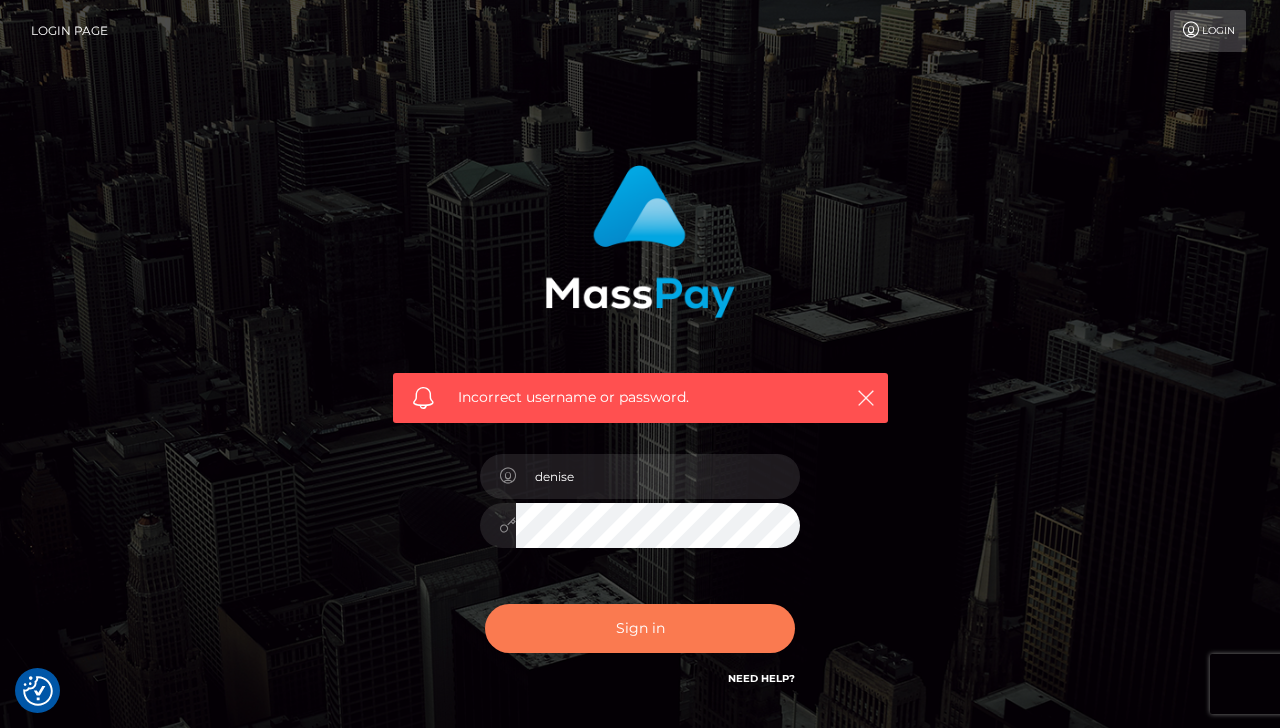 click on "Sign in" at bounding box center [640, 628] 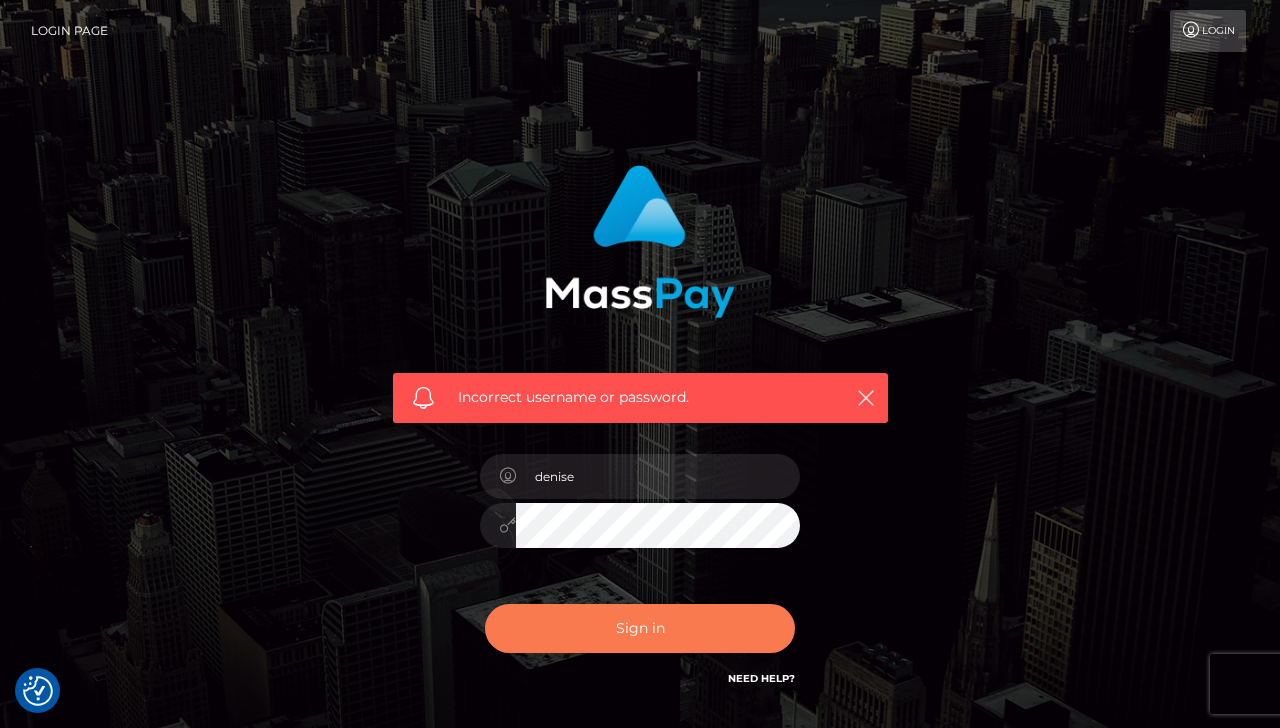 click on "Sign in" at bounding box center (640, 628) 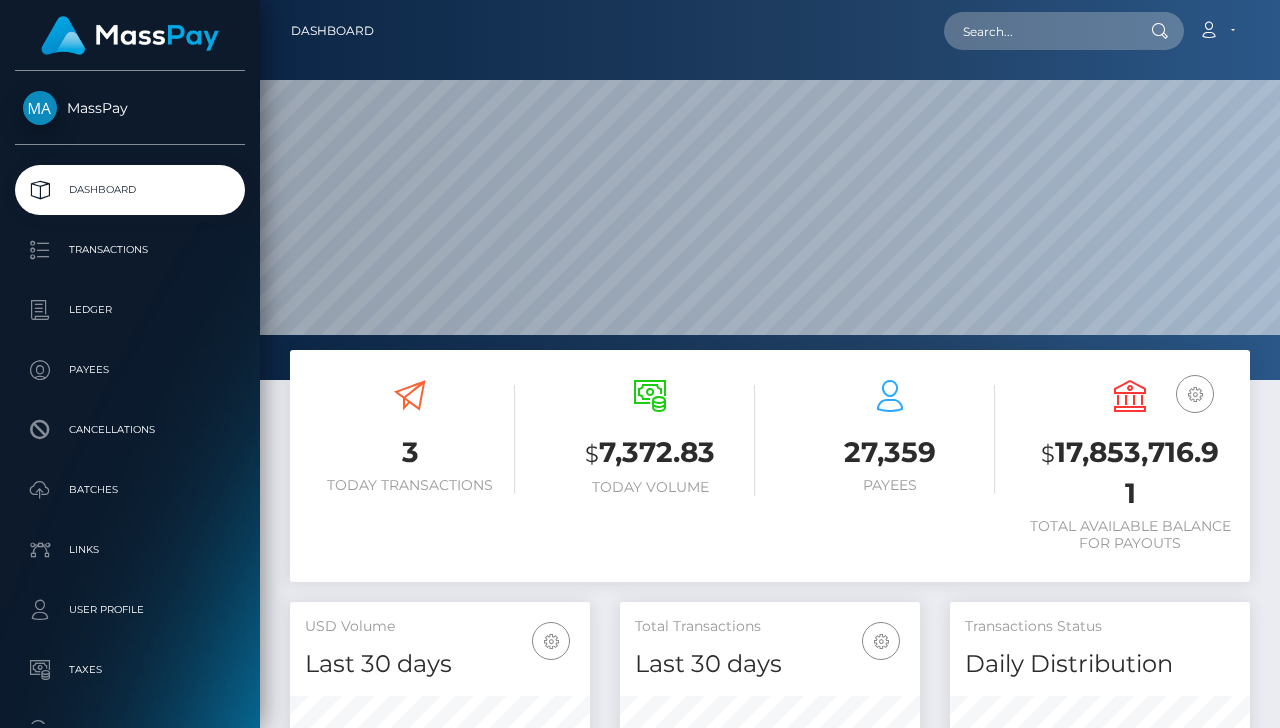scroll, scrollTop: 0, scrollLeft: 0, axis: both 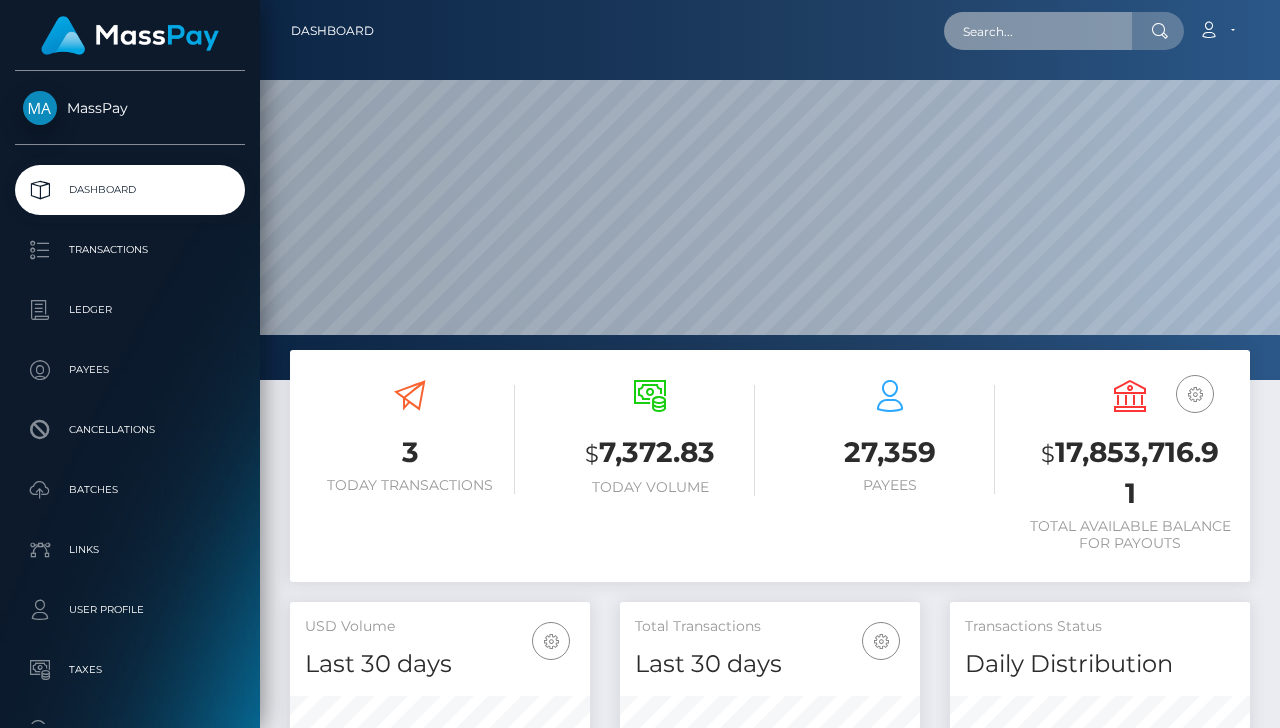 click at bounding box center (1038, 31) 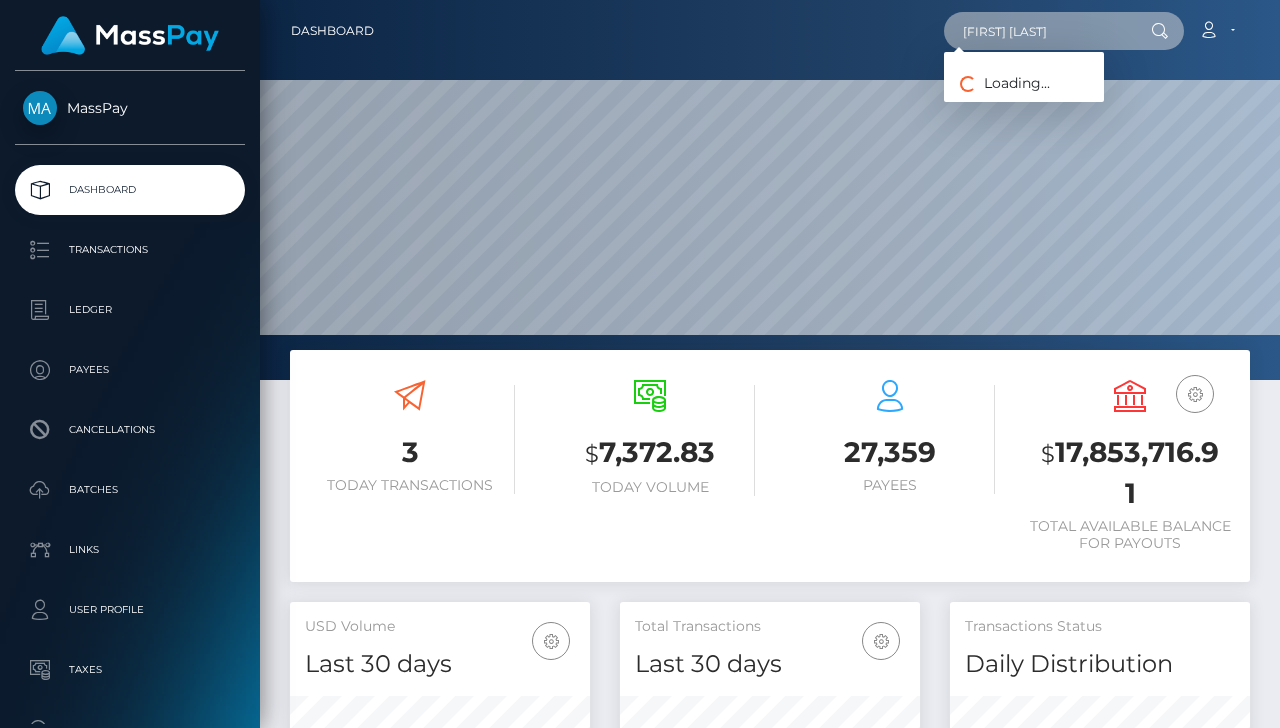 type on "Denise" 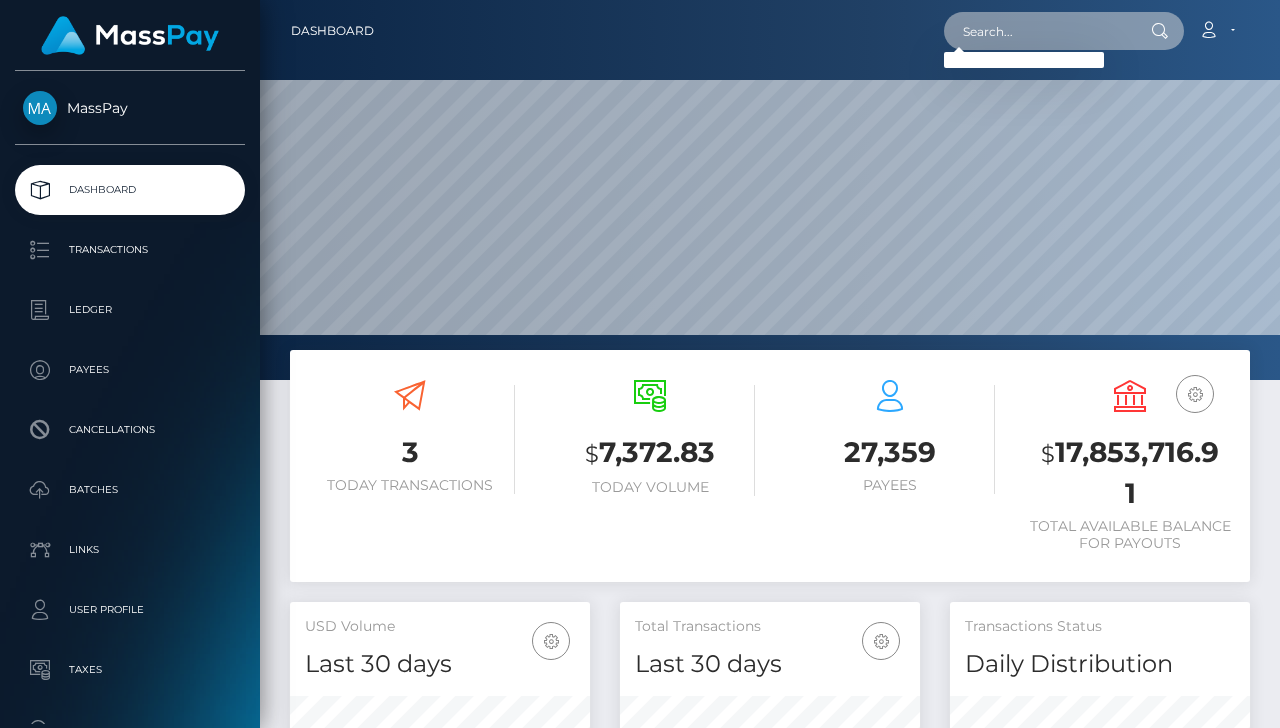 click at bounding box center [1038, 31] 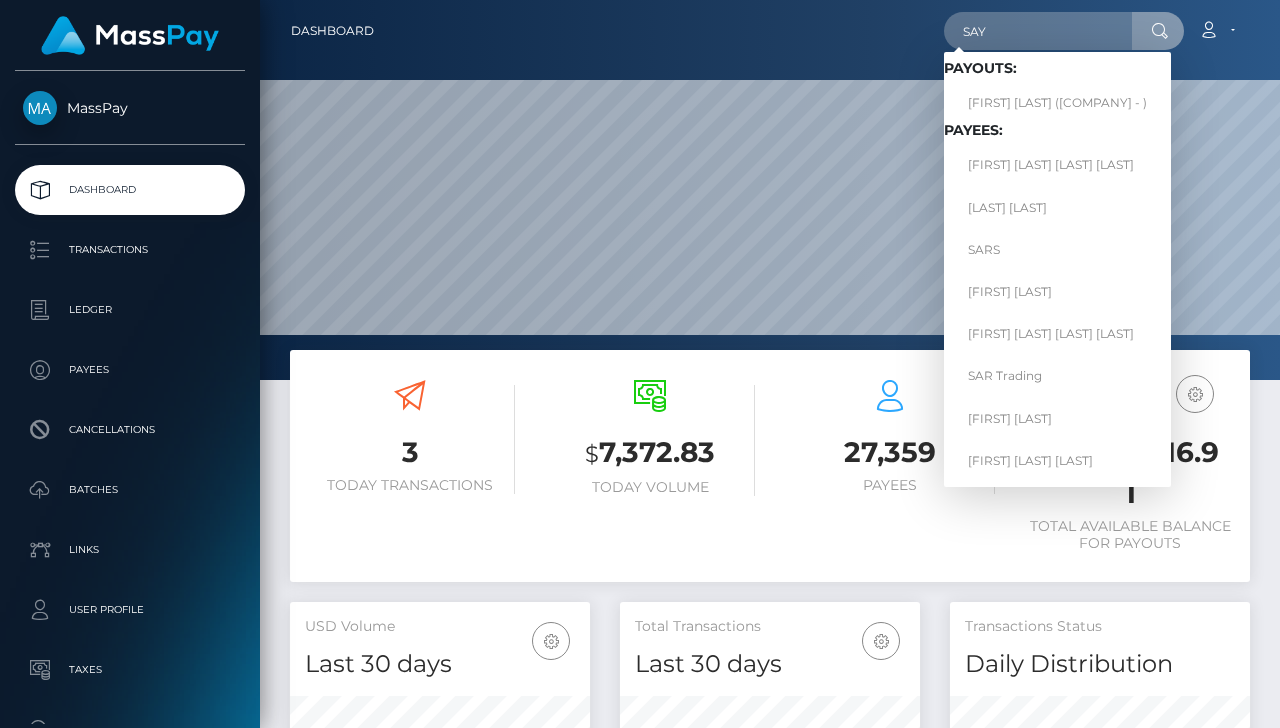 click on "Total Transactions" at bounding box center (770, 627) 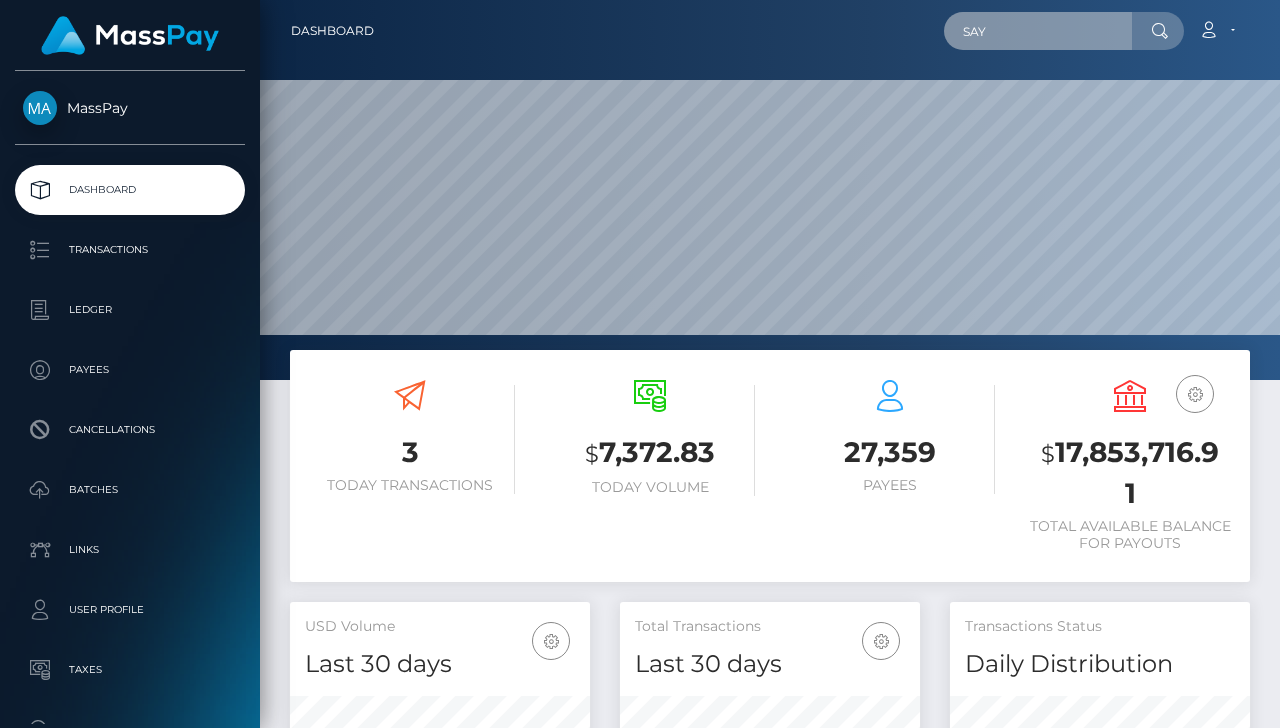 click on "SAY" at bounding box center [1038, 31] 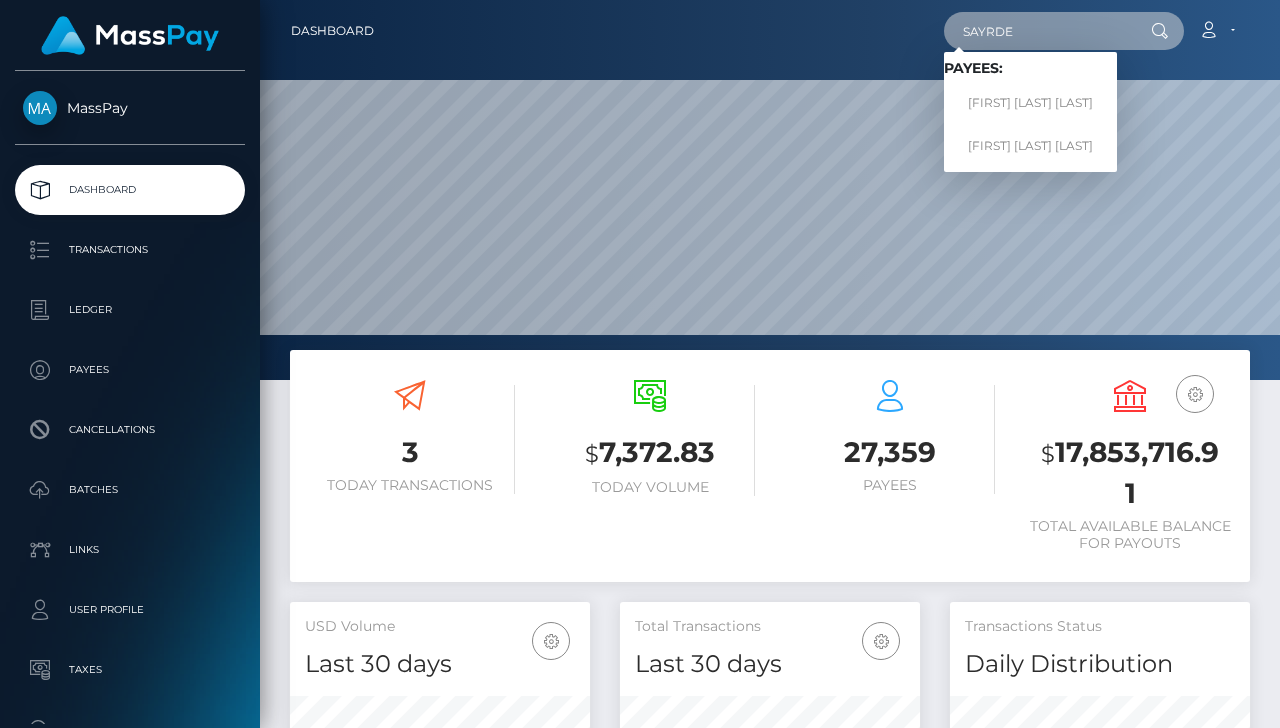type on "SAYRDE" 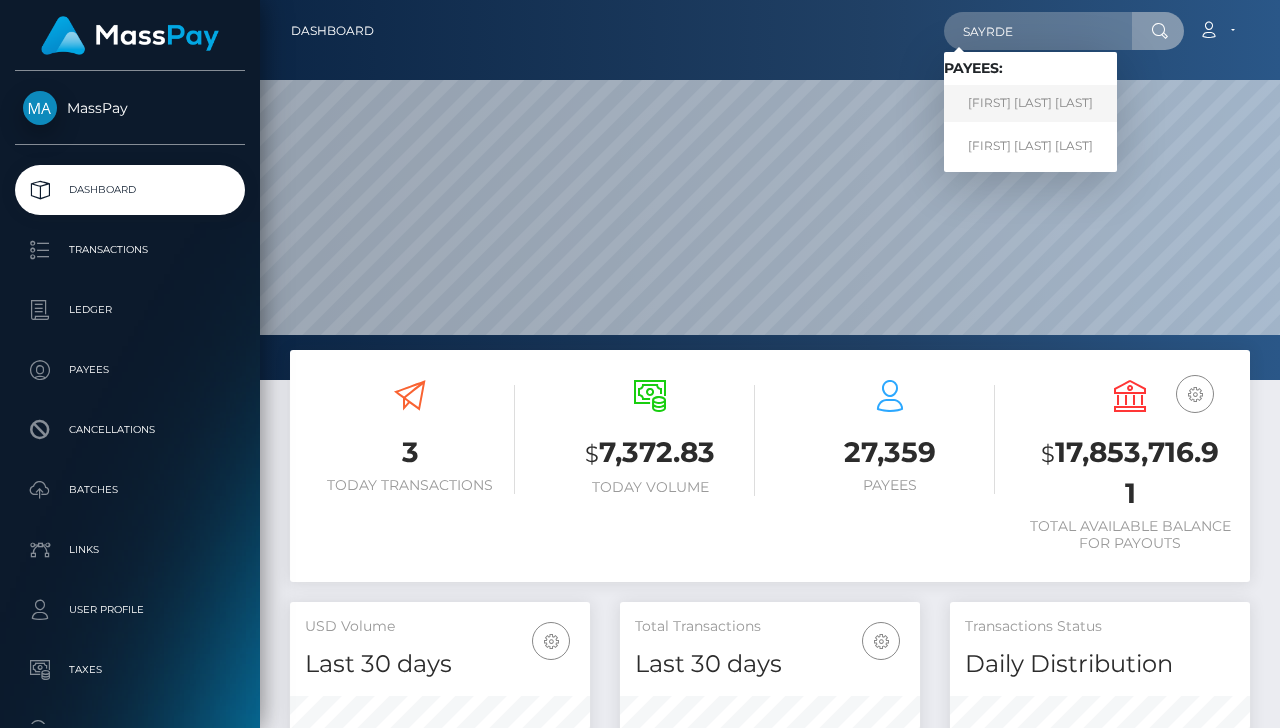 click on "SAYRDE ANNE MEIKLE" at bounding box center (1030, 103) 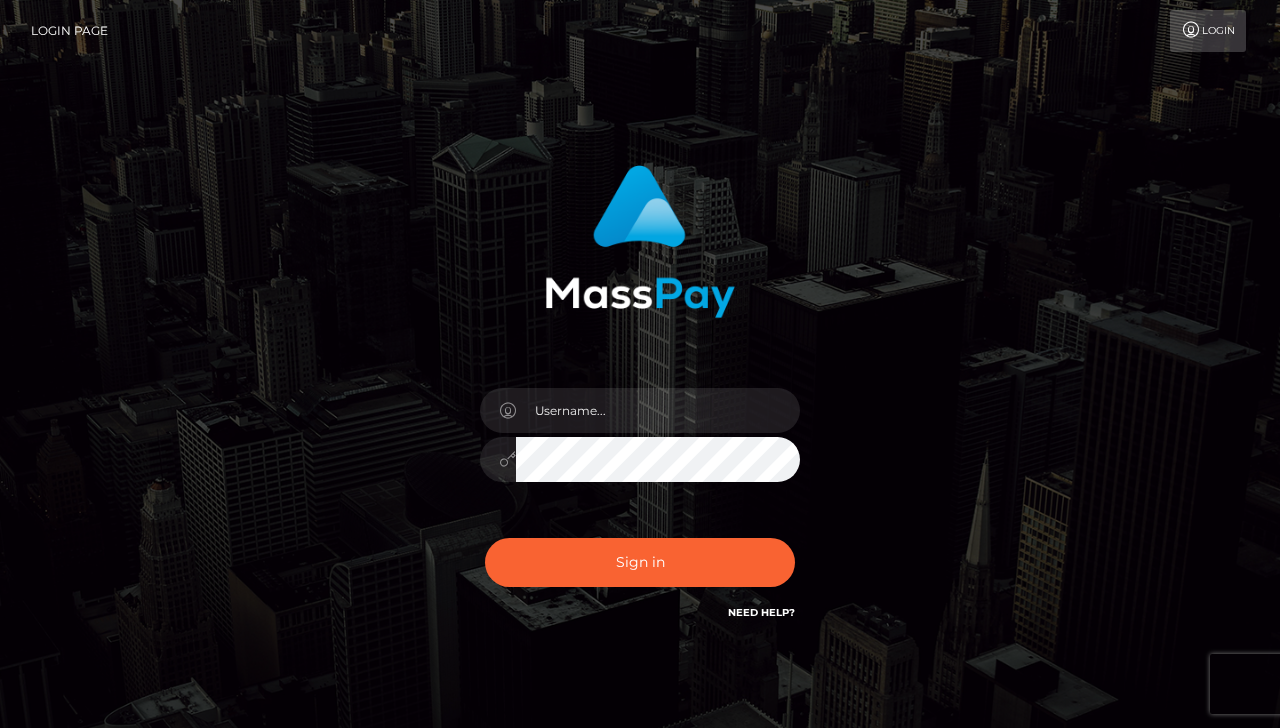 scroll, scrollTop: 0, scrollLeft: 0, axis: both 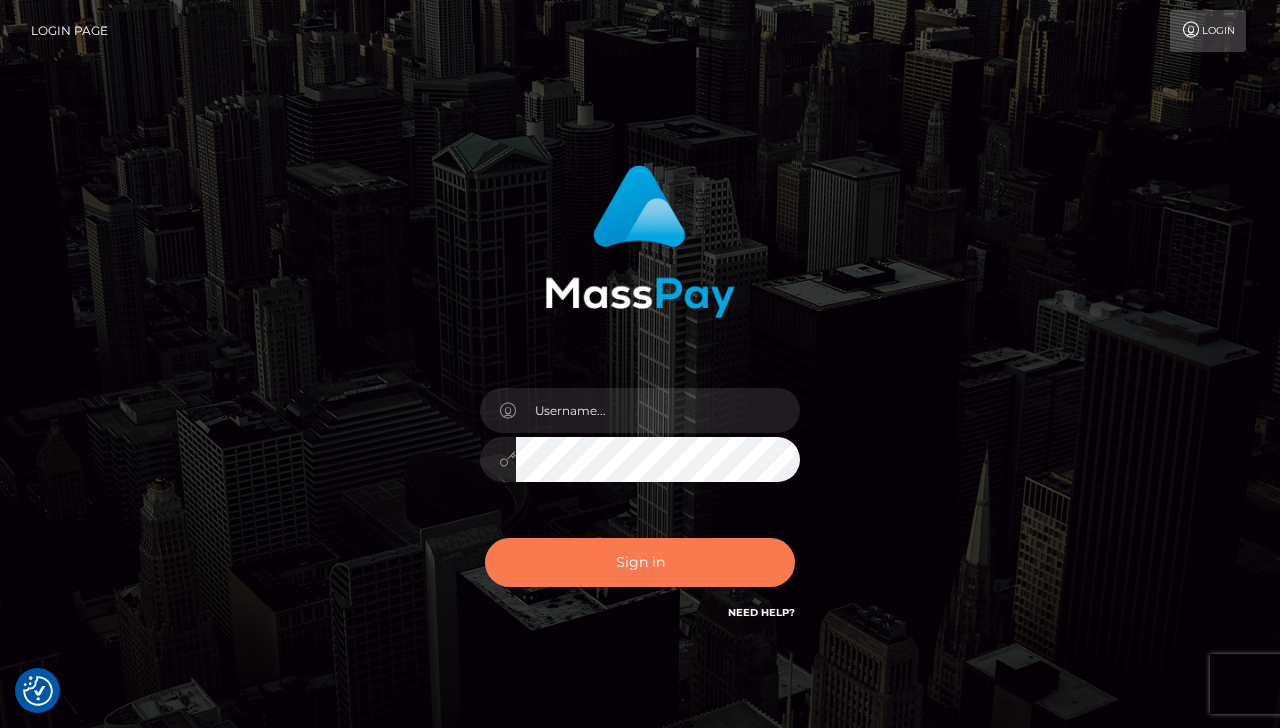 click on "Sign in" at bounding box center [640, 562] 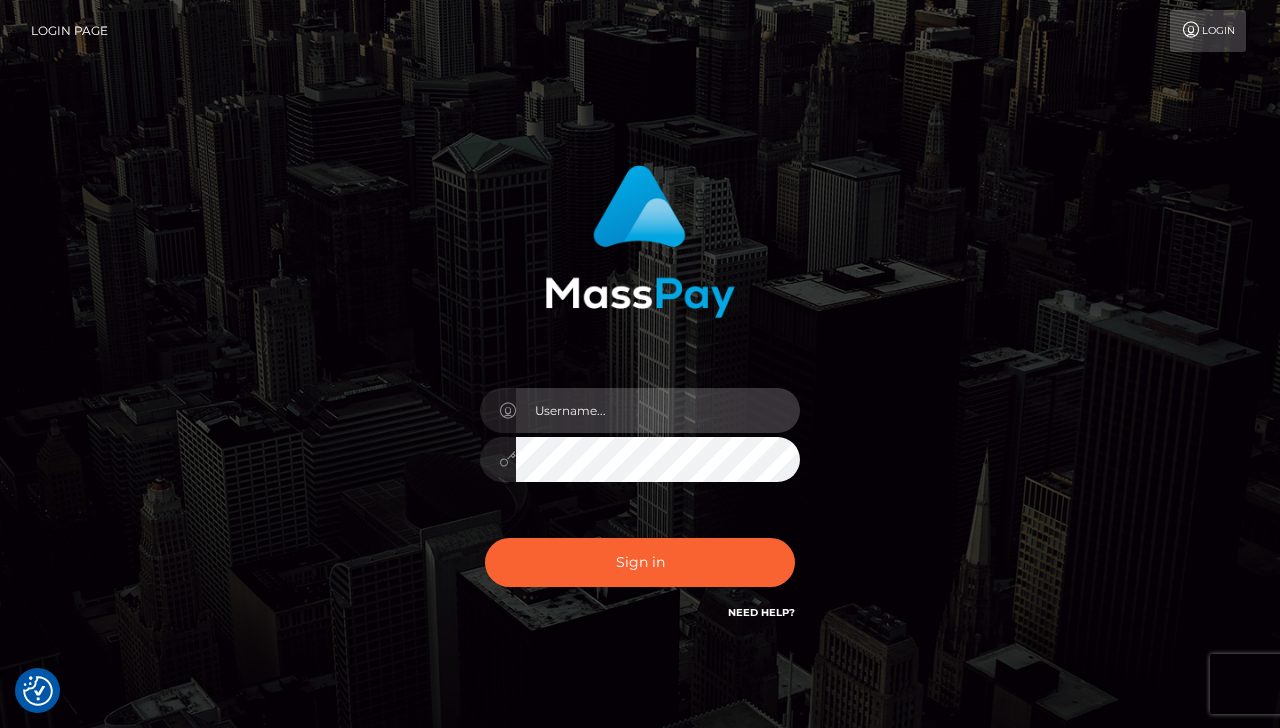 click at bounding box center [658, 410] 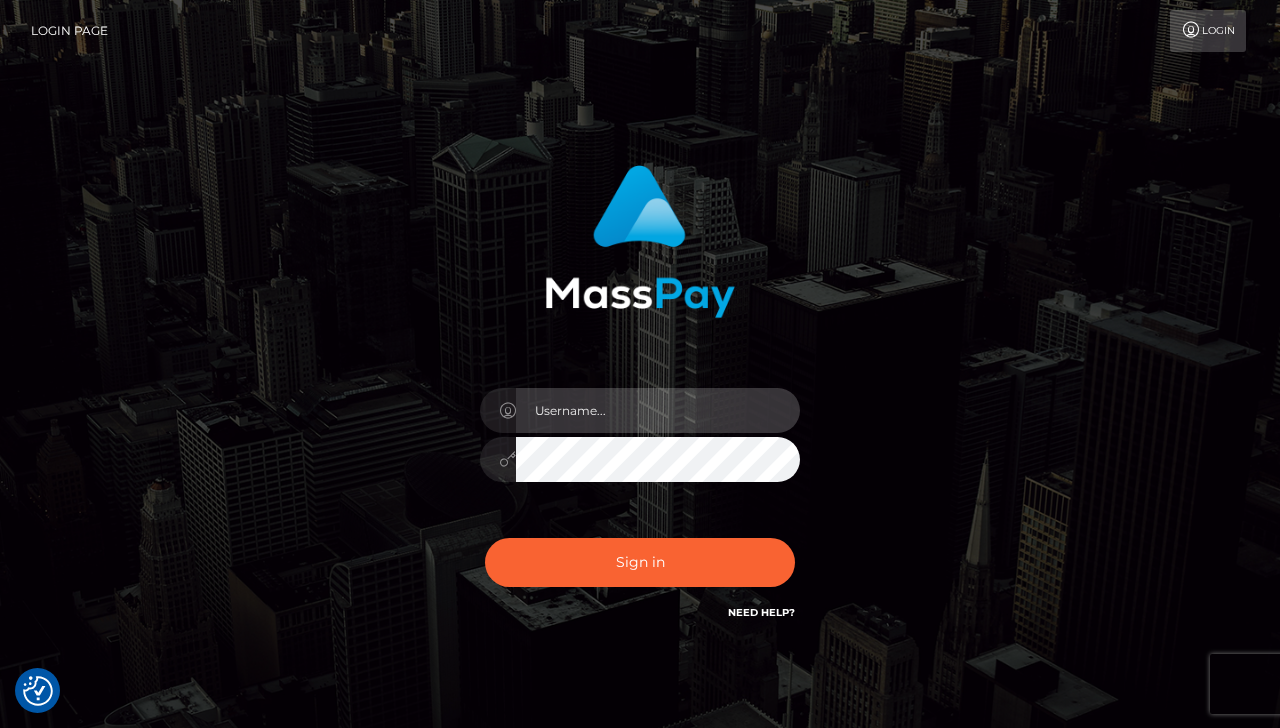 type on "denise" 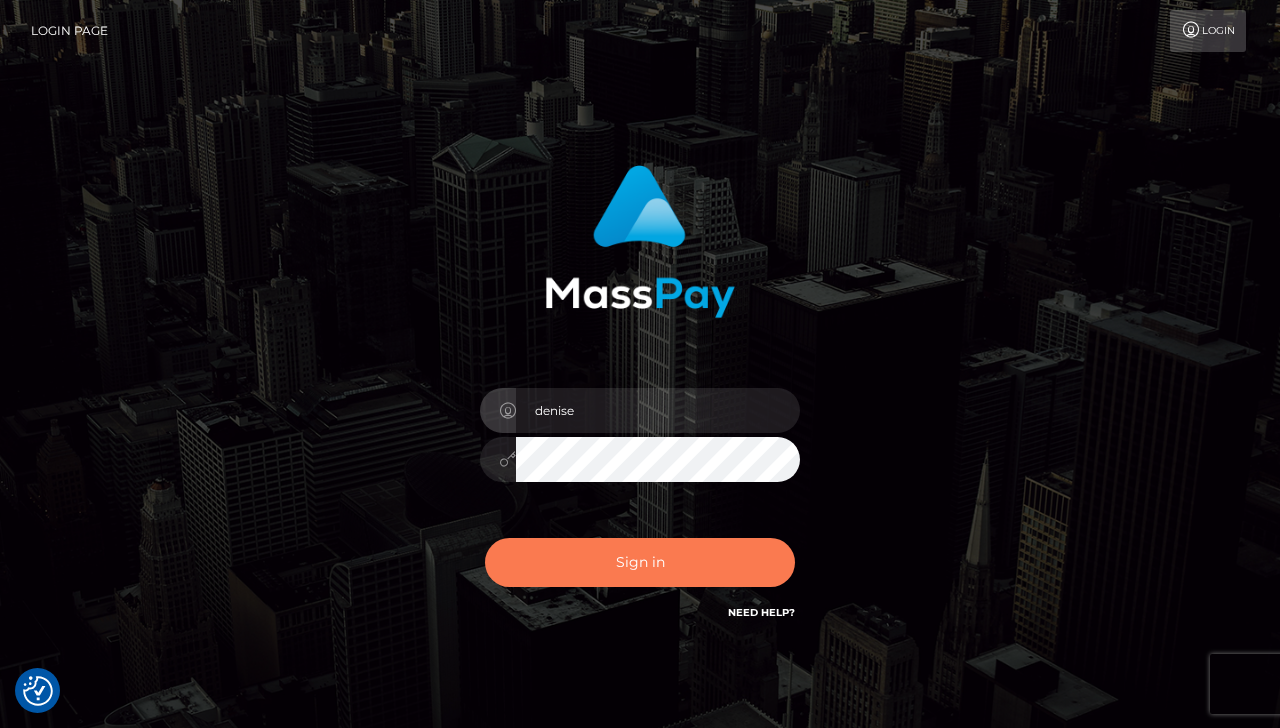 click on "Sign in" at bounding box center [640, 562] 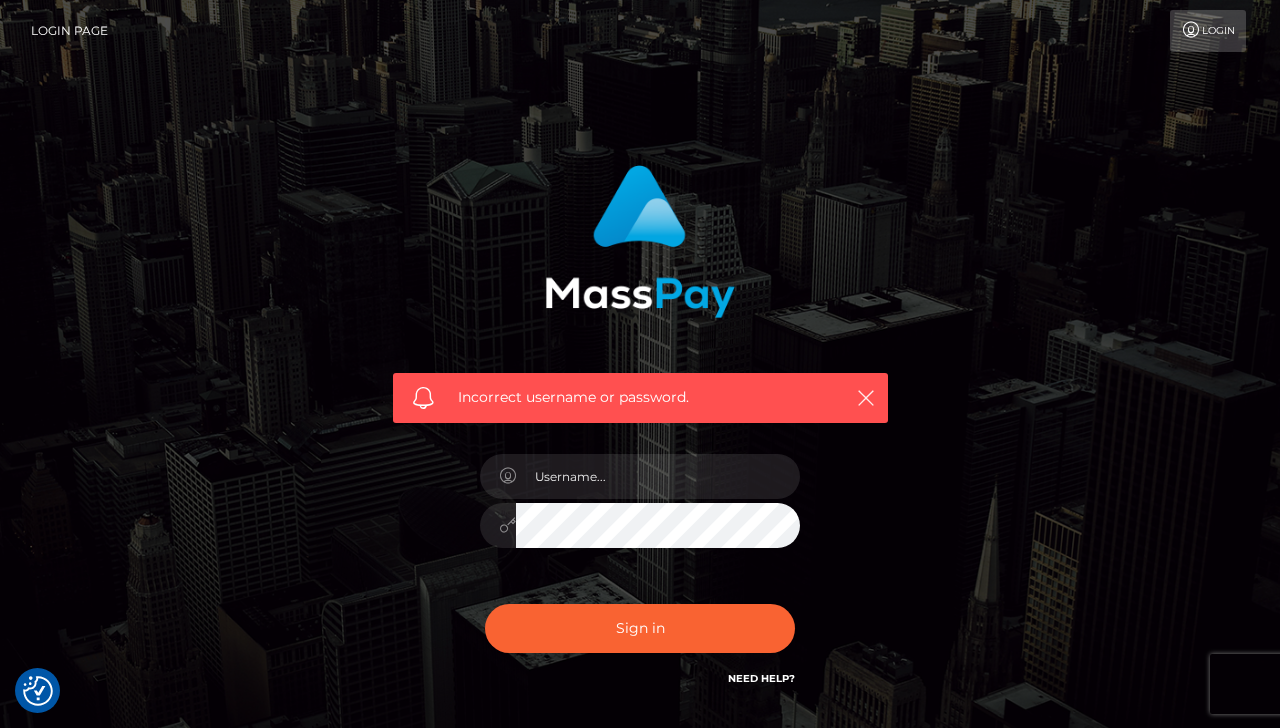 checkbox on "true" 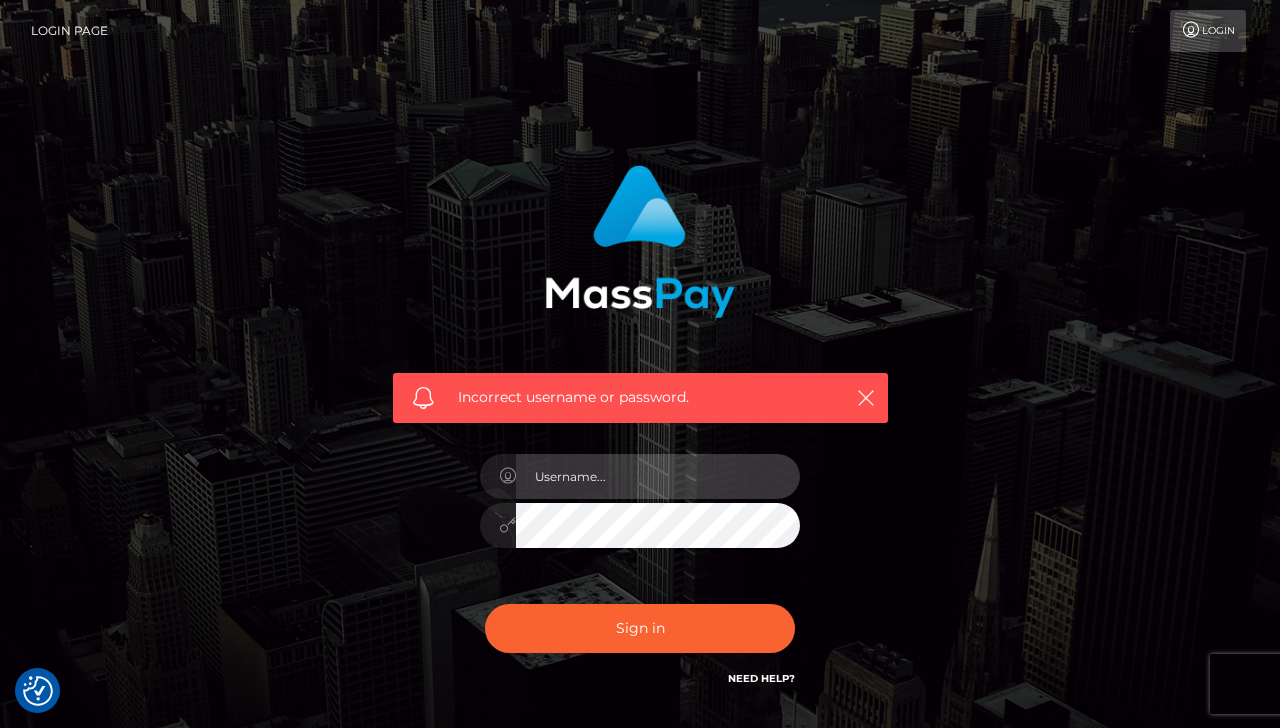 click at bounding box center [658, 476] 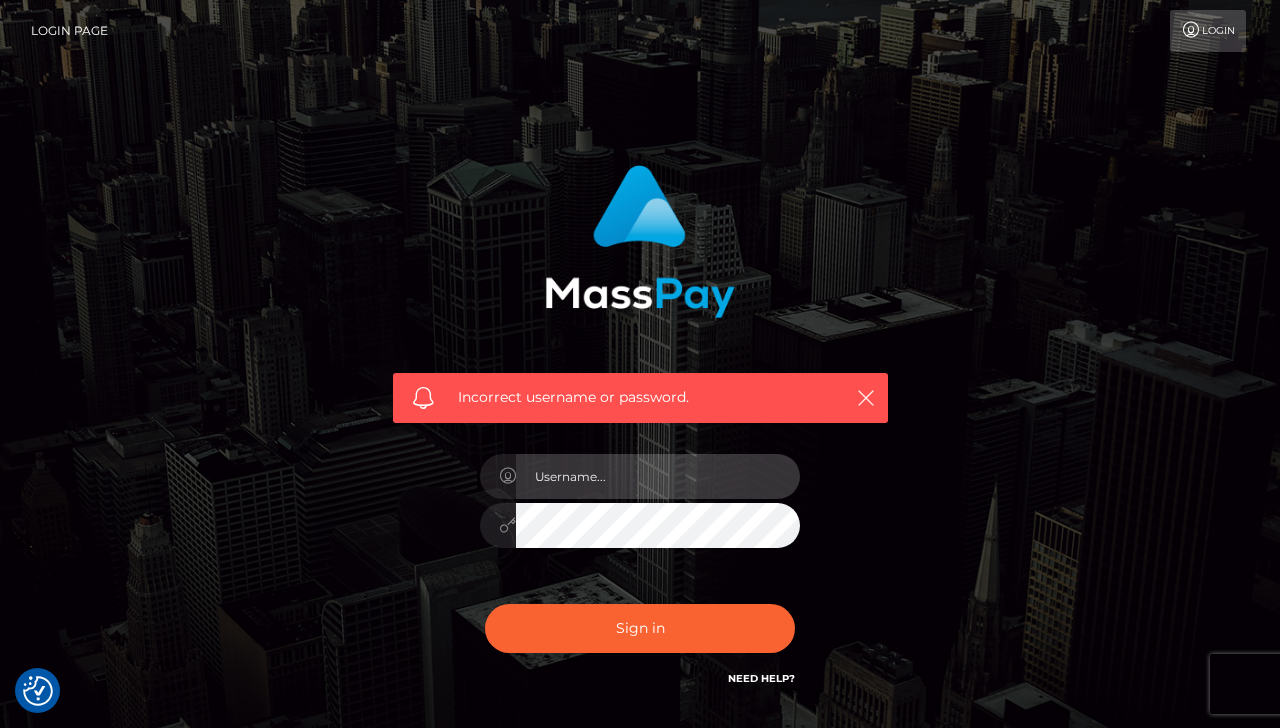 type on "denise" 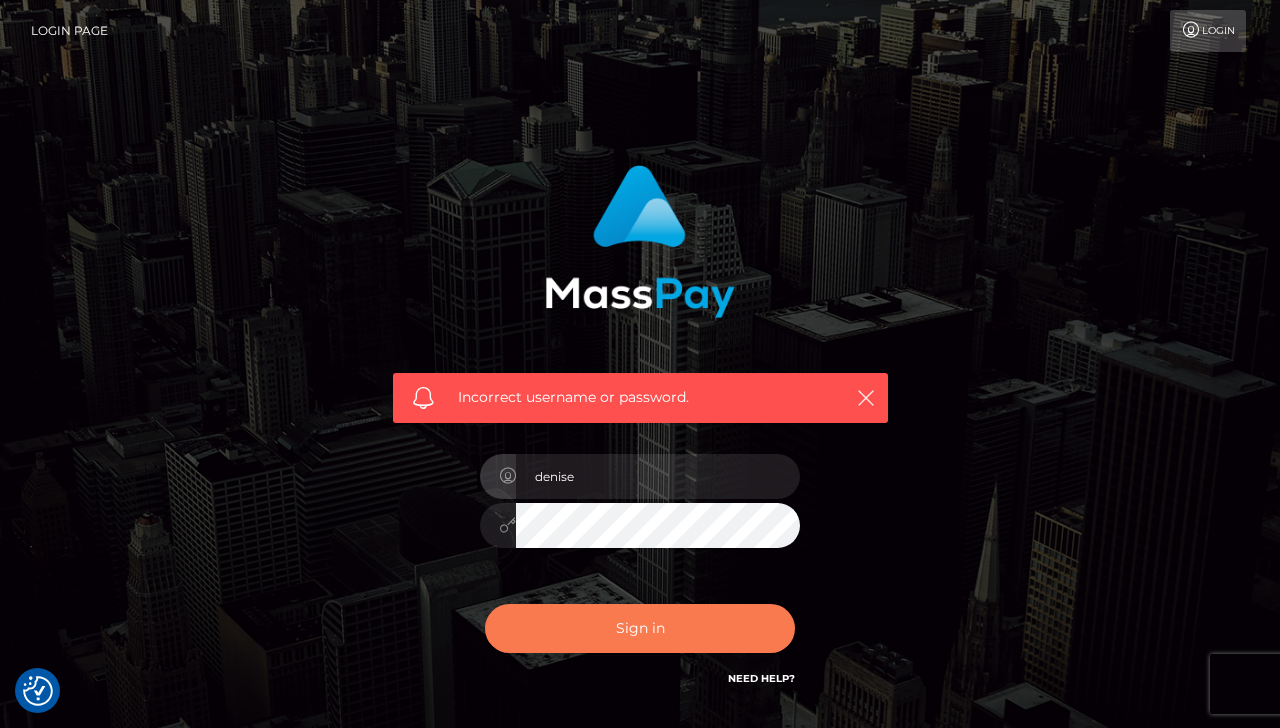 click on "Sign in" at bounding box center (640, 628) 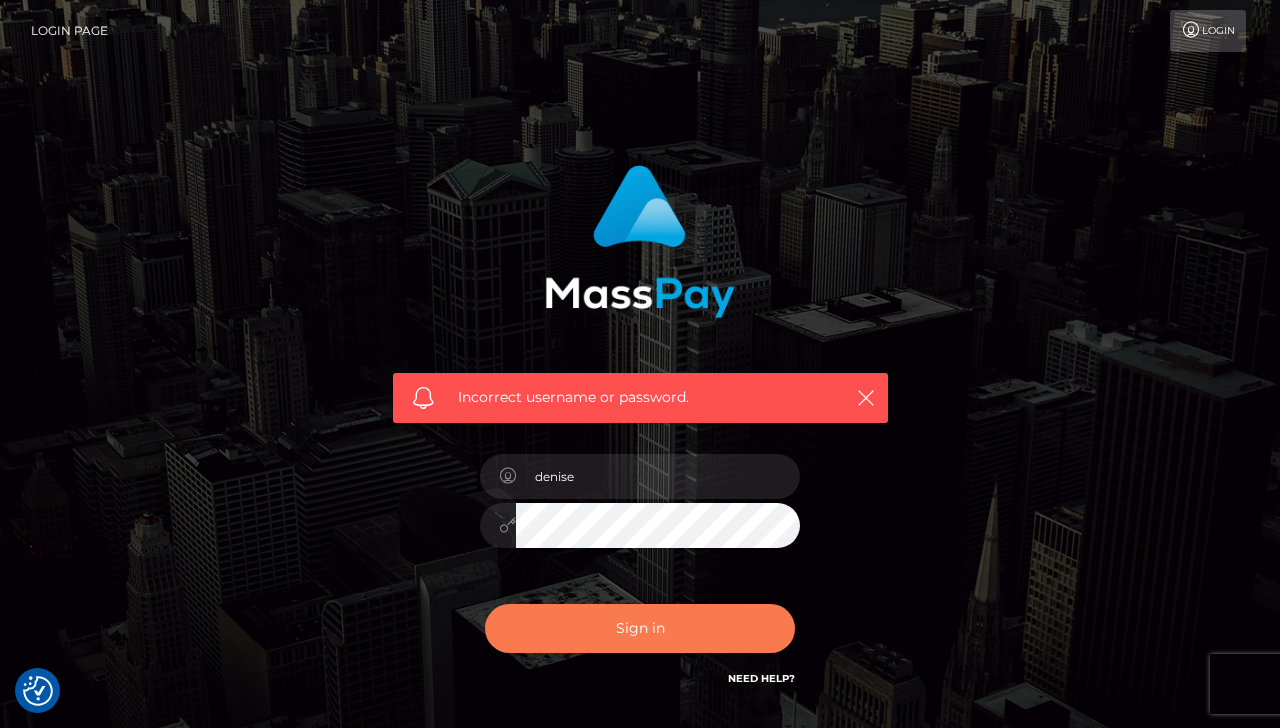 click on "Sign in" at bounding box center [640, 628] 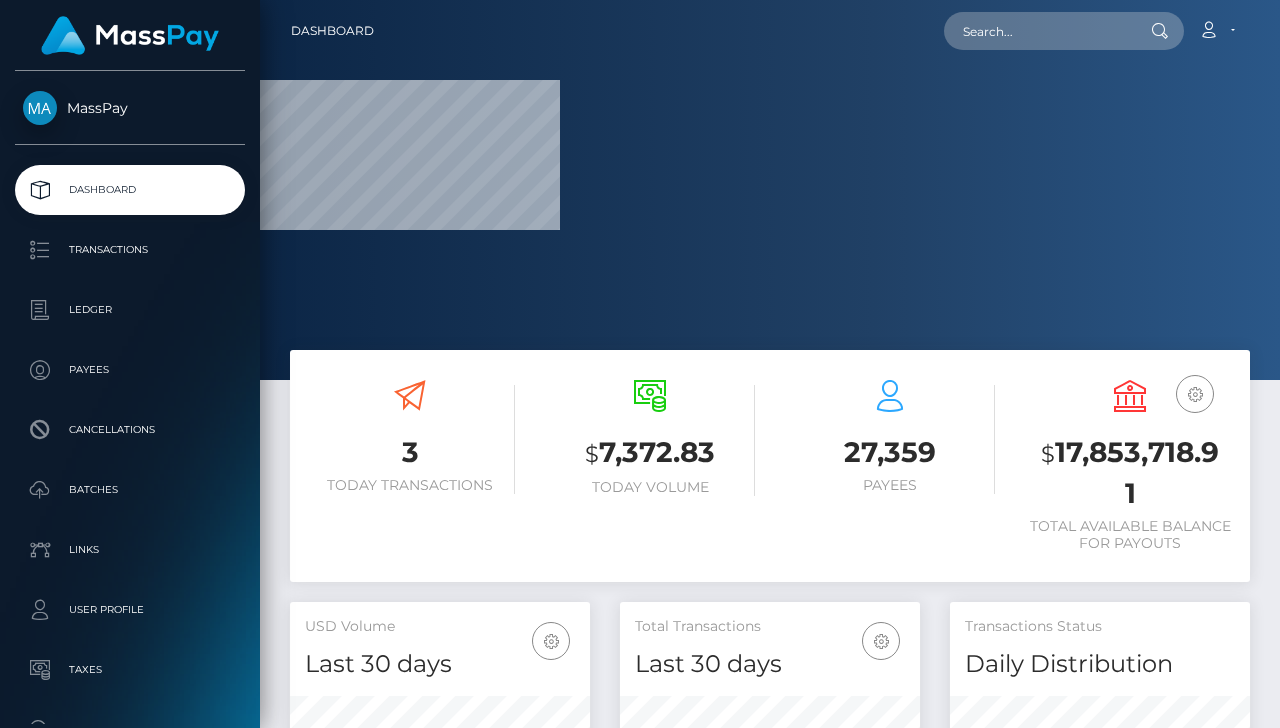 scroll, scrollTop: 0, scrollLeft: 0, axis: both 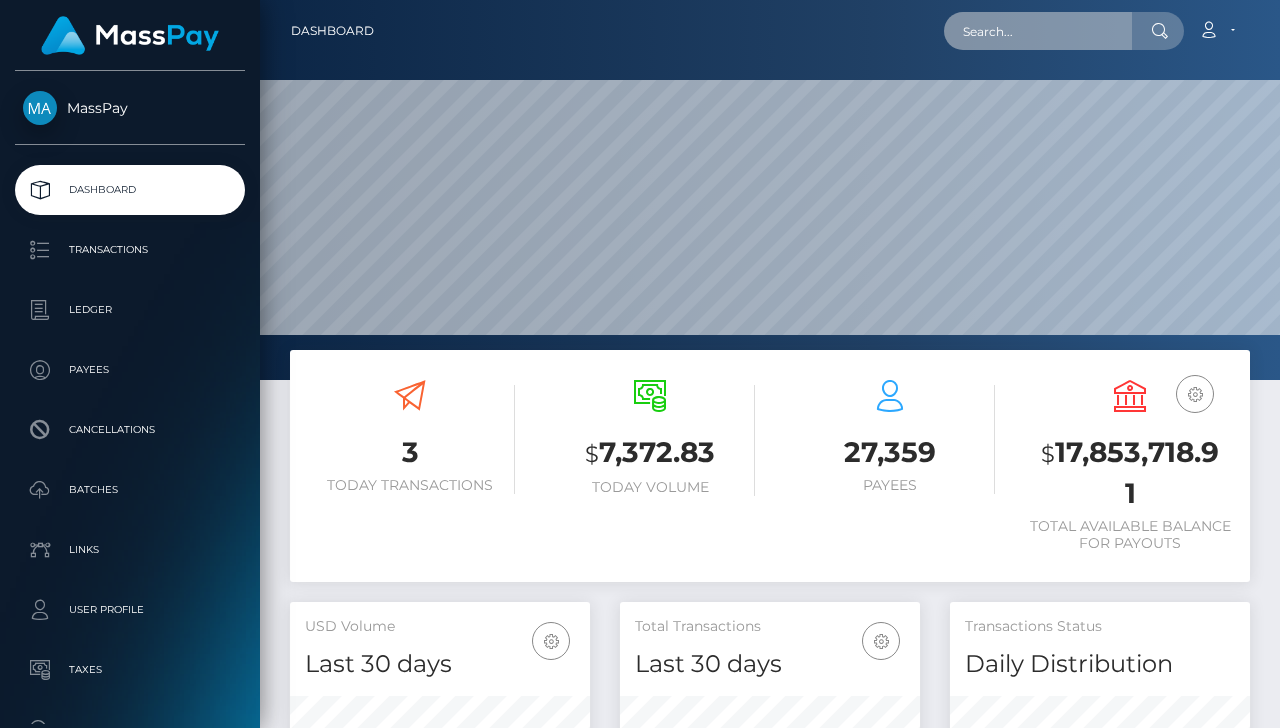 click at bounding box center (1038, 31) 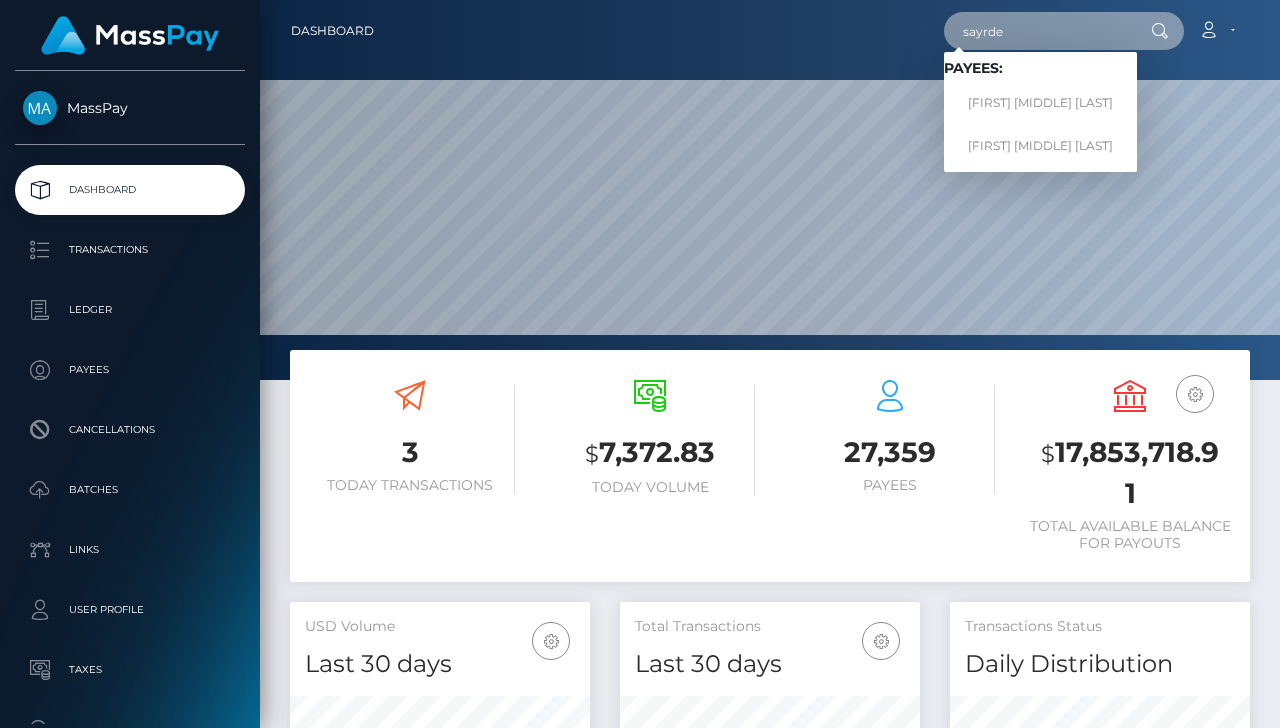 type on "sayrde" 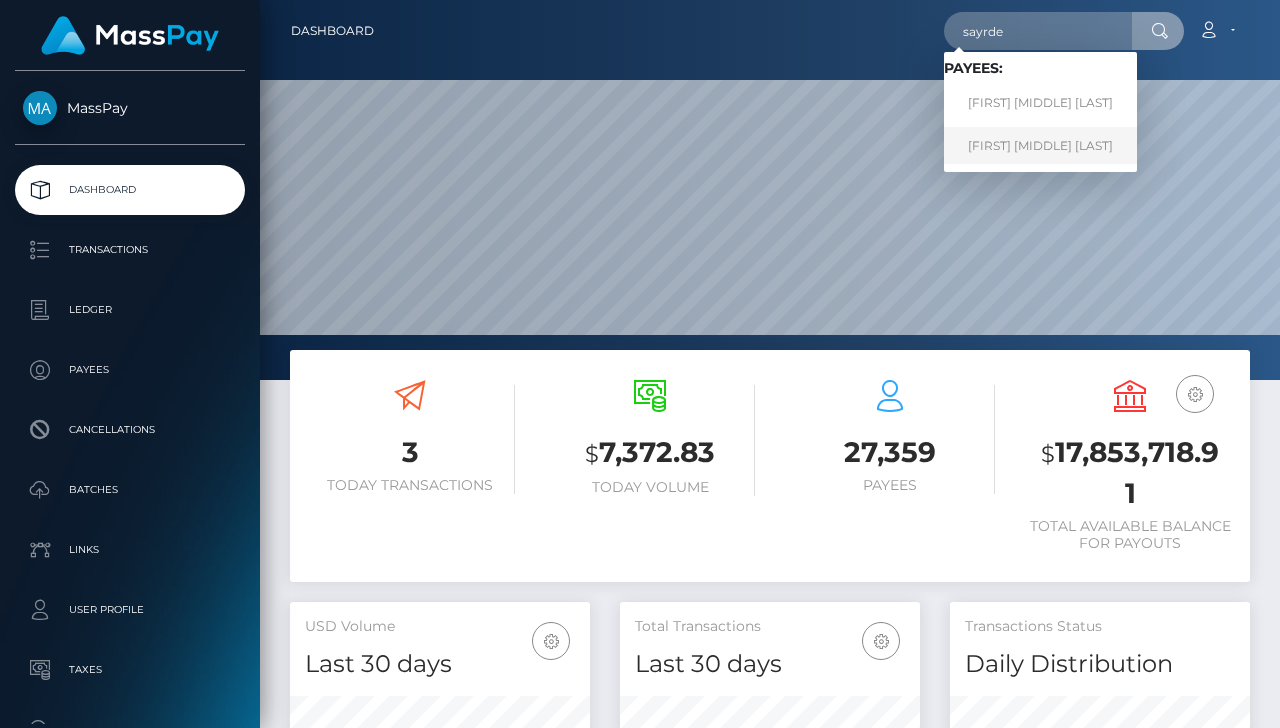 click on "[FIRST] [MIDDLE] [LAST]" at bounding box center [1040, 145] 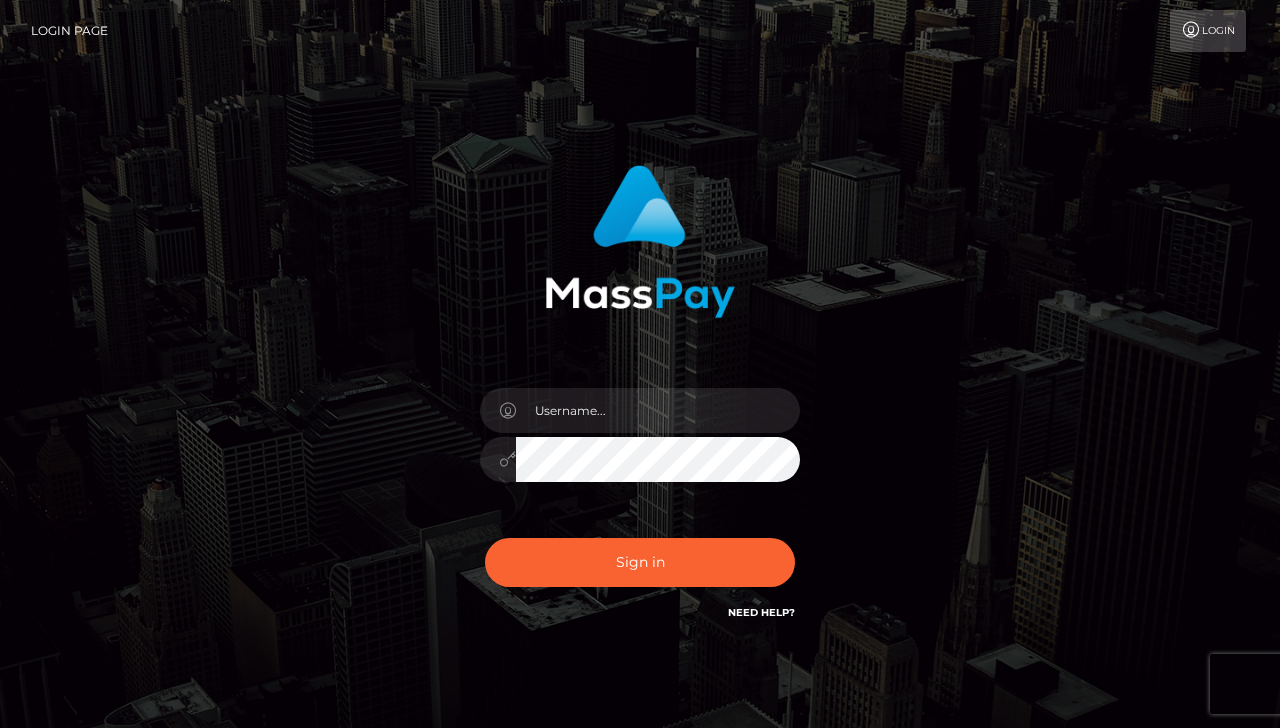scroll, scrollTop: 0, scrollLeft: 0, axis: both 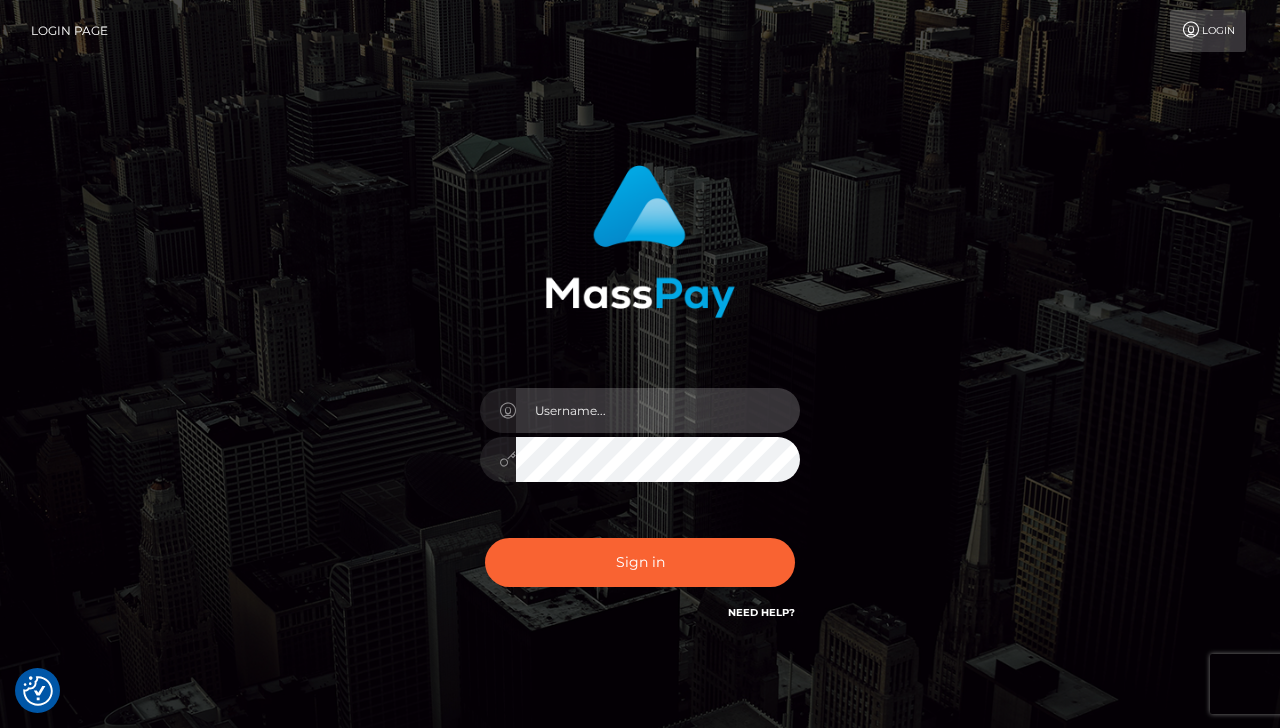 click at bounding box center (658, 410) 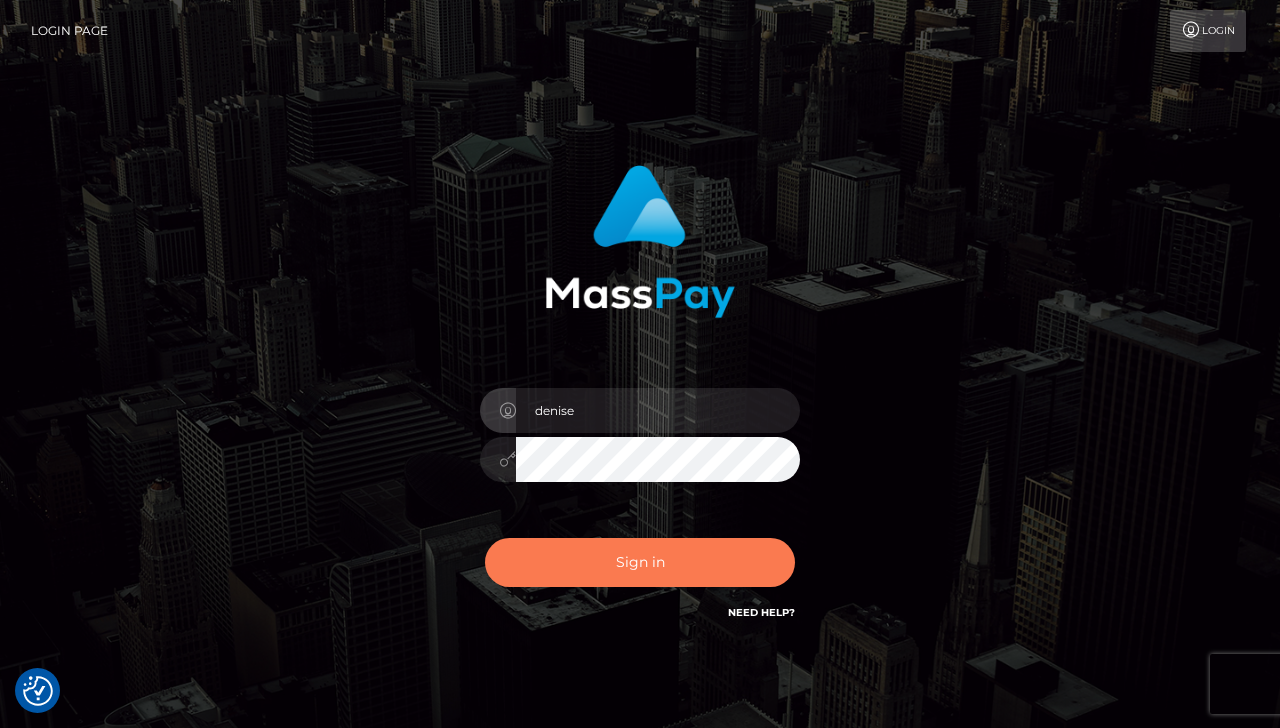 click on "Sign in" at bounding box center [640, 562] 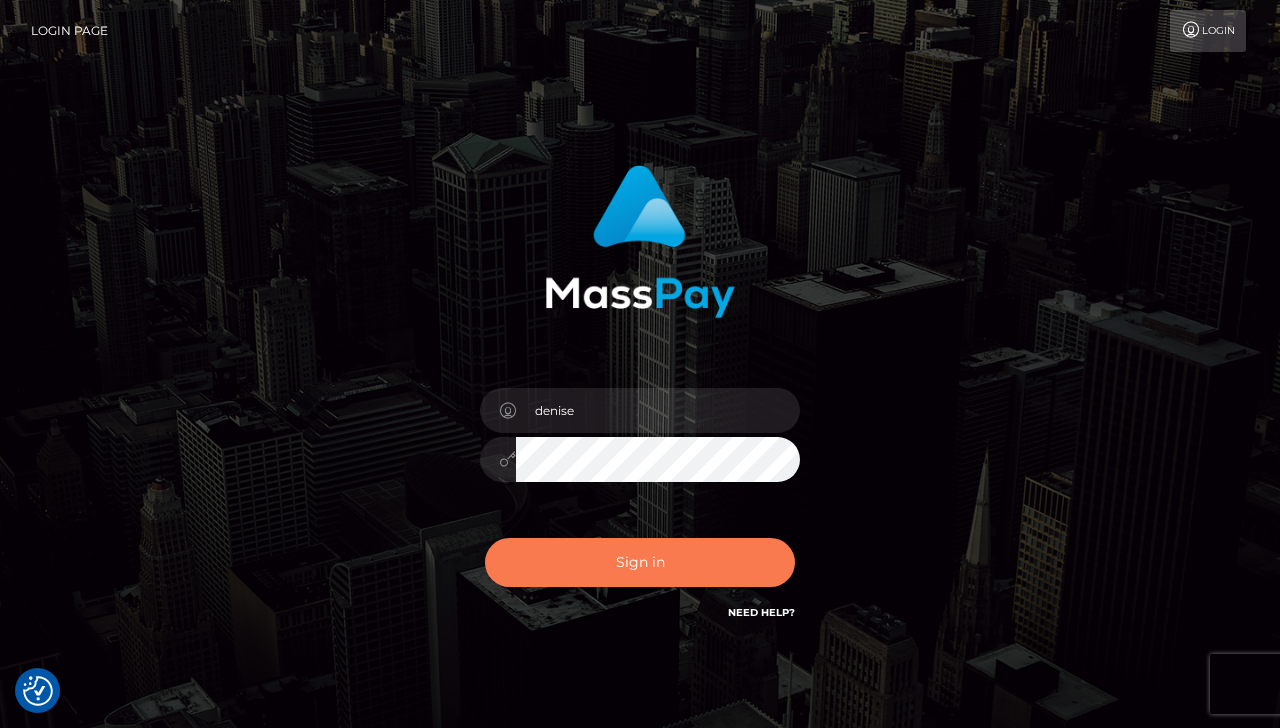 click on "Sign in" at bounding box center (640, 562) 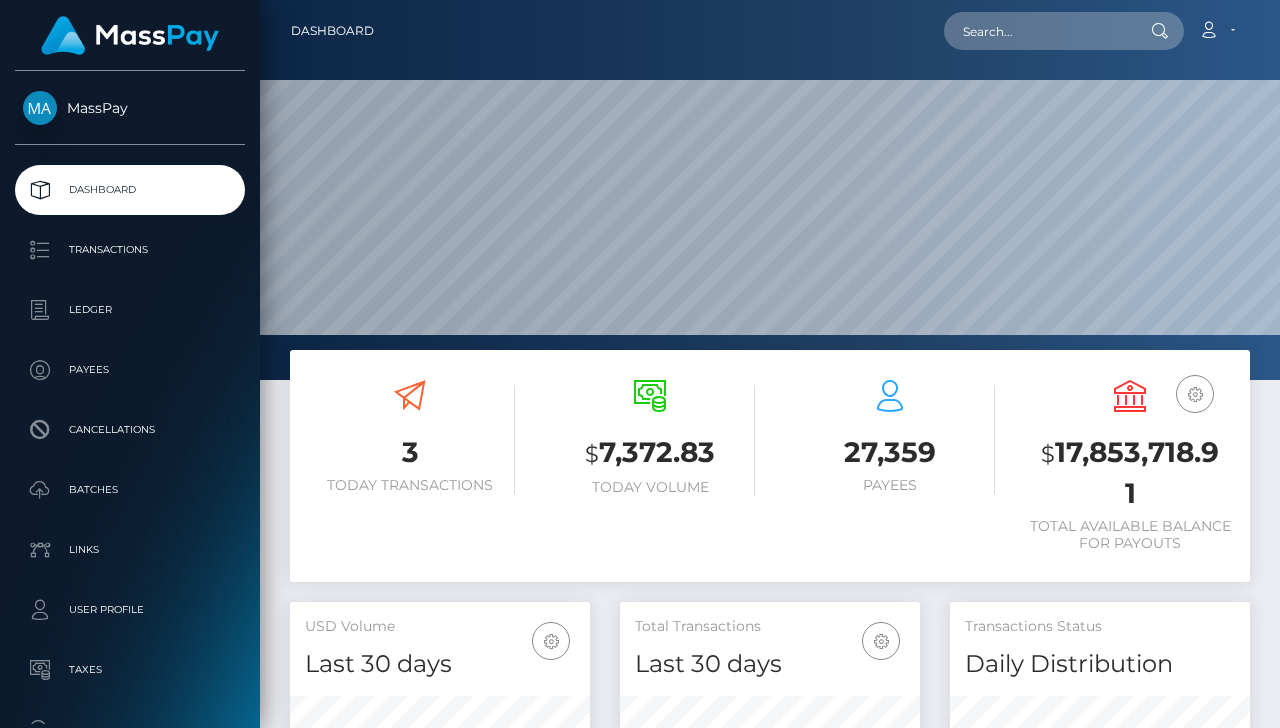 scroll, scrollTop: 0, scrollLeft: 0, axis: both 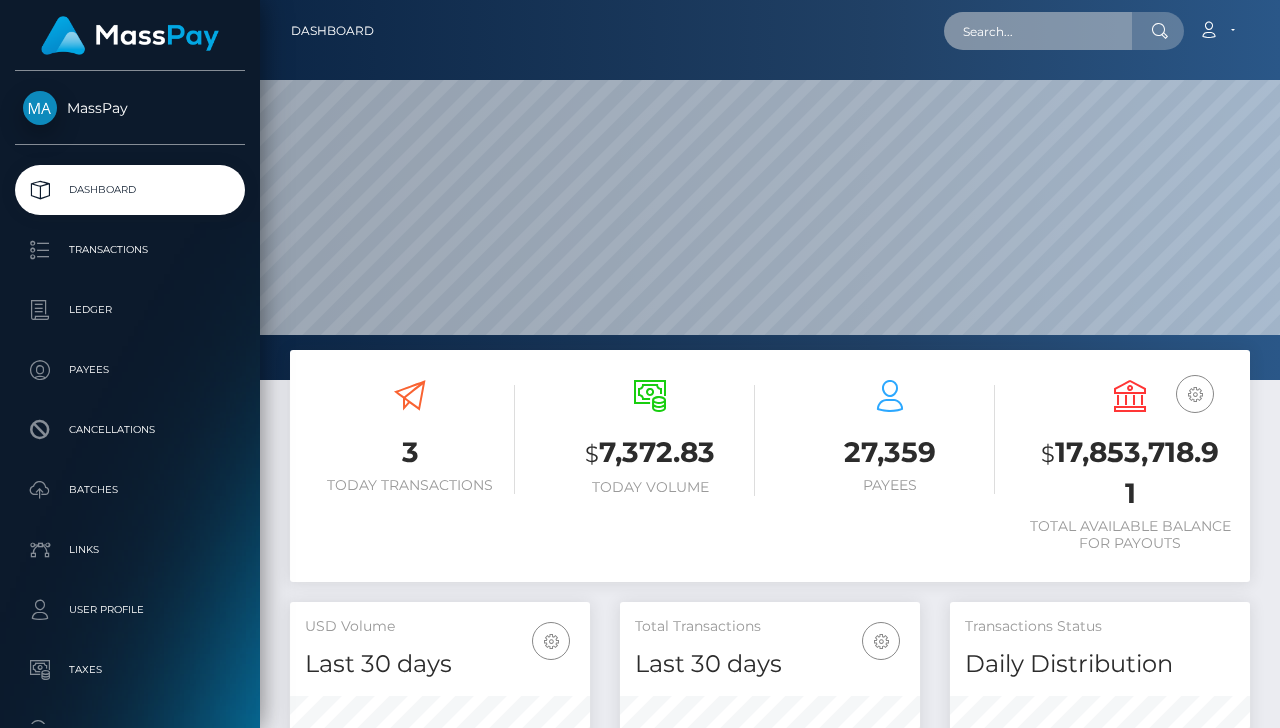 click at bounding box center [1038, 31] 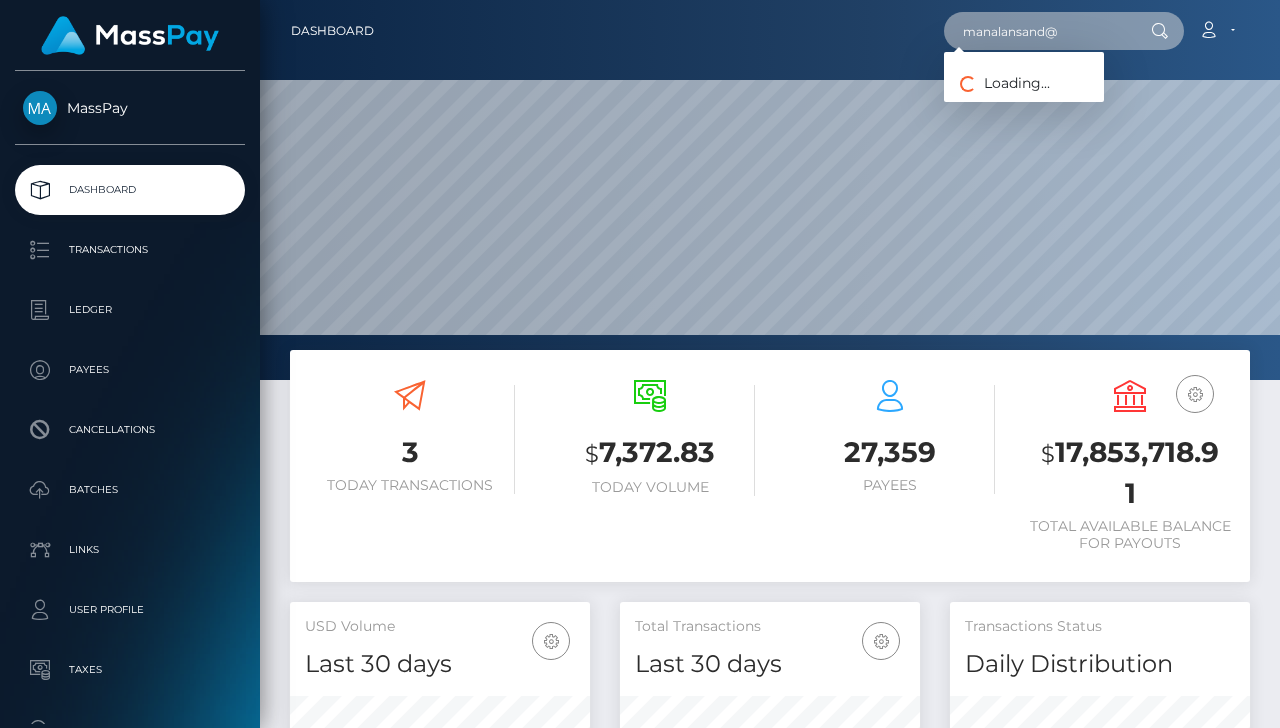 type on "manalansand" 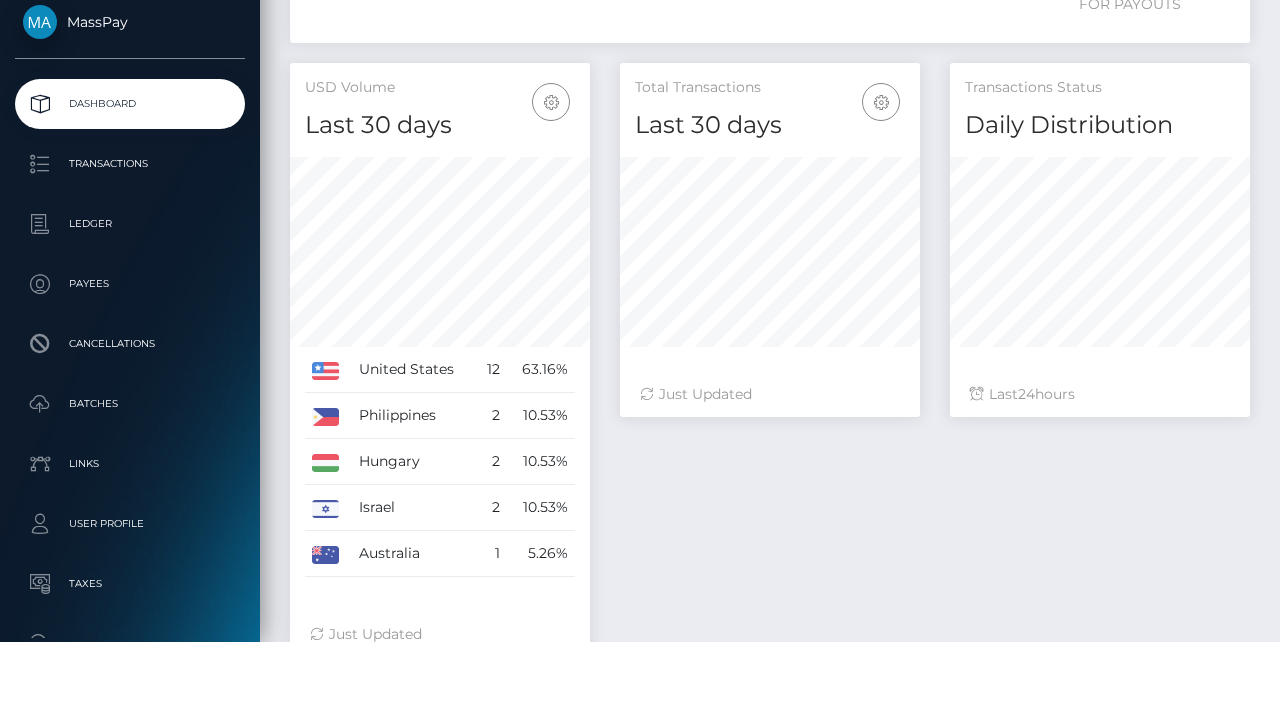 click on "Philippines" at bounding box center [414, 502] 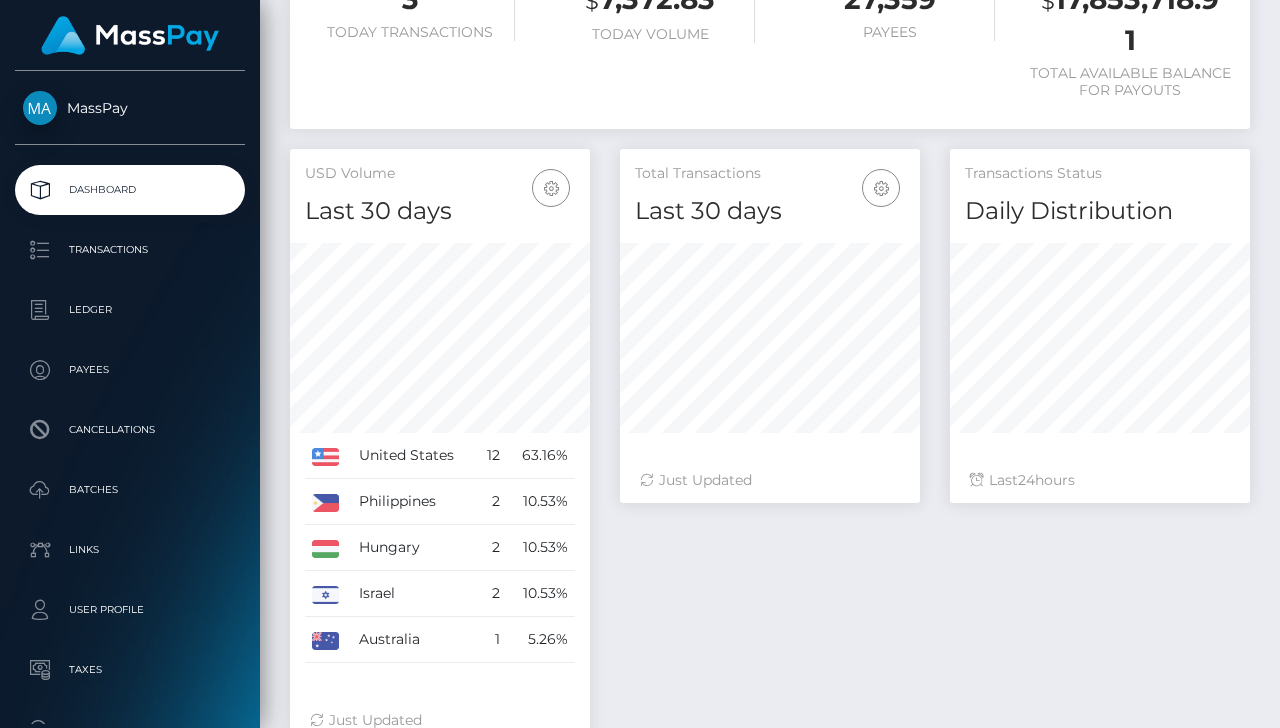 click on "10.53%" at bounding box center (541, 502) 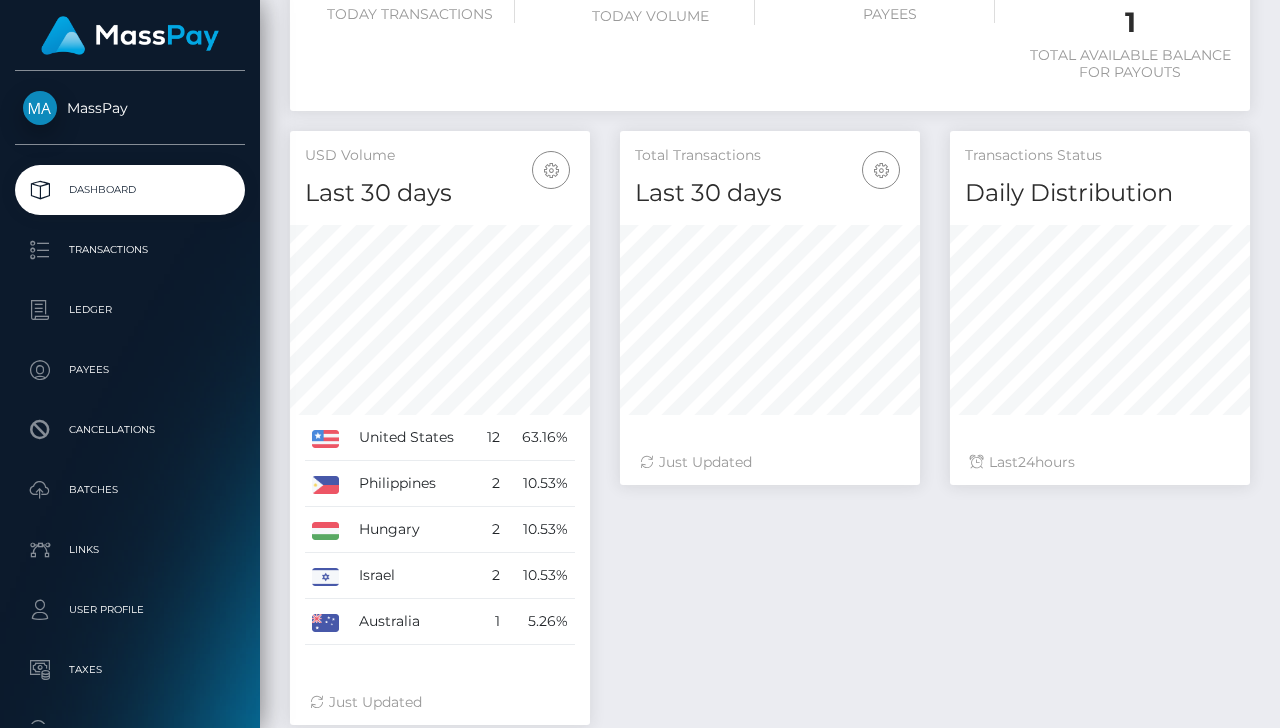 scroll, scrollTop: 470, scrollLeft: 0, axis: vertical 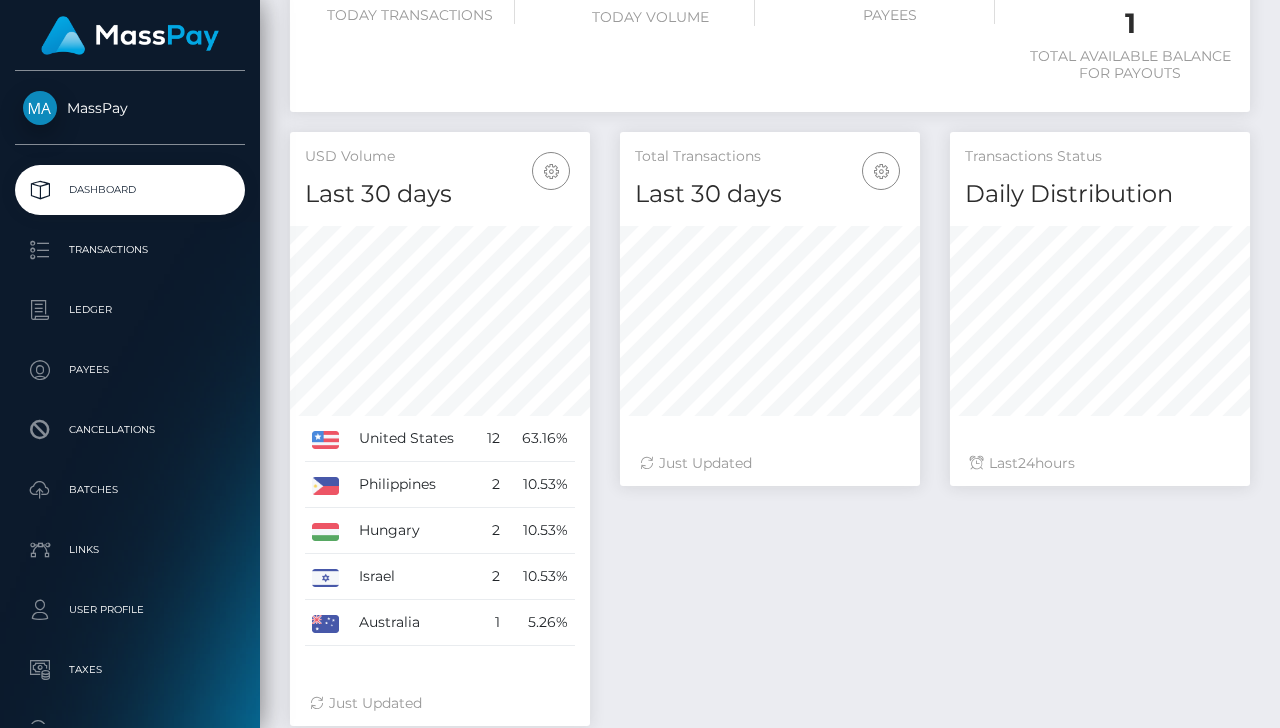 click on "10.53%" at bounding box center [541, 485] 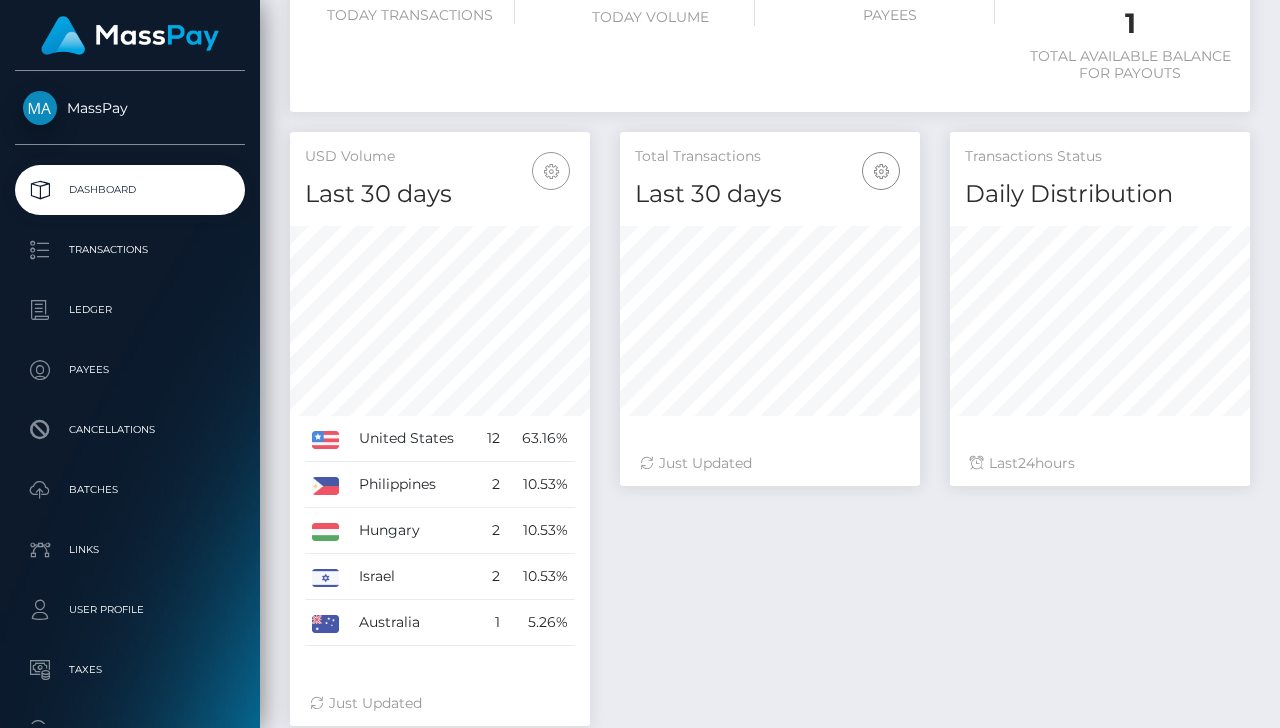 click at bounding box center (551, 171) 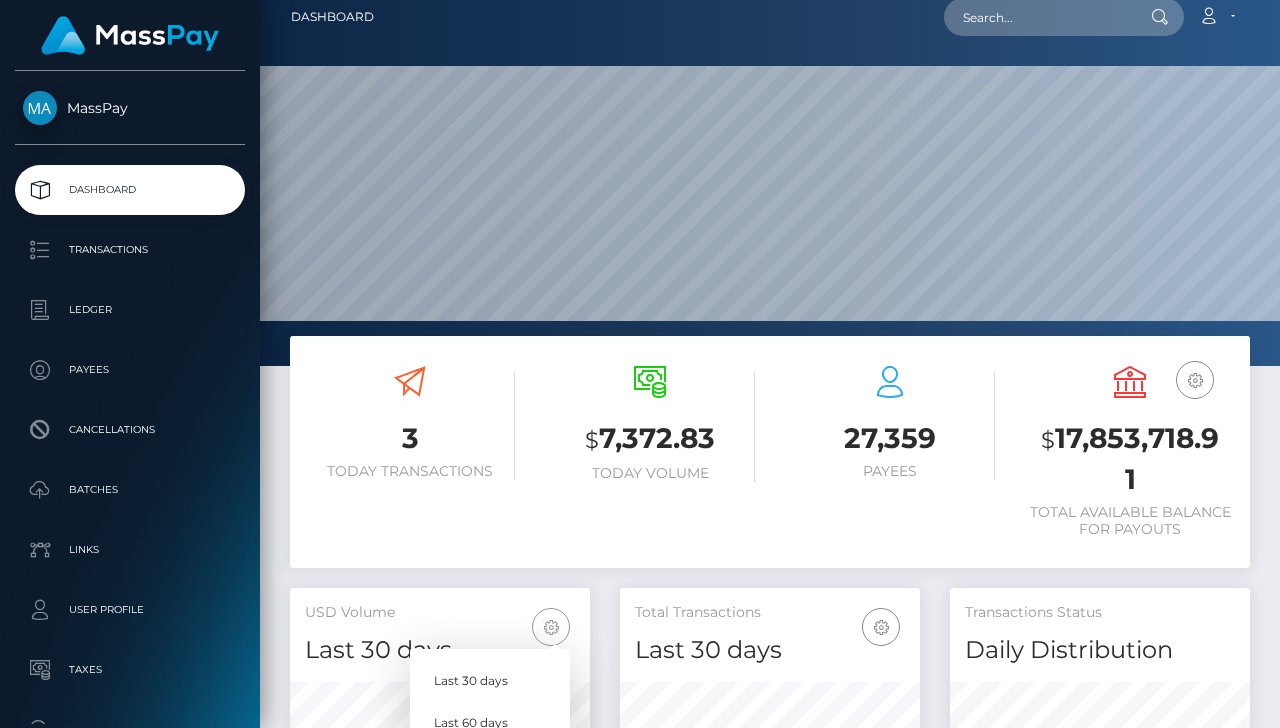 scroll, scrollTop: 4, scrollLeft: 0, axis: vertical 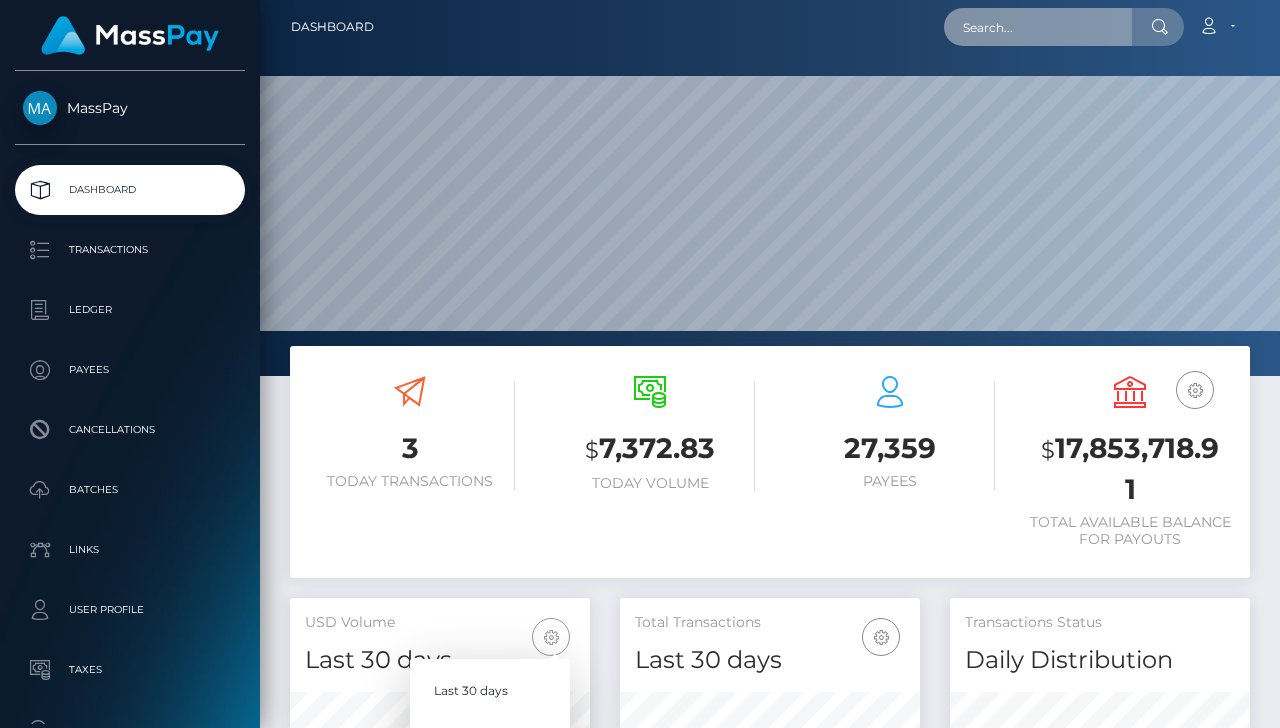 click at bounding box center [1038, 27] 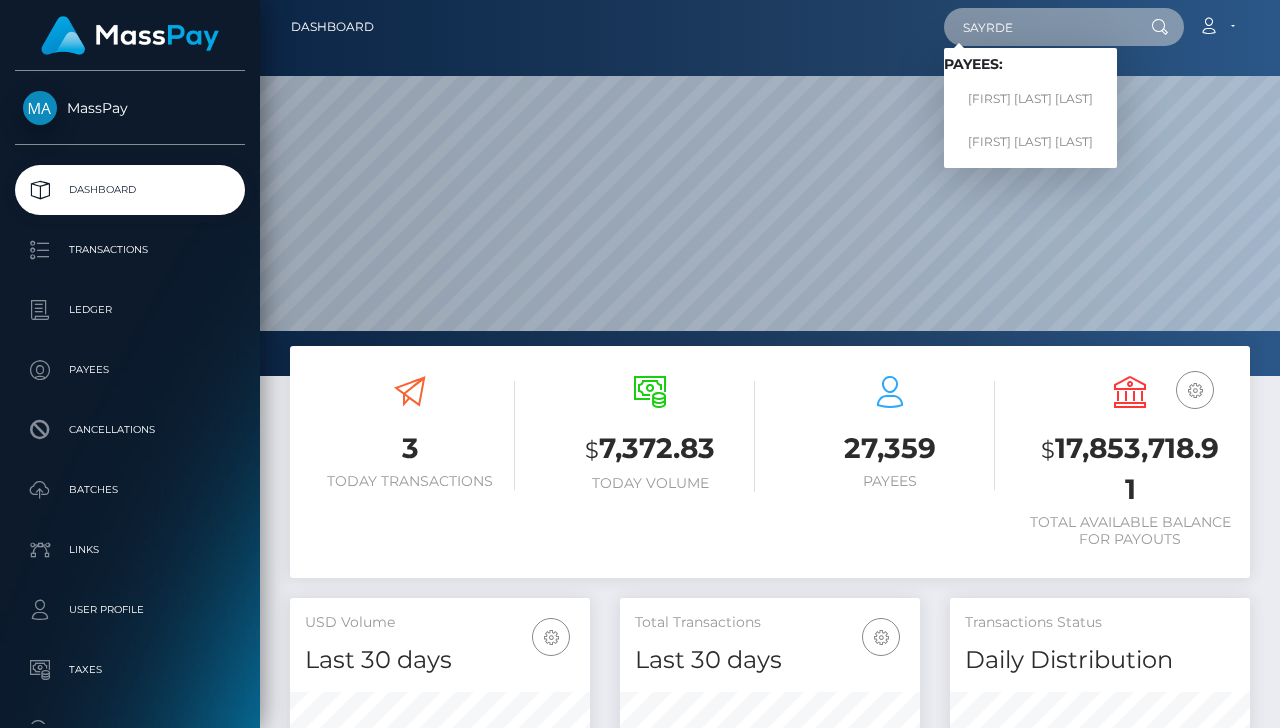 type on "SAYRDE" 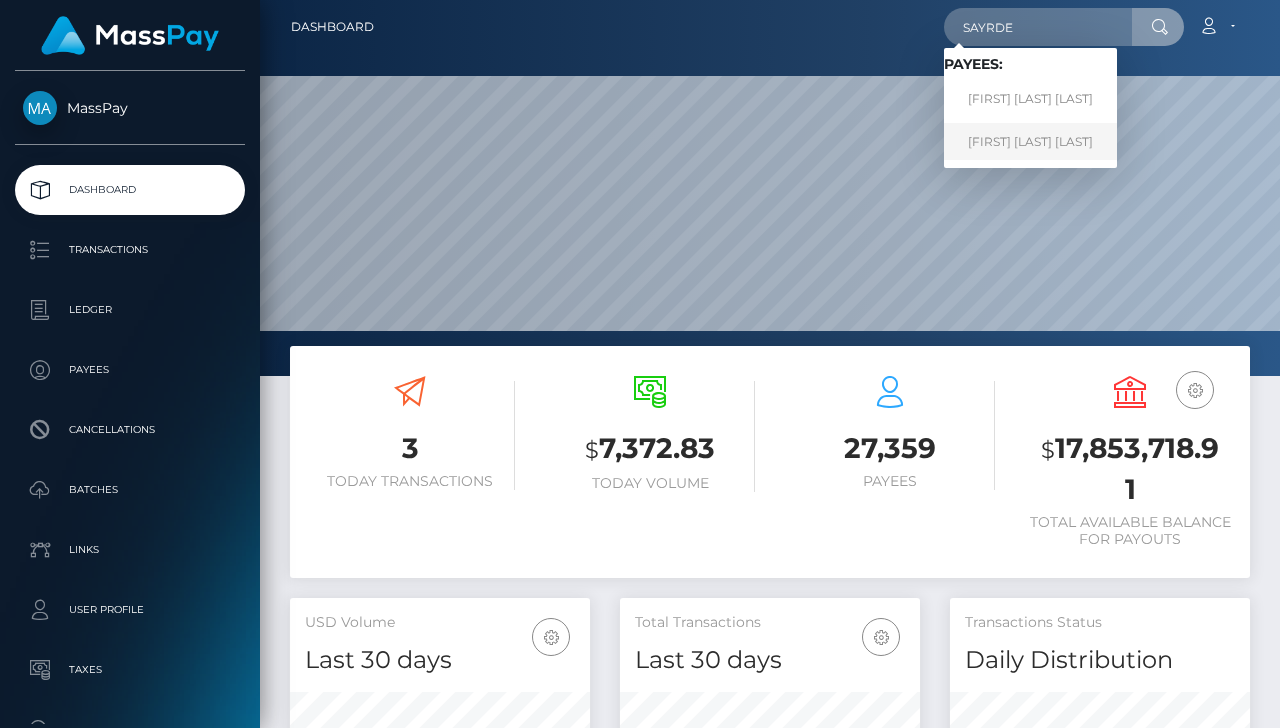 click on "SAYRDE ANNE MEIKLE" at bounding box center (1030, 141) 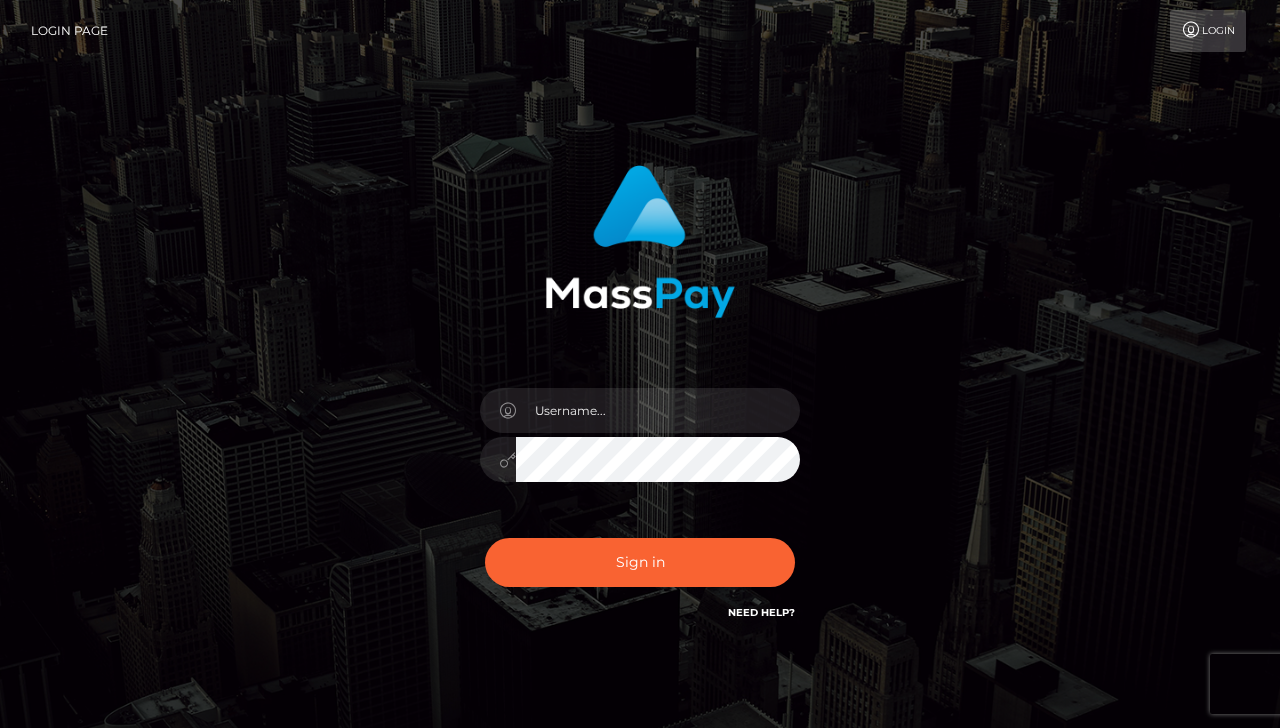 scroll, scrollTop: 0, scrollLeft: 0, axis: both 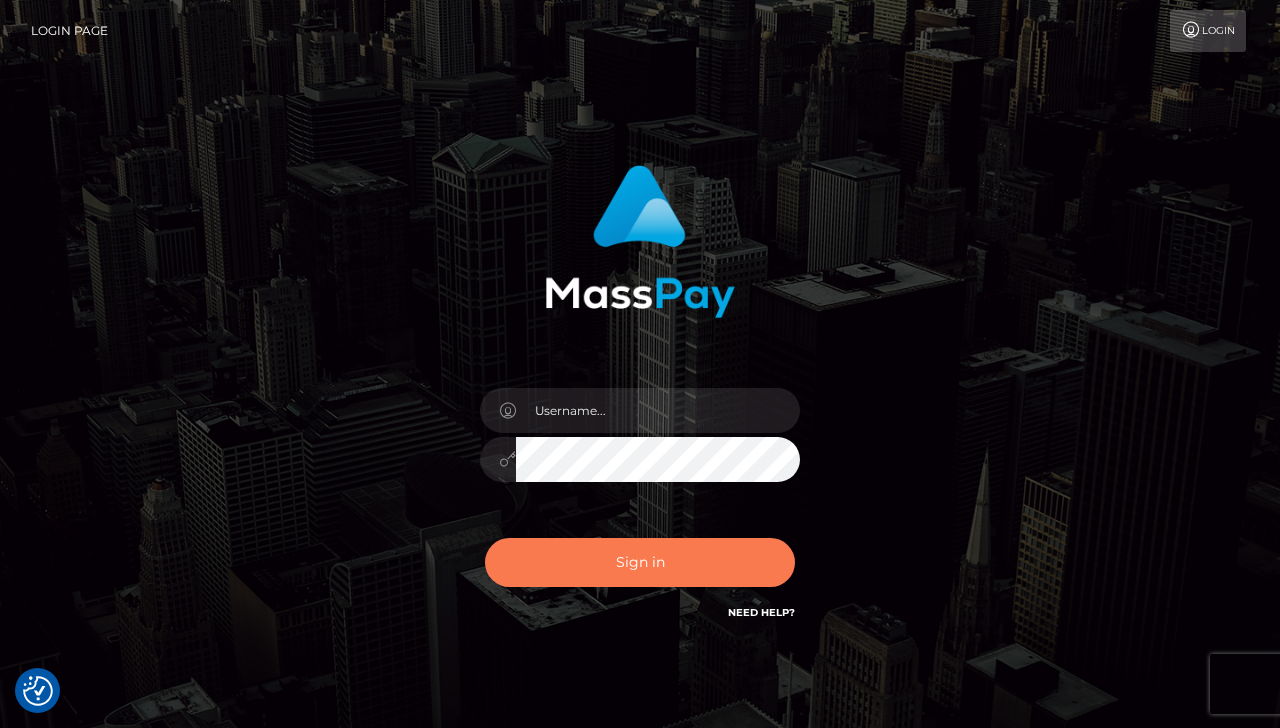 click on "Sign in" at bounding box center [640, 562] 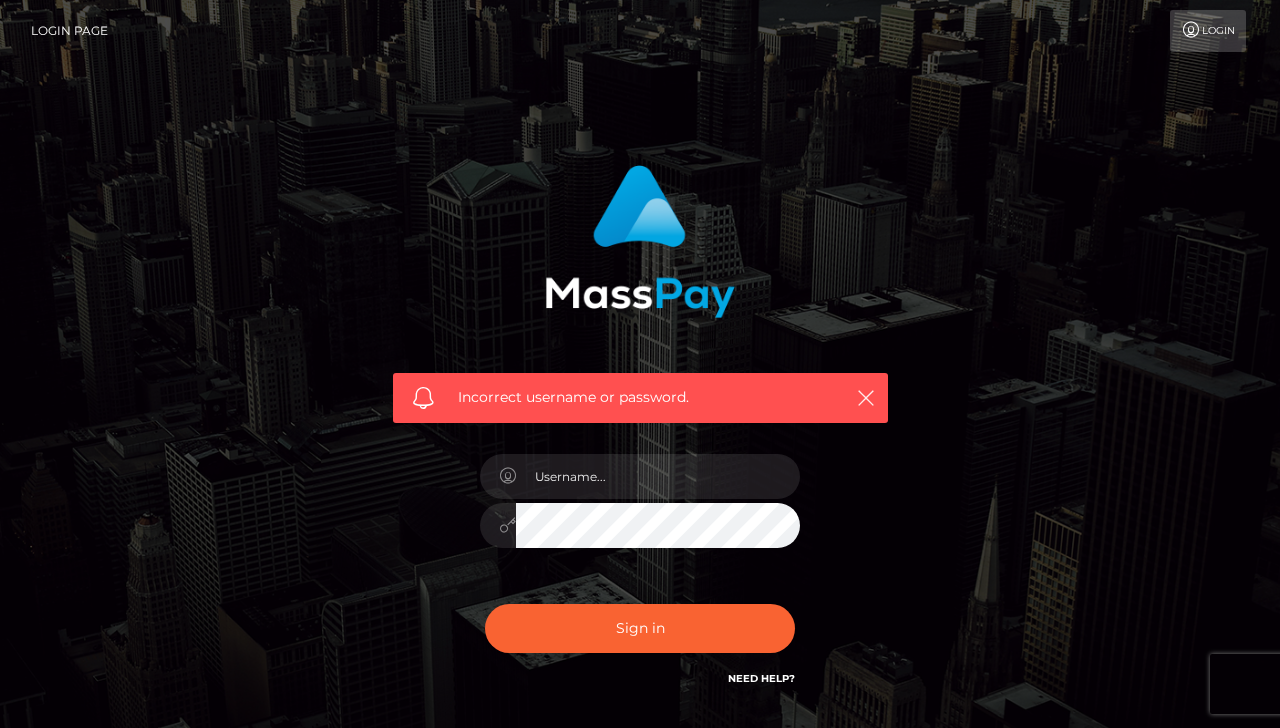 scroll, scrollTop: 0, scrollLeft: 0, axis: both 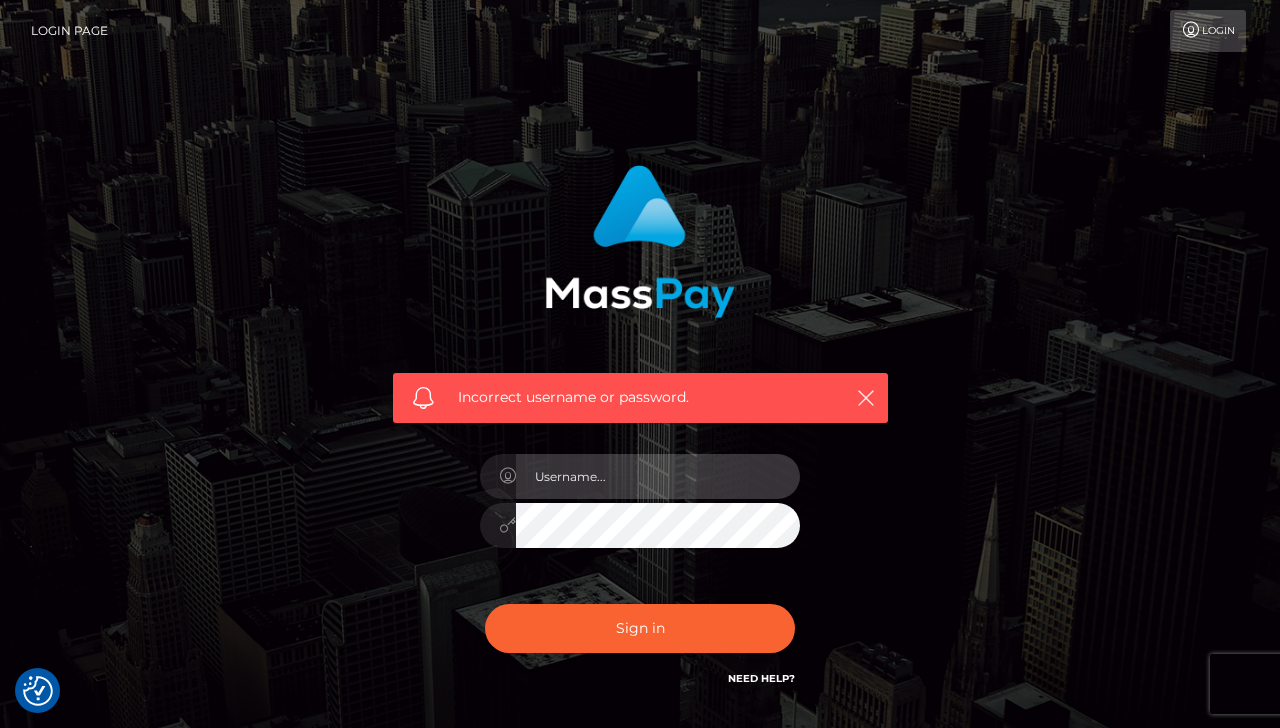 click at bounding box center [658, 476] 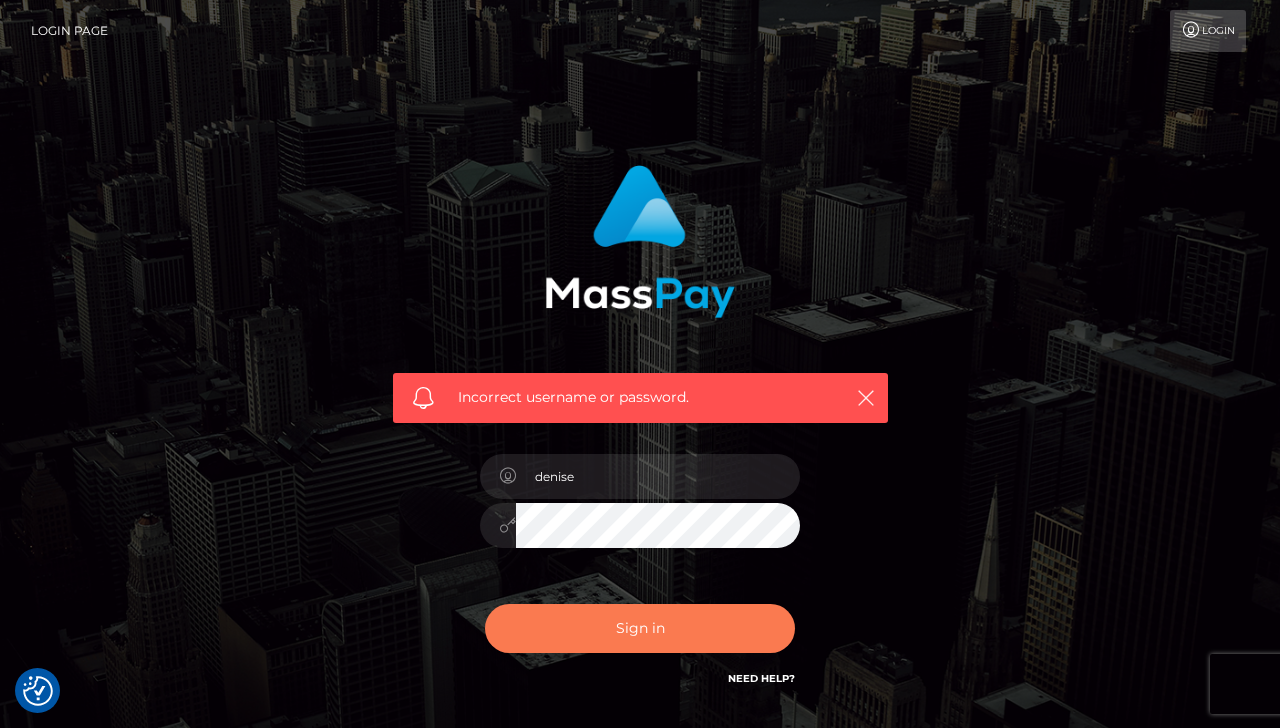click on "Sign in" at bounding box center [640, 628] 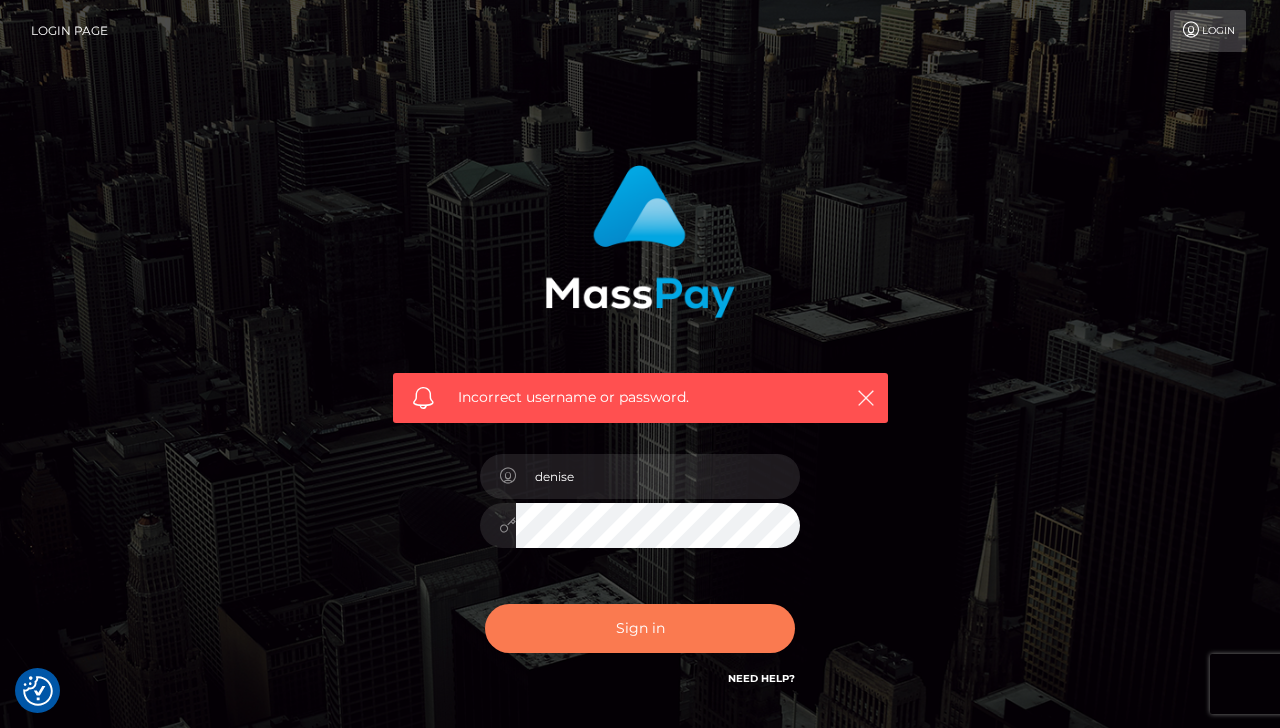 click on "Sign in" at bounding box center [640, 628] 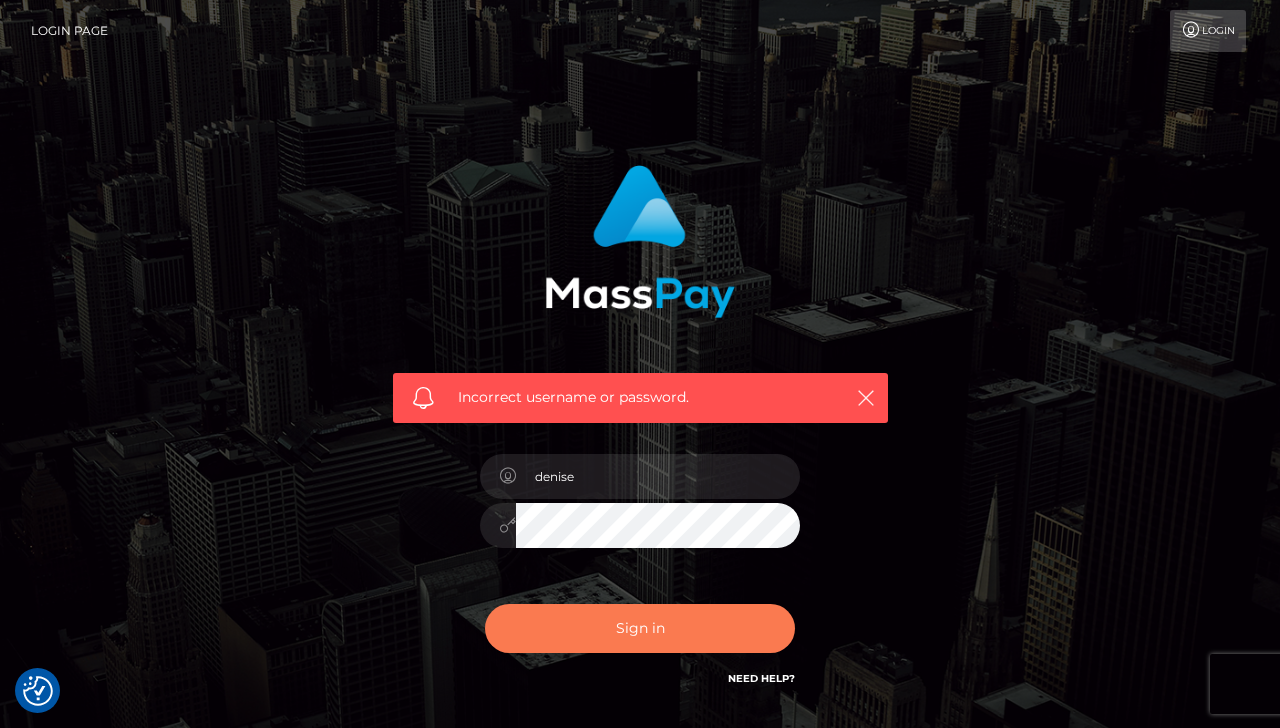 click on "Sign in" at bounding box center [640, 628] 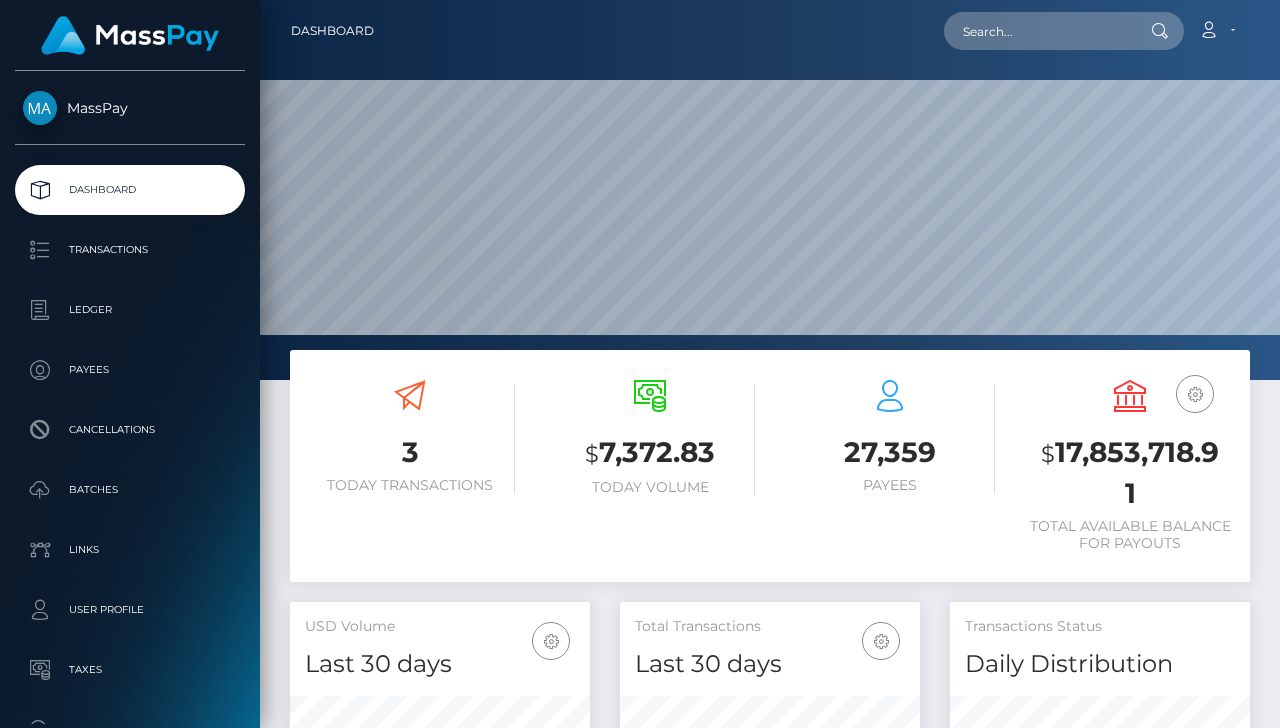scroll, scrollTop: 0, scrollLeft: 0, axis: both 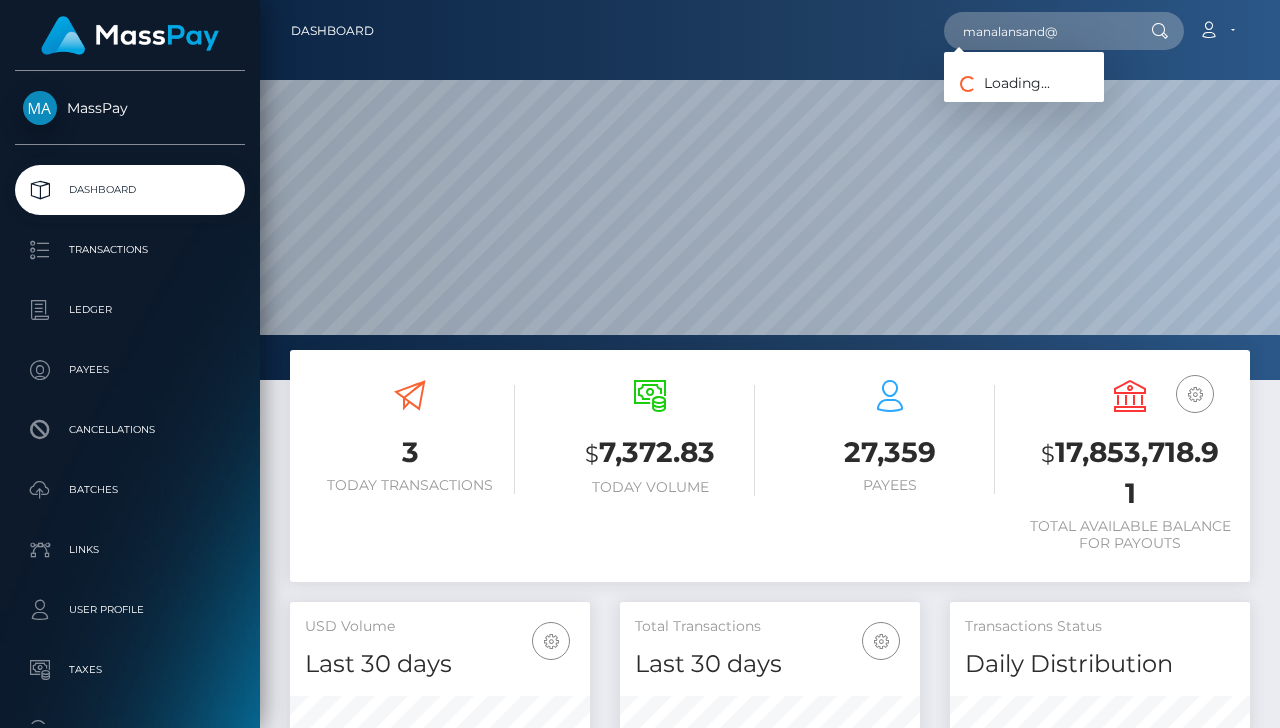 type on "manalansand" 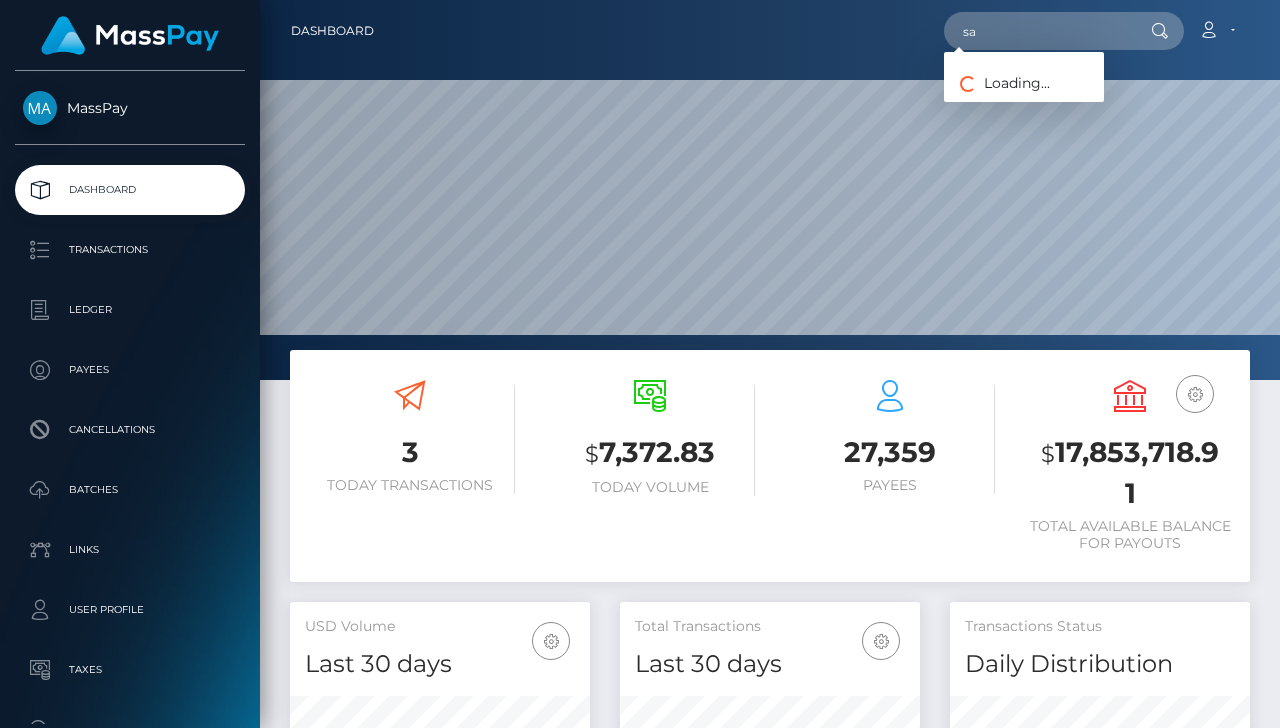 type on "s" 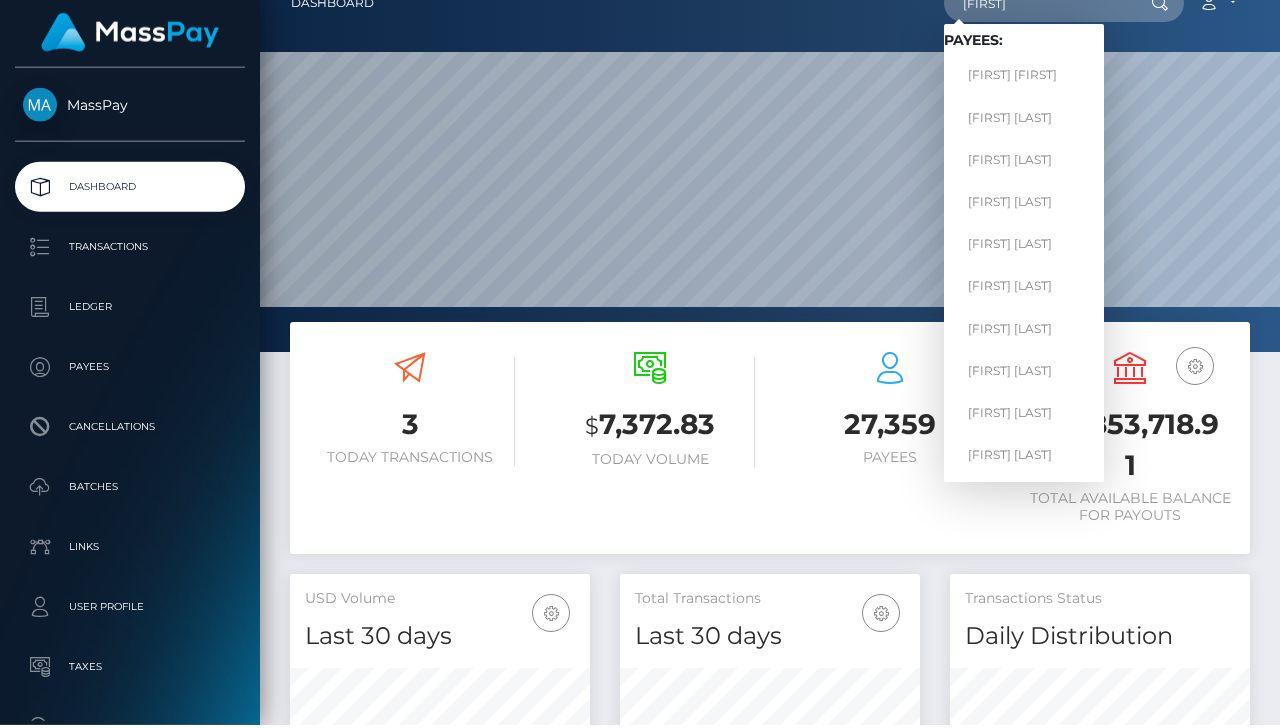 scroll, scrollTop: 0, scrollLeft: 0, axis: both 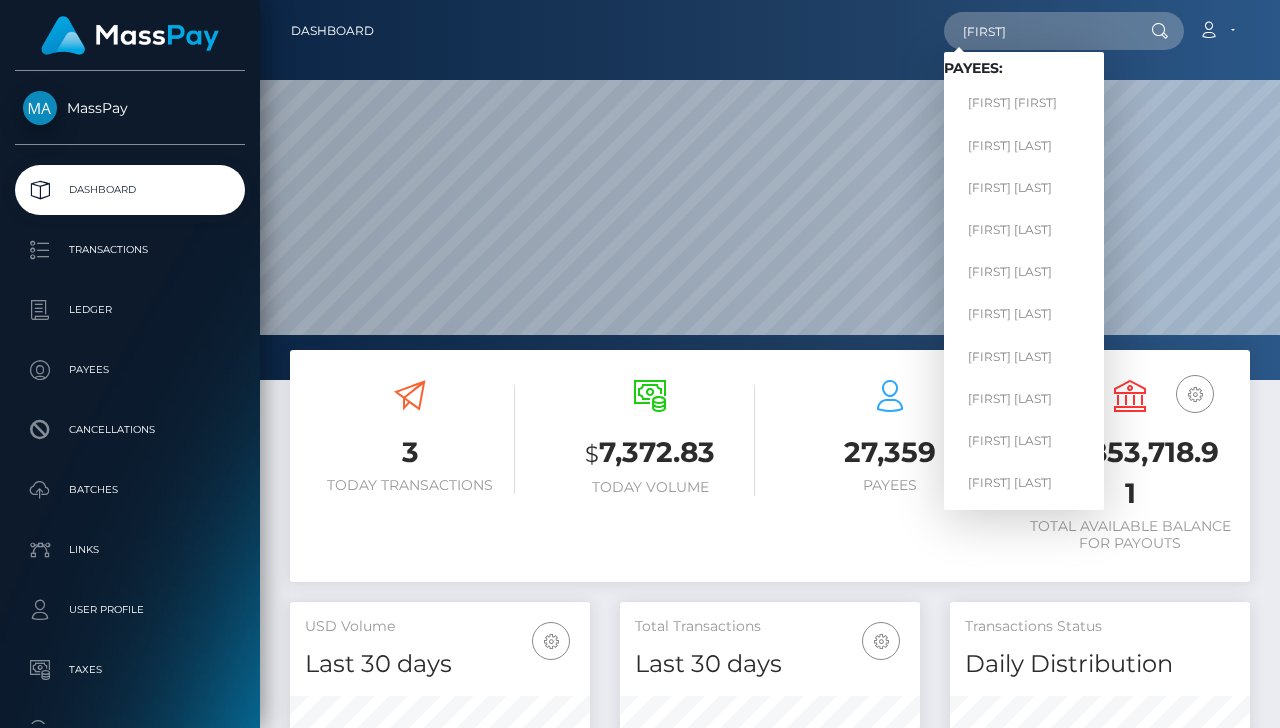 type on "DENISE" 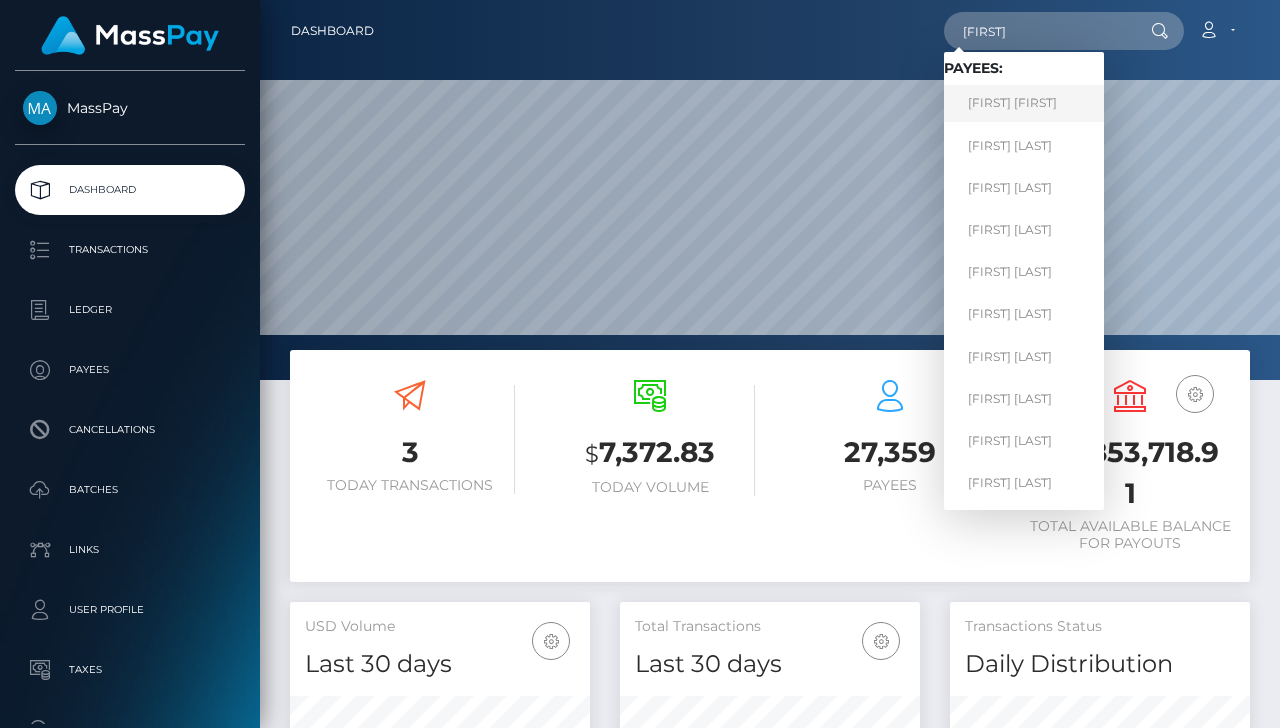 click on "Denise  Denise" at bounding box center (1024, 103) 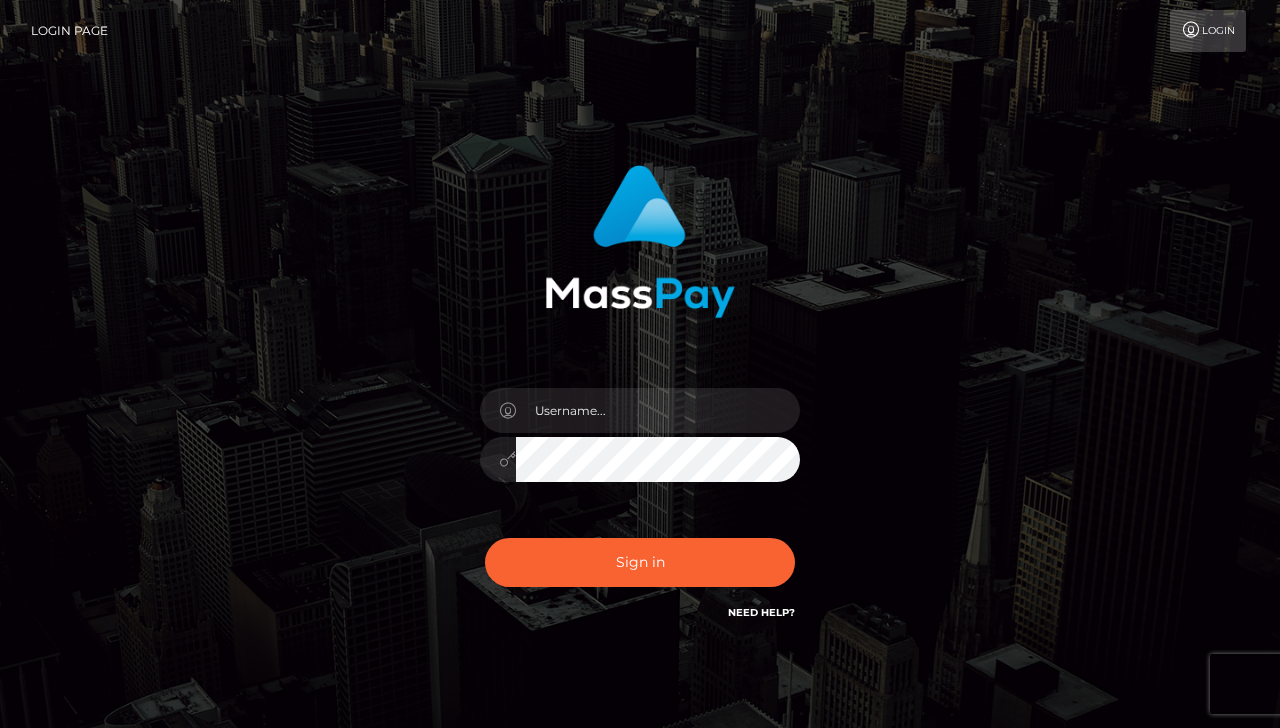 scroll, scrollTop: 0, scrollLeft: 0, axis: both 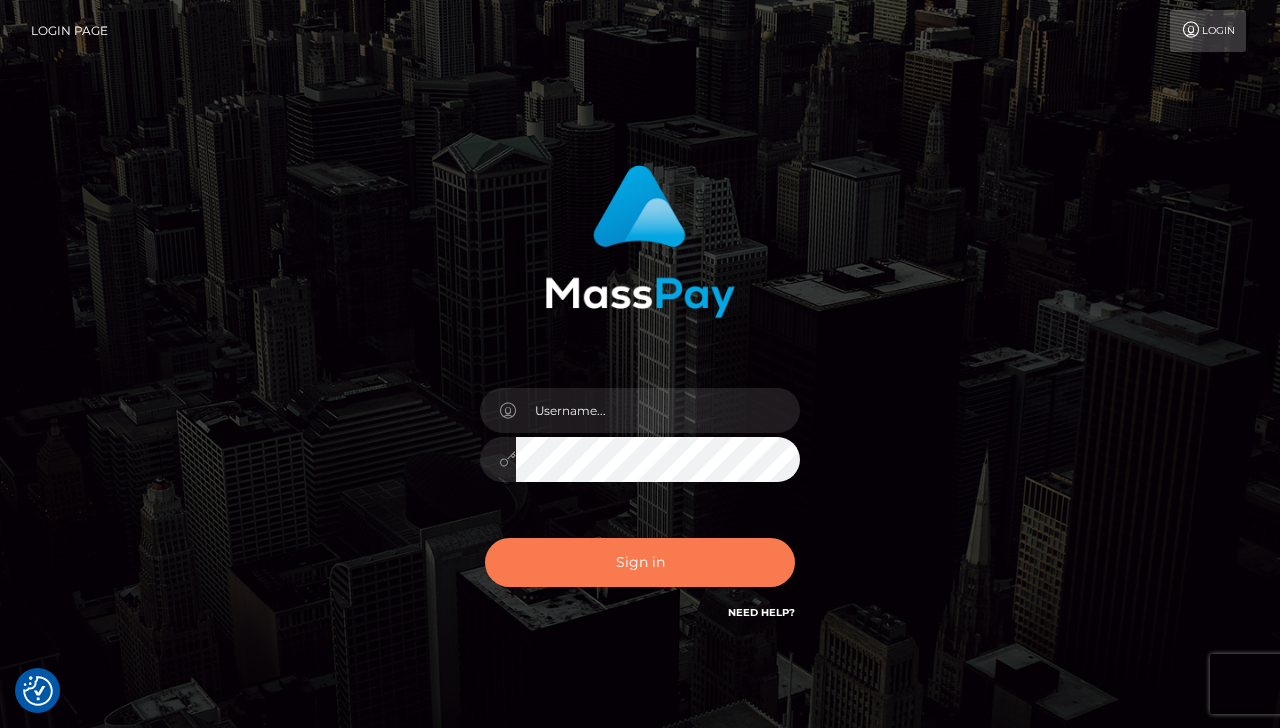click on "Sign in" at bounding box center [640, 562] 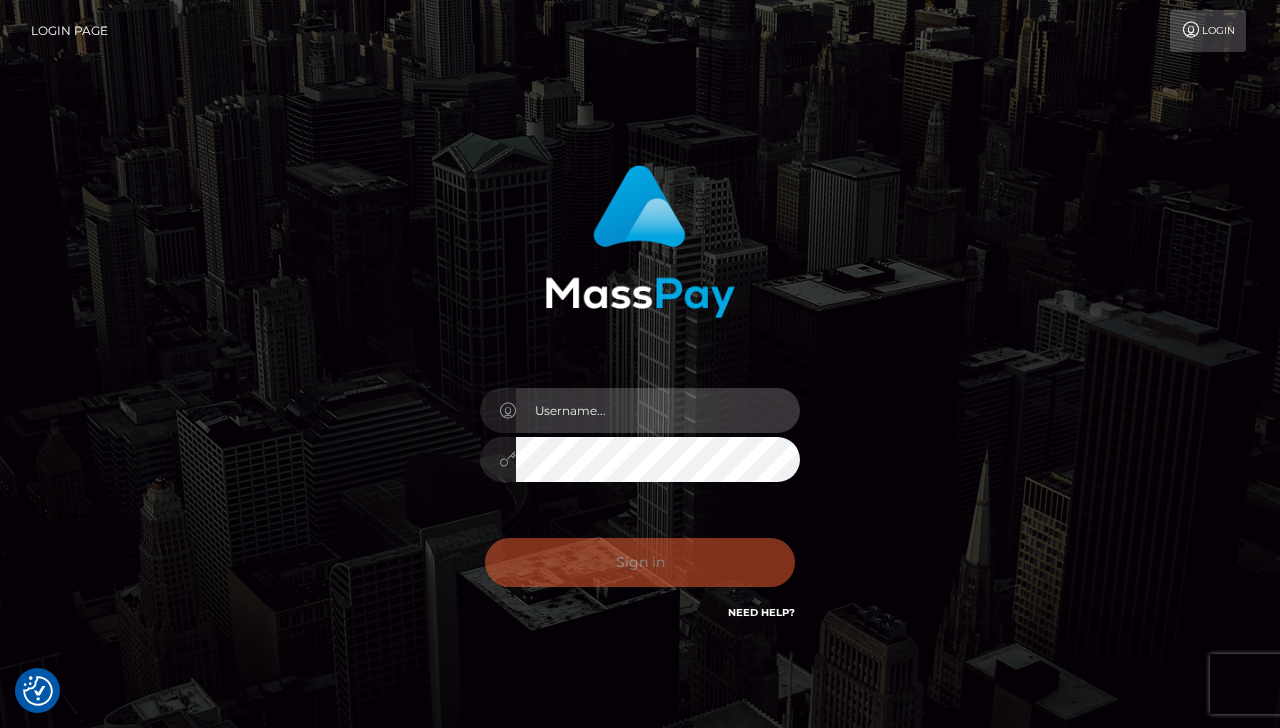 click at bounding box center (658, 410) 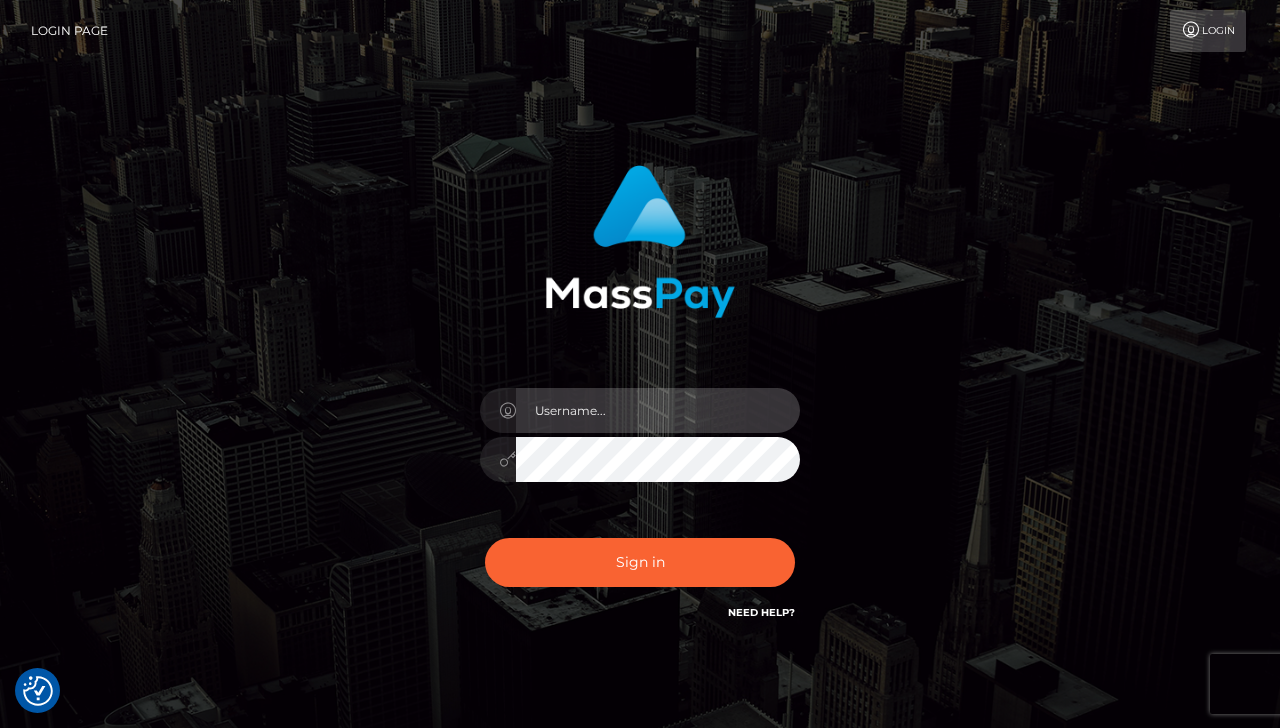 type on "denise" 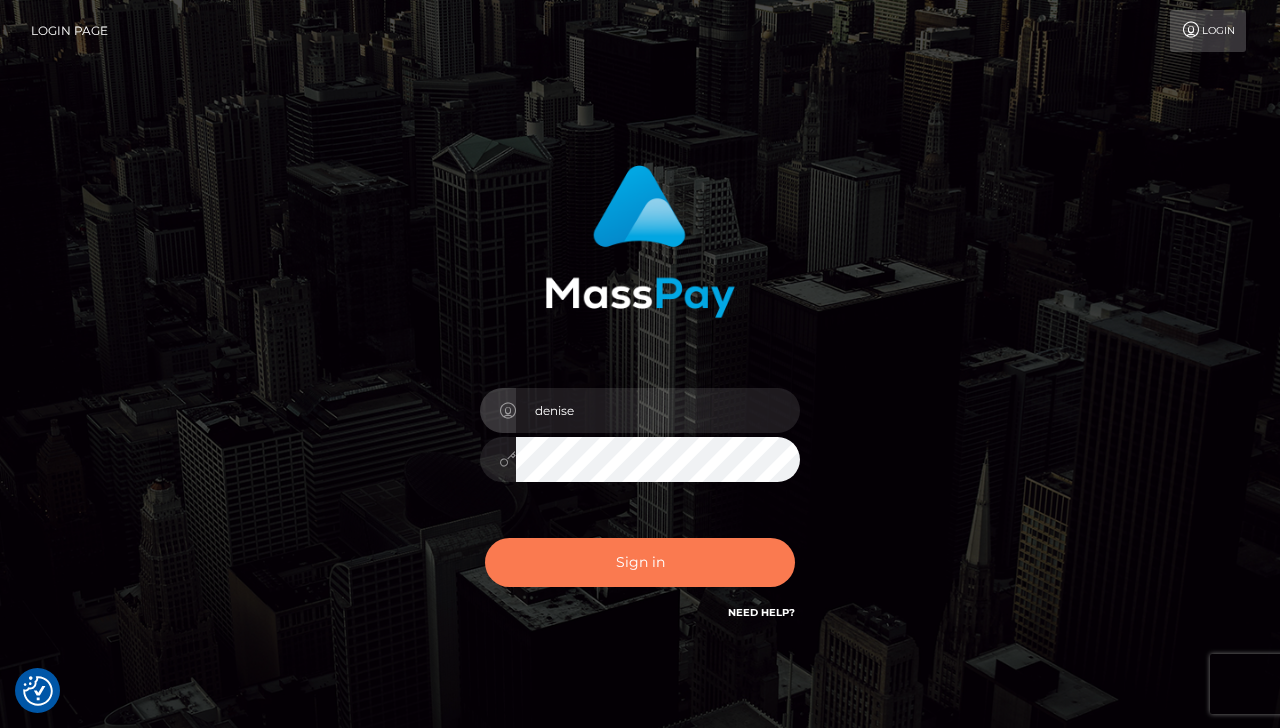 click on "Sign in" at bounding box center [640, 562] 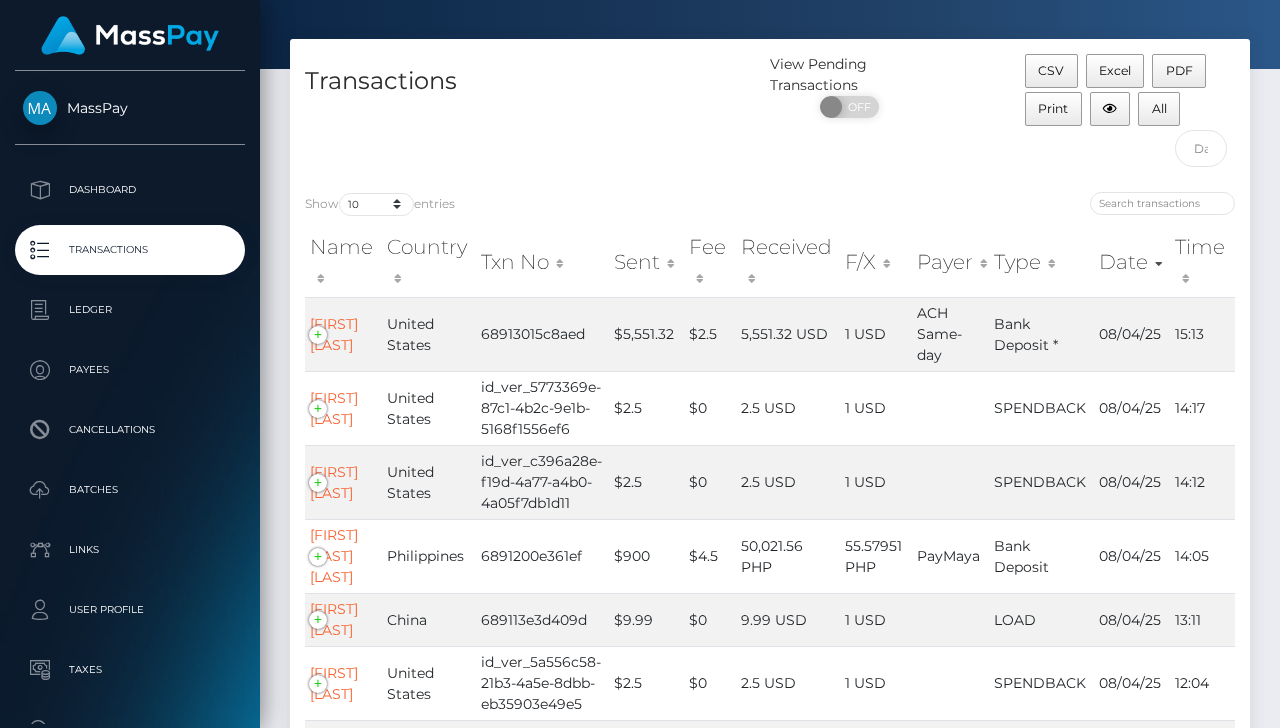 scroll, scrollTop: 67, scrollLeft: 0, axis: vertical 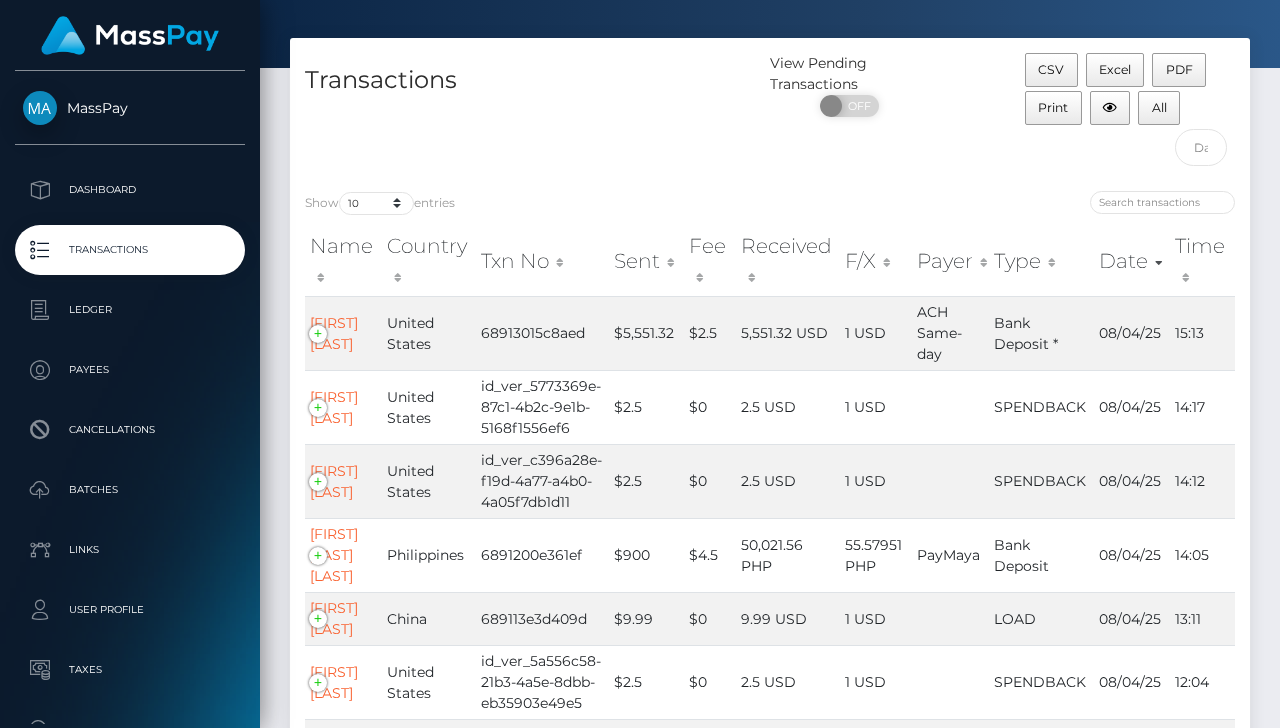 click on "[FIRST] [LAST] [LAST]" at bounding box center (334, 555) 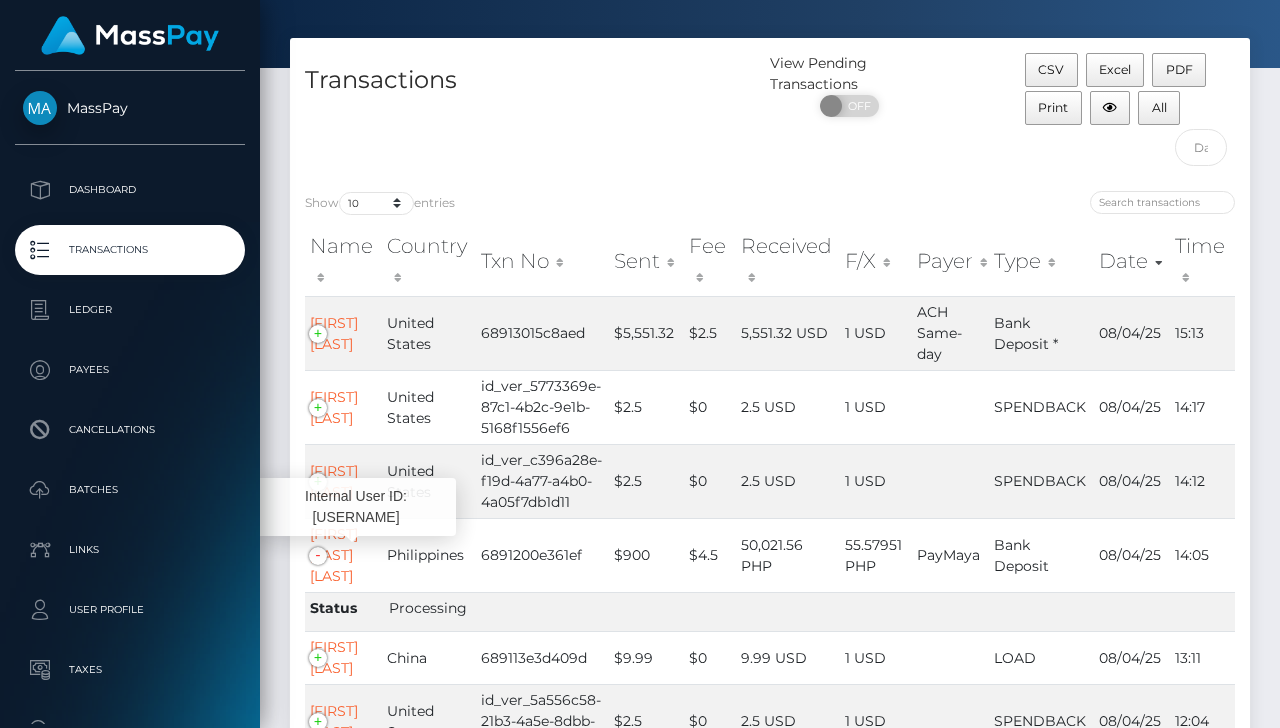 click on "Ma. Denise  Manalansan" at bounding box center (334, 555) 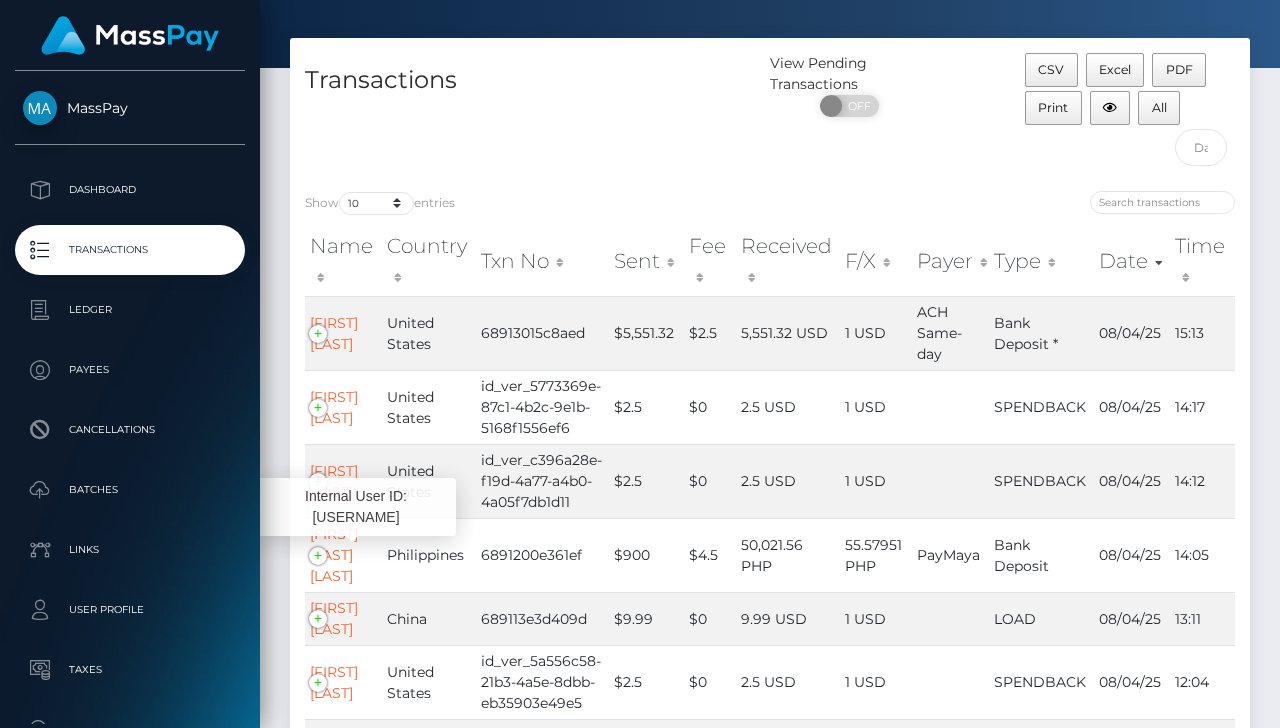 click on "Ma. Denise  Manalansan" at bounding box center [334, 555] 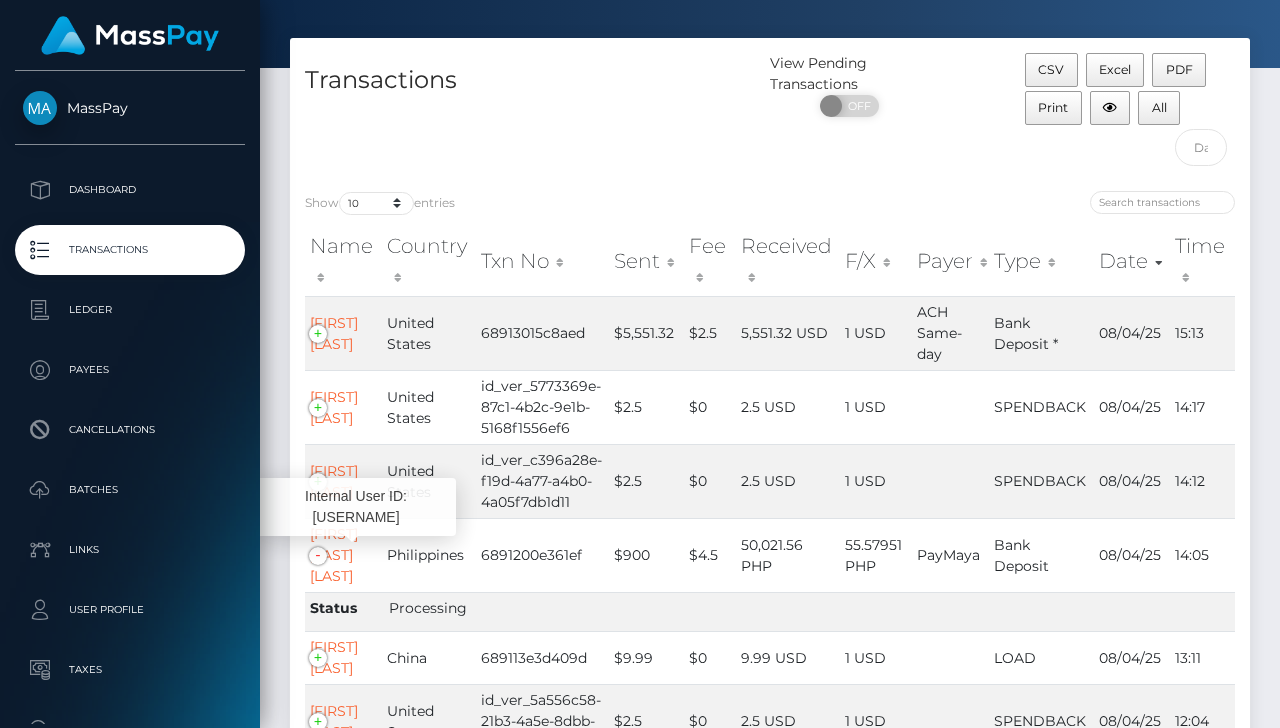 click on "Ma. Denise  Manalansan" at bounding box center [334, 555] 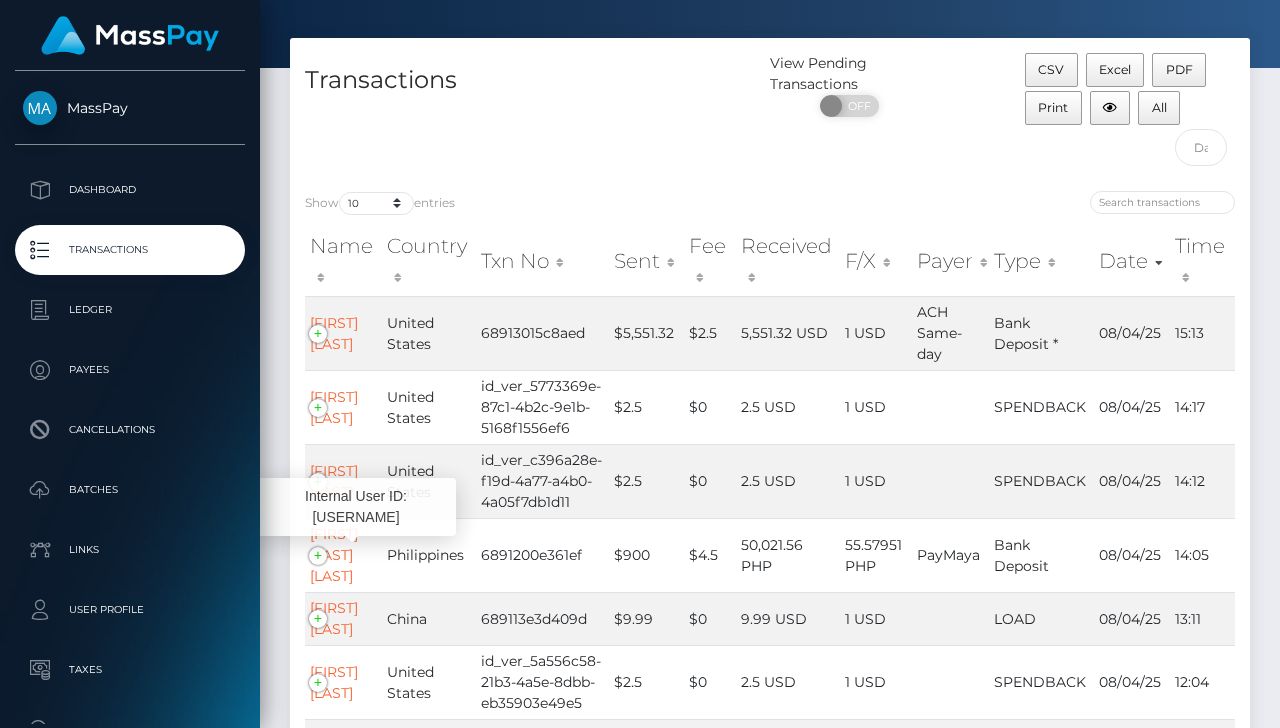 click on "Internal User ID: deniseman" at bounding box center (356, 507) 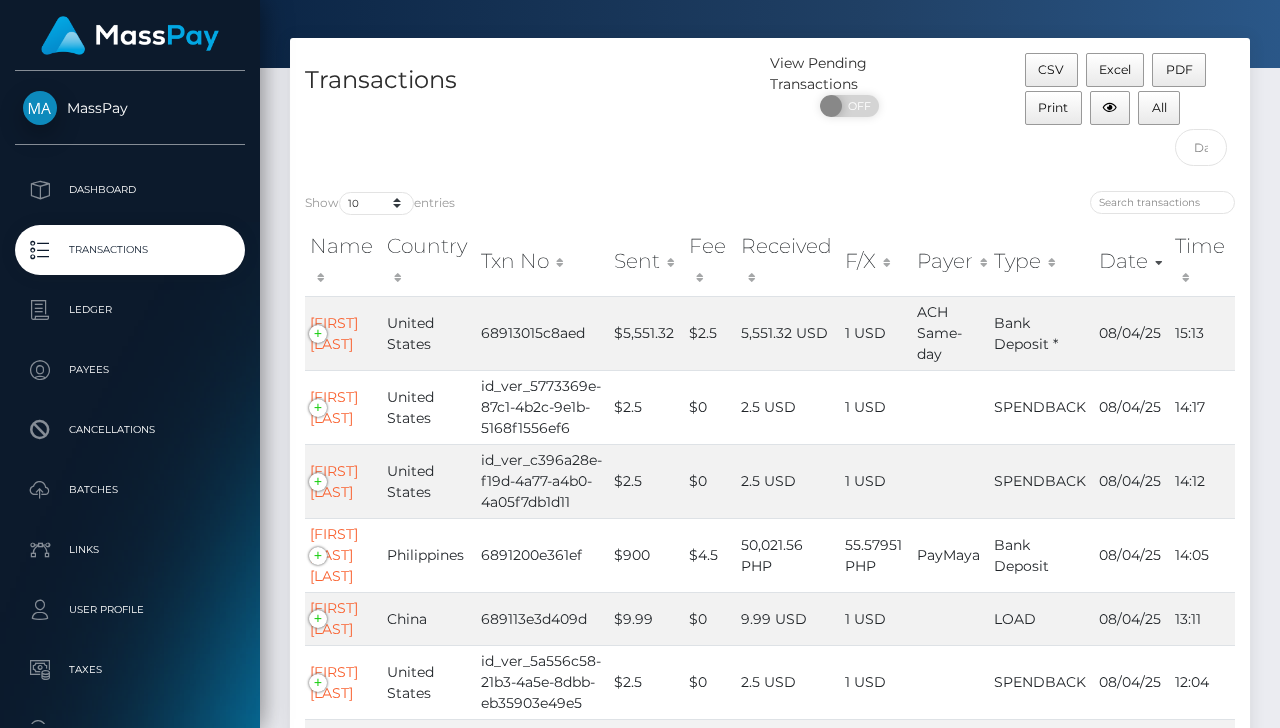 click on "Ma. Denise  Manalansan" at bounding box center (343, 555) 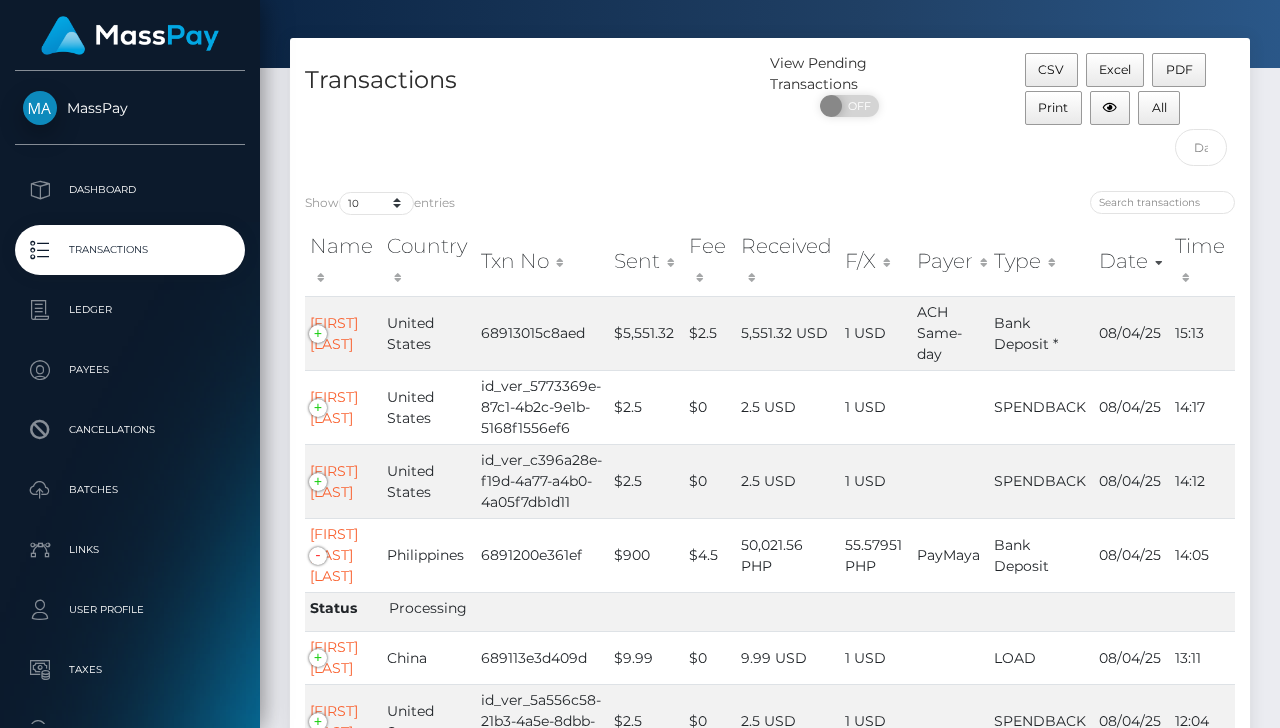 click on "Ma. Denise  Manalansan" at bounding box center [334, 555] 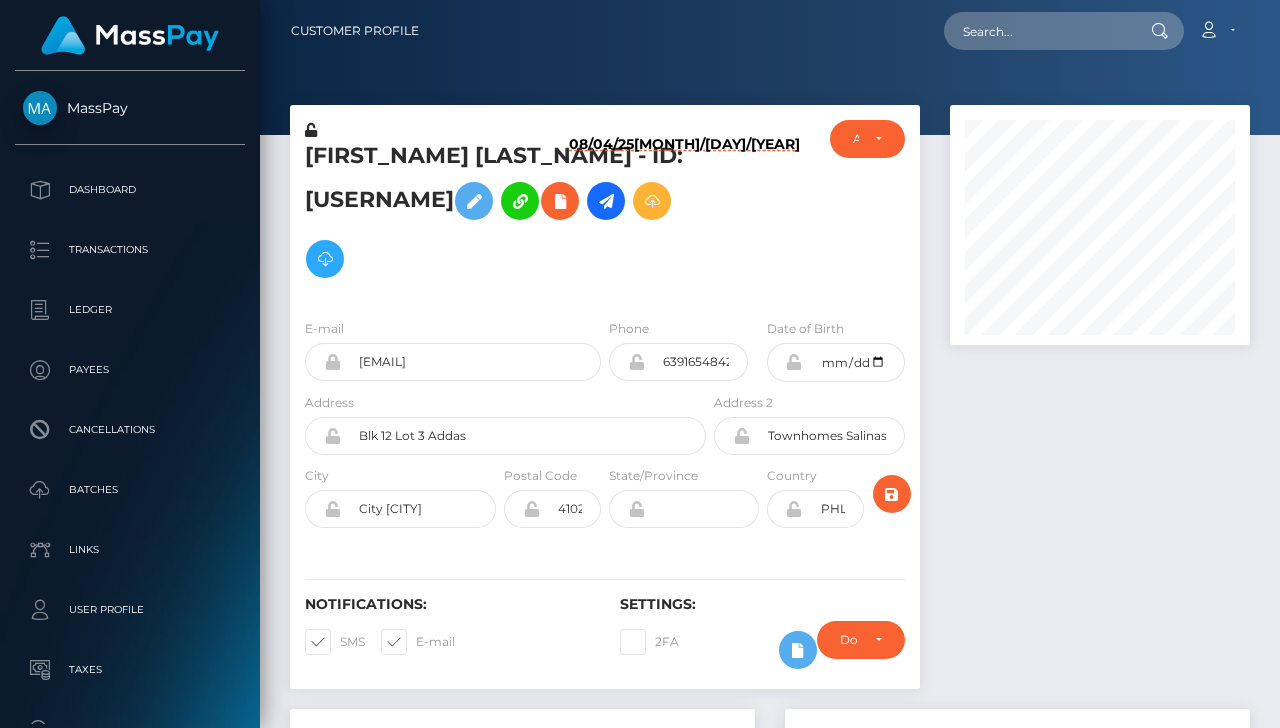 scroll, scrollTop: 120, scrollLeft: 0, axis: vertical 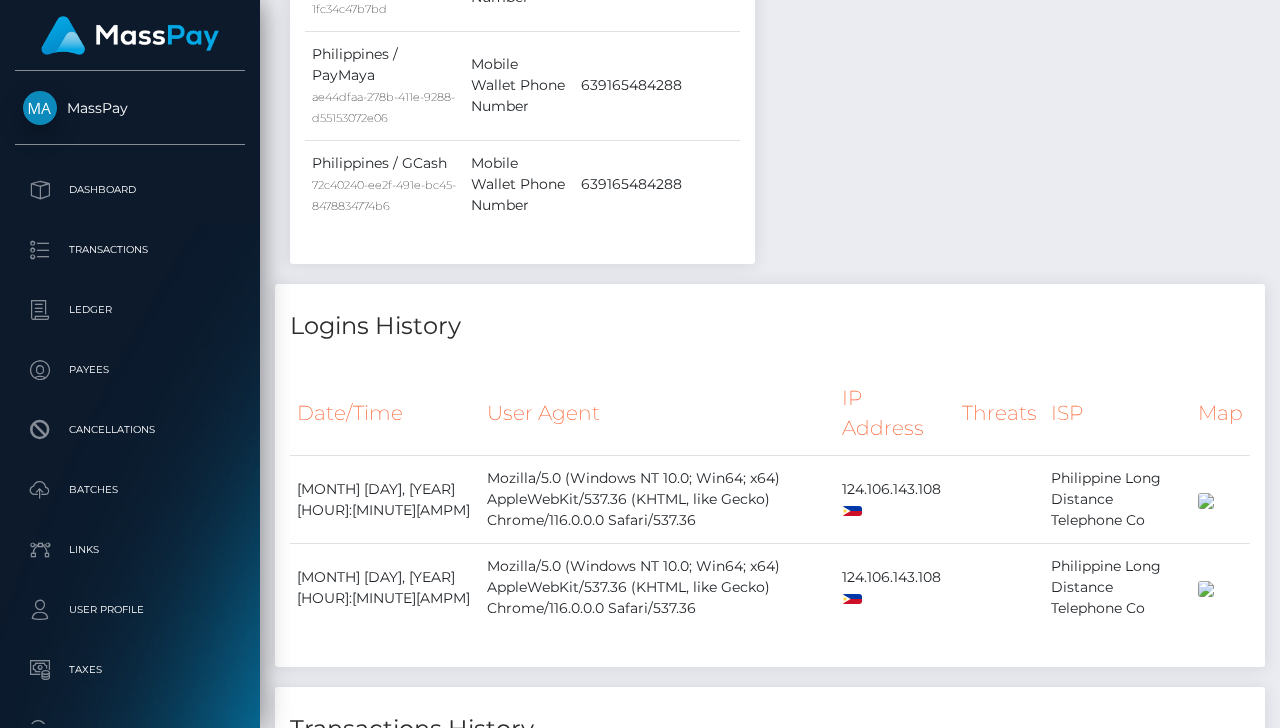 click at bounding box center (691, 920) 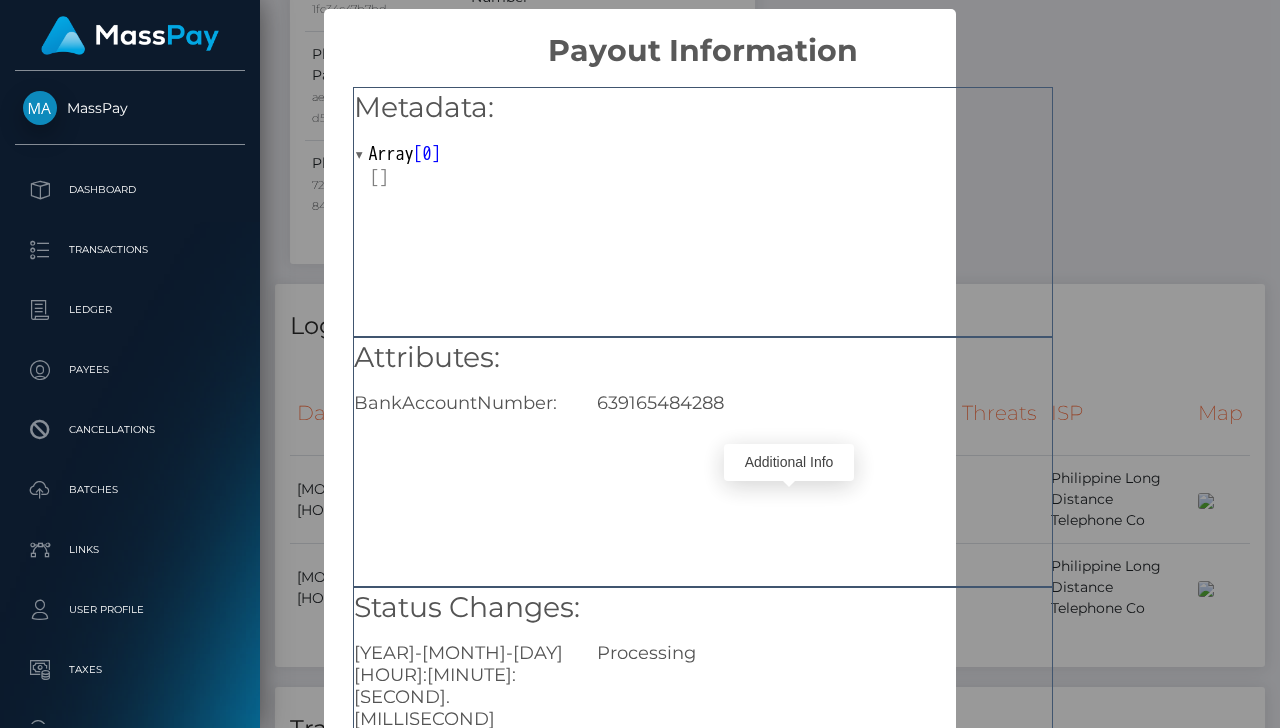 click on "Attributes: BankAccountNumber: 639165484288" at bounding box center [703, 462] 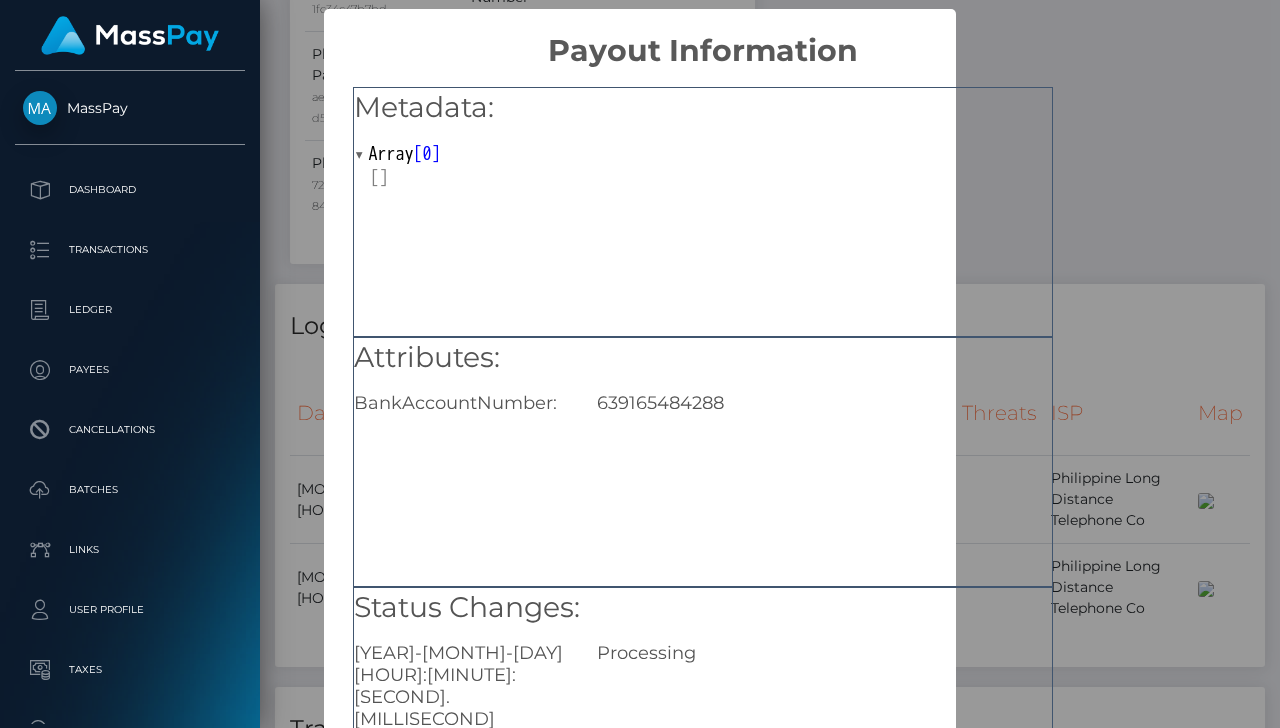 click on "× Payout Information Metadata: Array [ 0 ] Attributes: BankAccountNumber: 639165484288 Status Changes: 2025-08-04 14:03:20.387 Processing OK No Cancel" at bounding box center [640, 364] 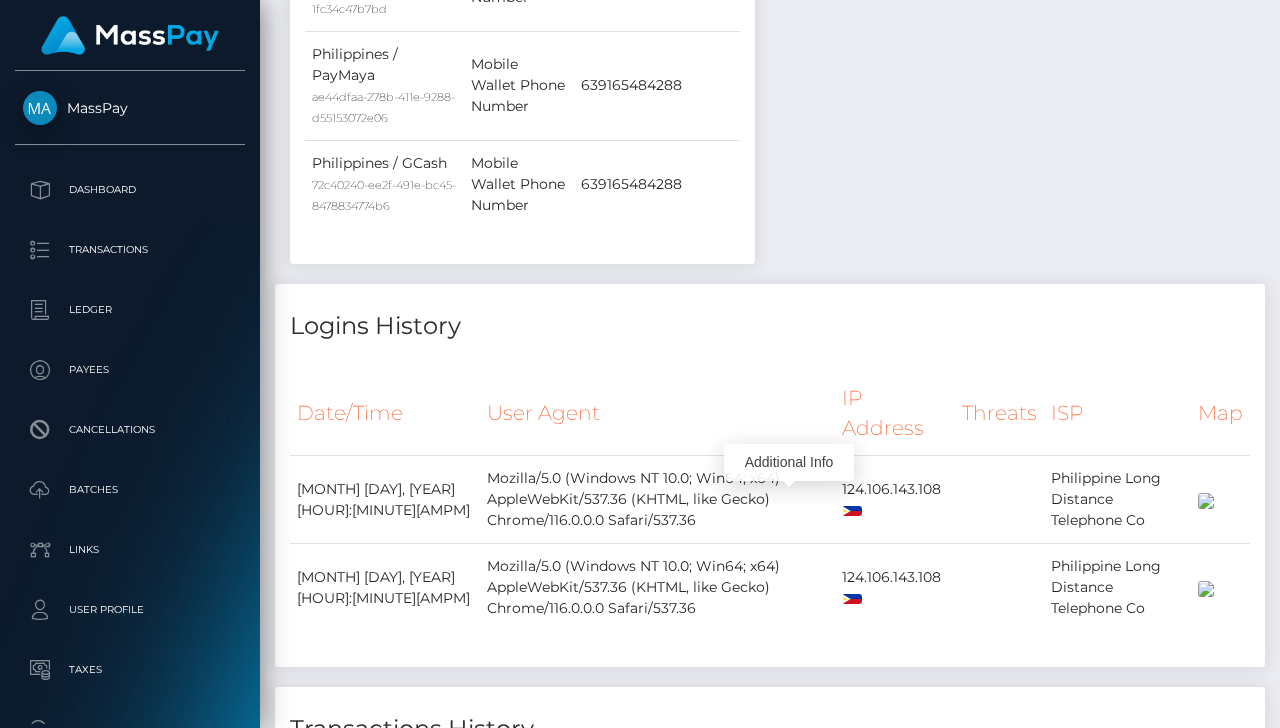 click on "PayMaya" at bounding box center (521, 873) 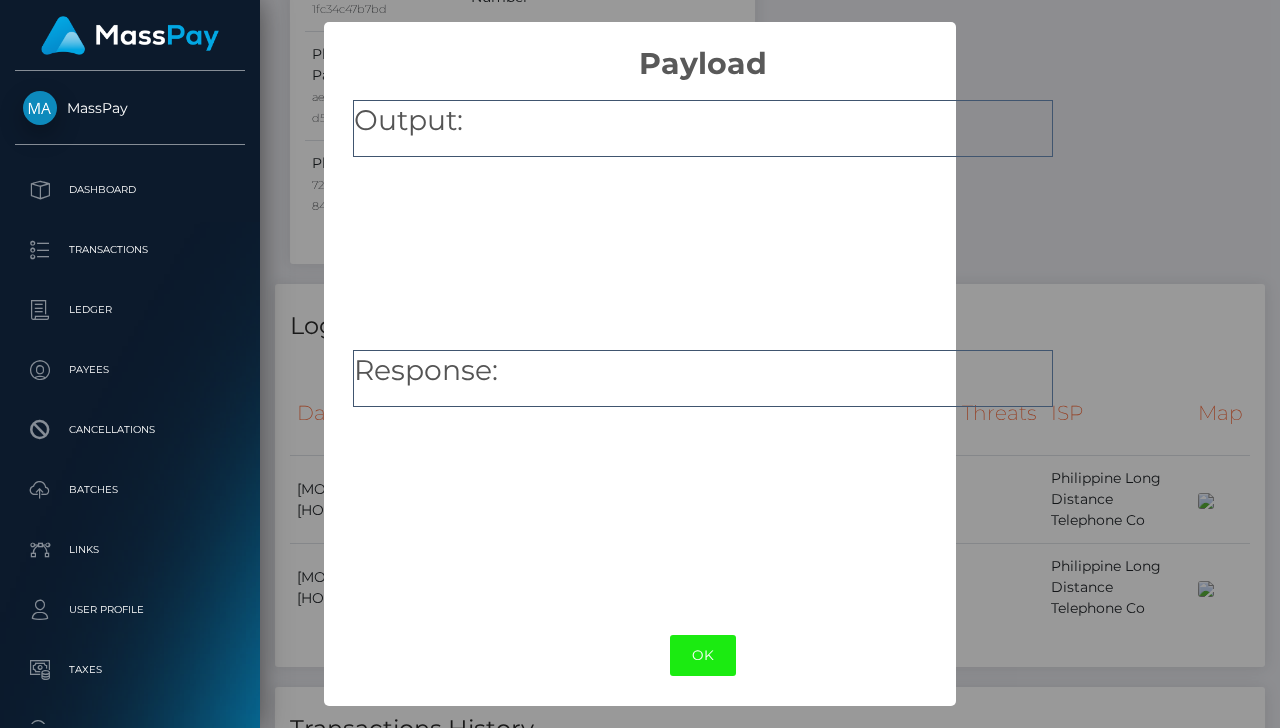 click on "OK" at bounding box center (703, 655) 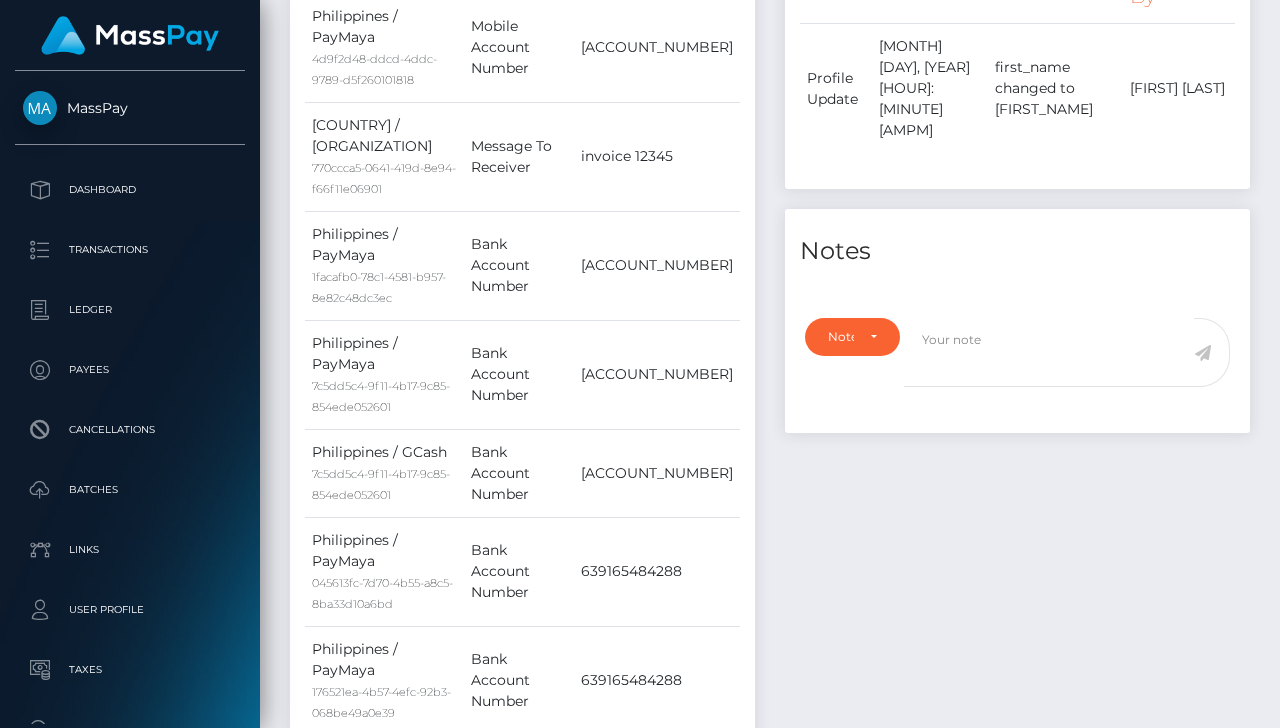 scroll, scrollTop: 0, scrollLeft: 0, axis: both 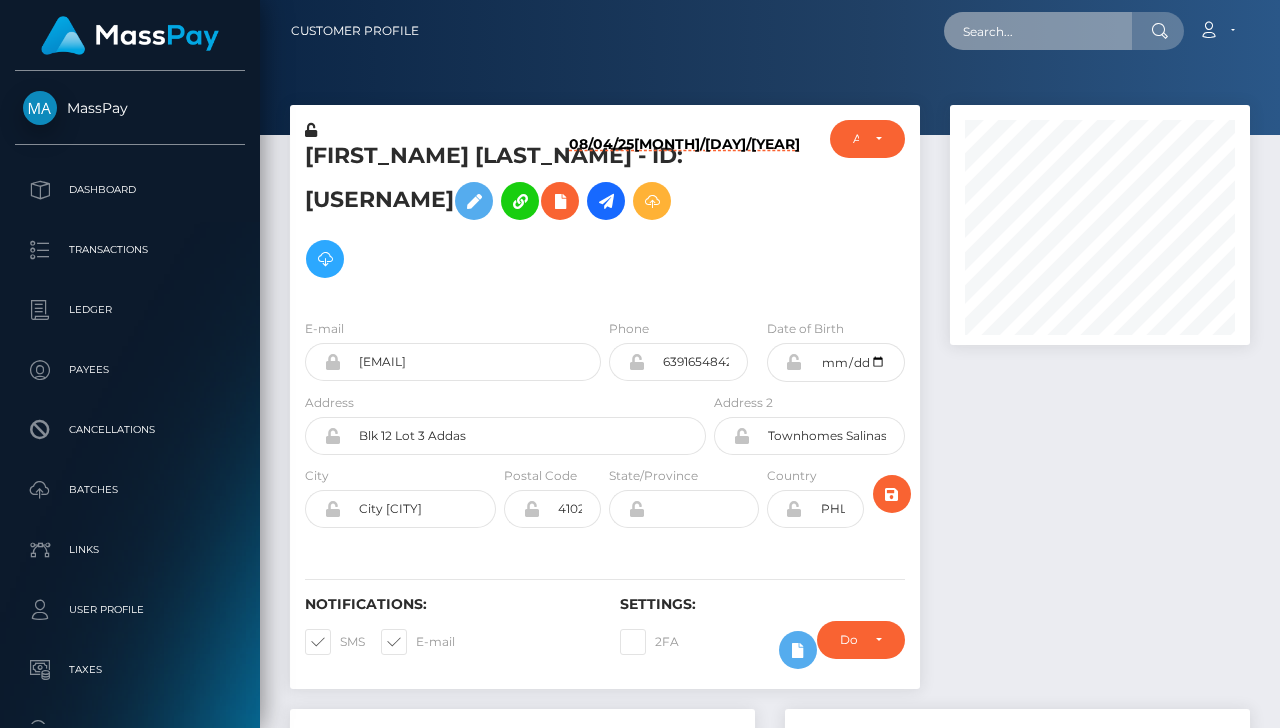 click at bounding box center (1038, 31) 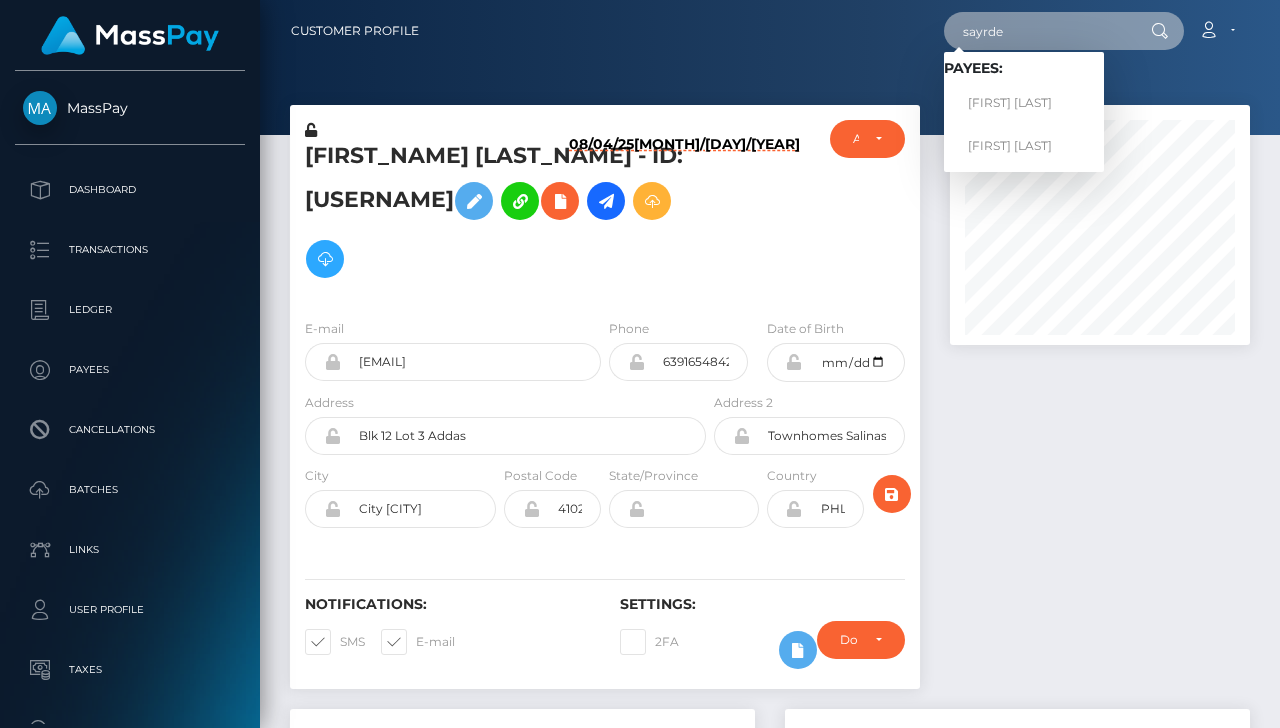 type on "sayrde" 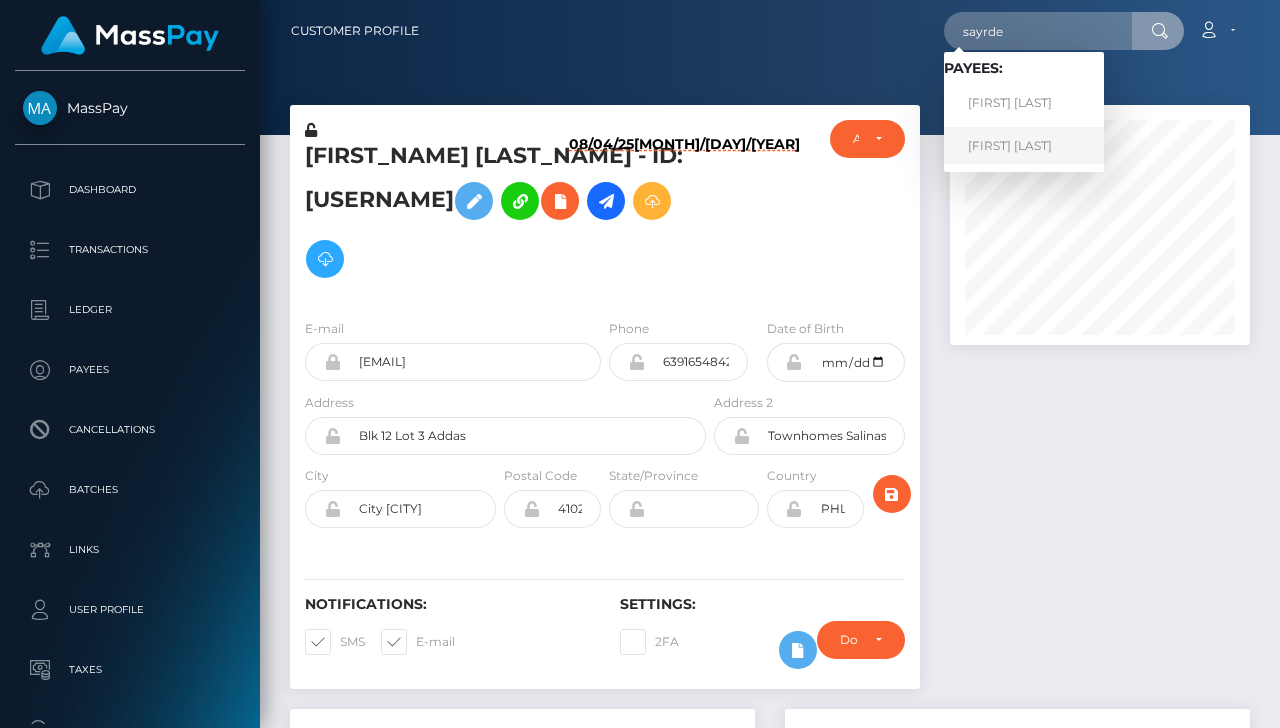 click on "SAYRDE ANNE MEIKLE" at bounding box center [1024, 145] 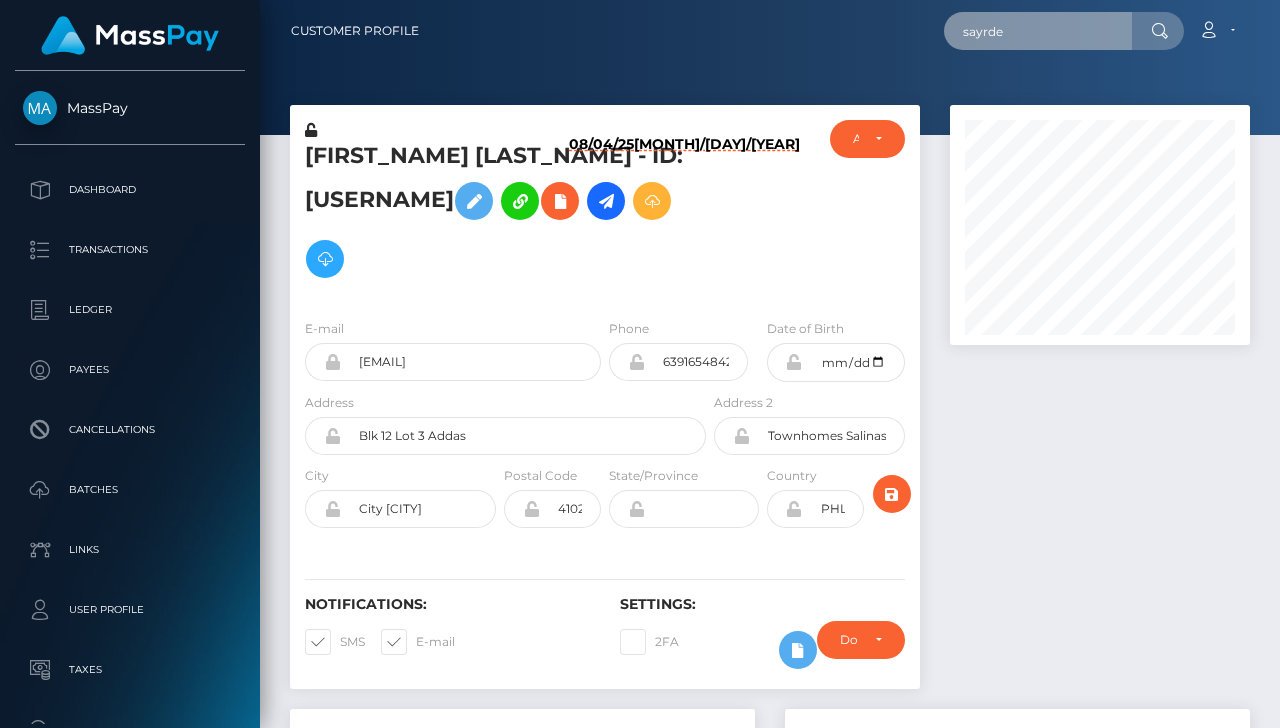 click on "sayrde" at bounding box center (1038, 31) 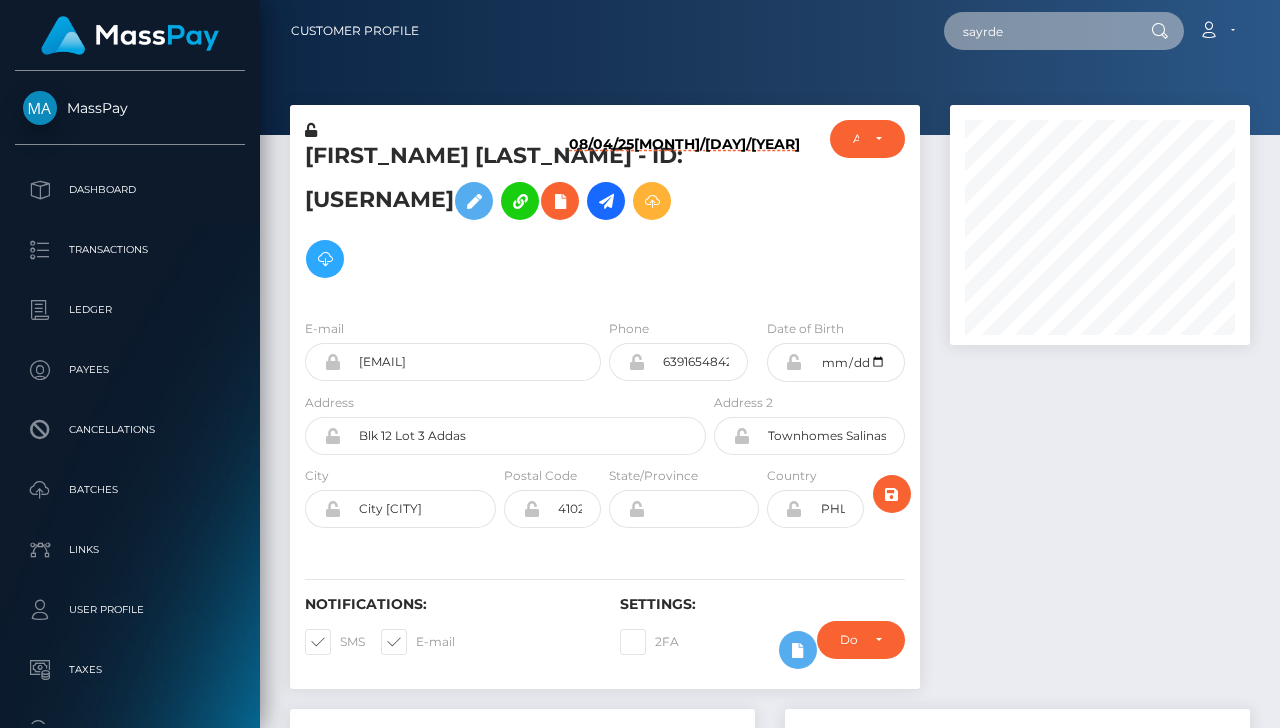 click on "sayrde" at bounding box center [1038, 31] 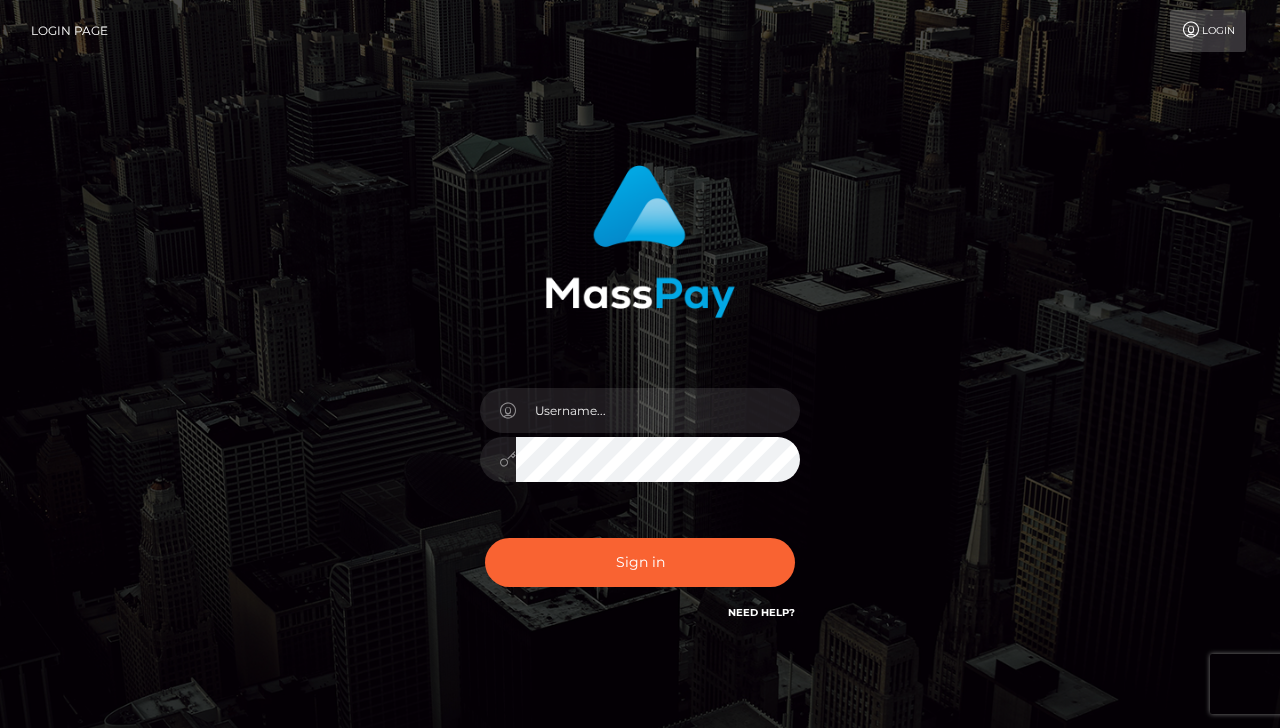 scroll, scrollTop: 0, scrollLeft: 0, axis: both 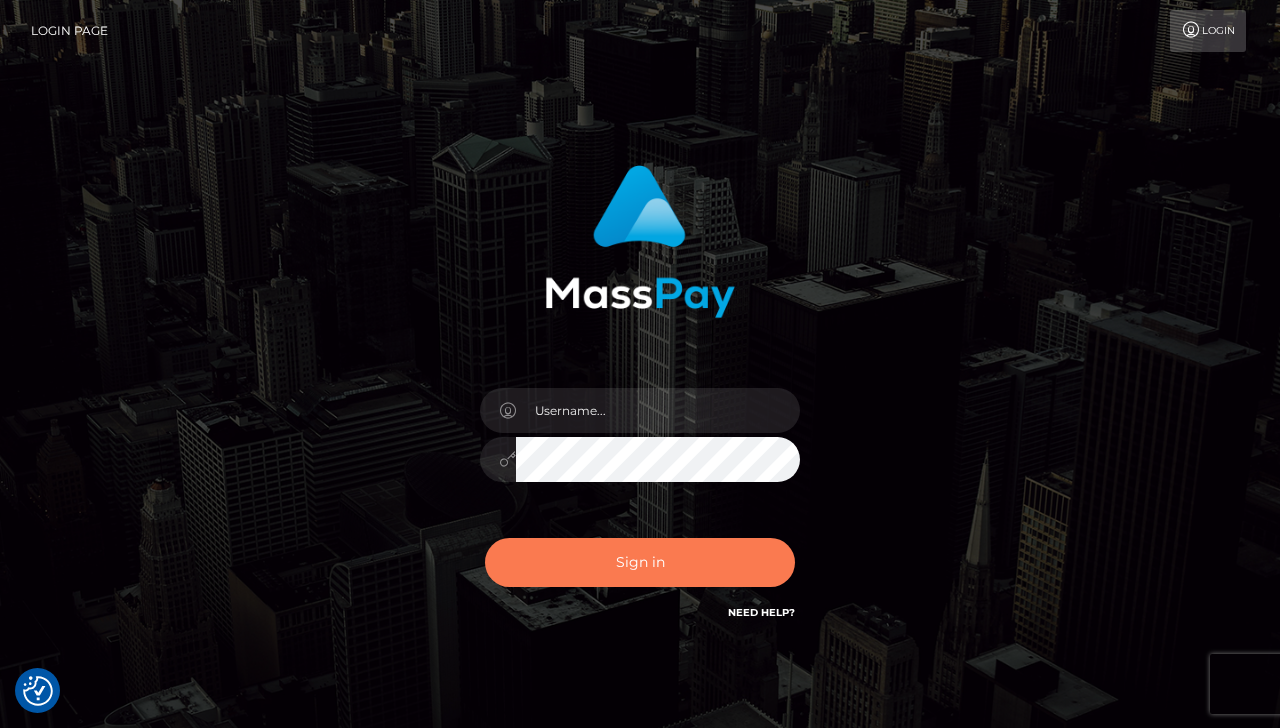 click on "Sign in" at bounding box center (640, 562) 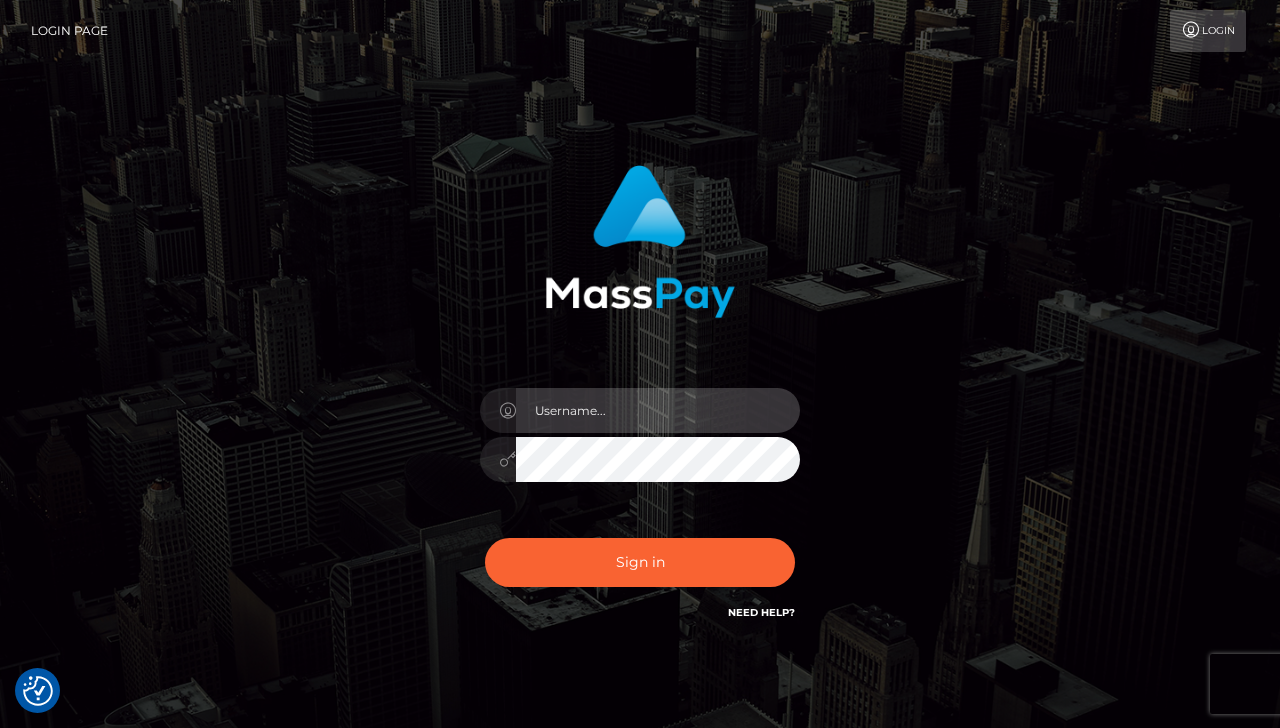 click at bounding box center (658, 410) 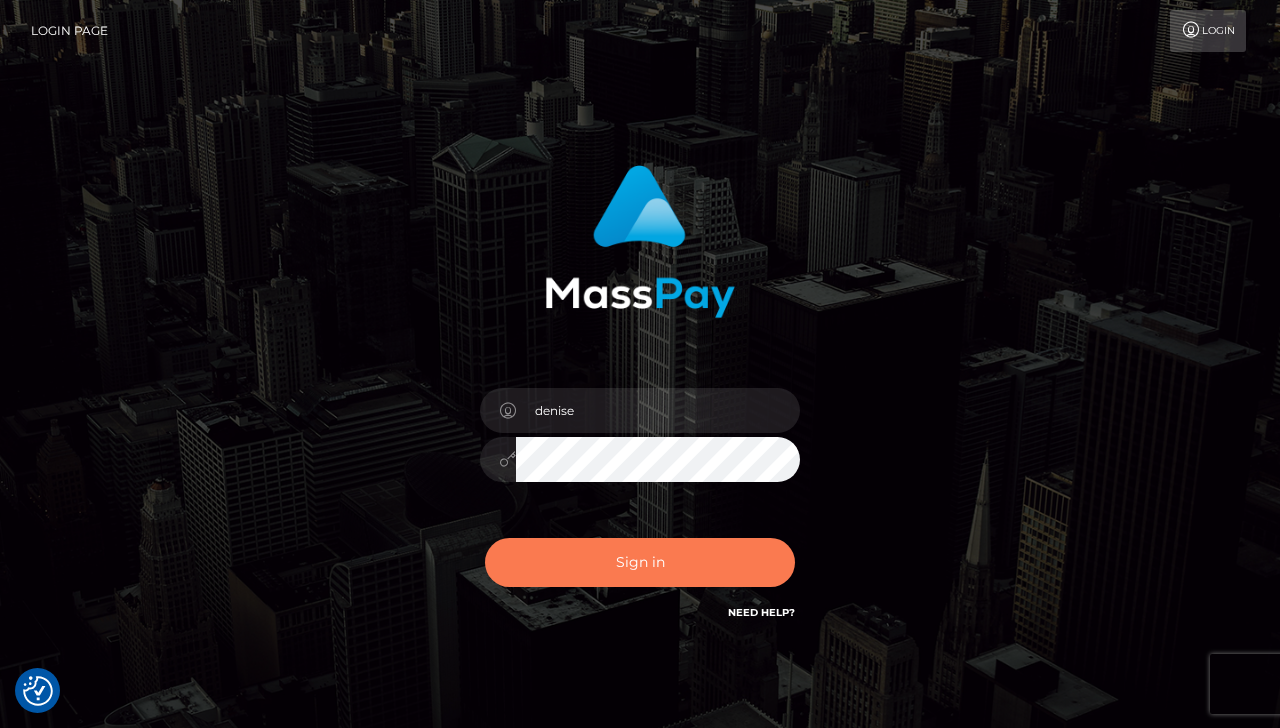 click on "Sign in" at bounding box center (640, 562) 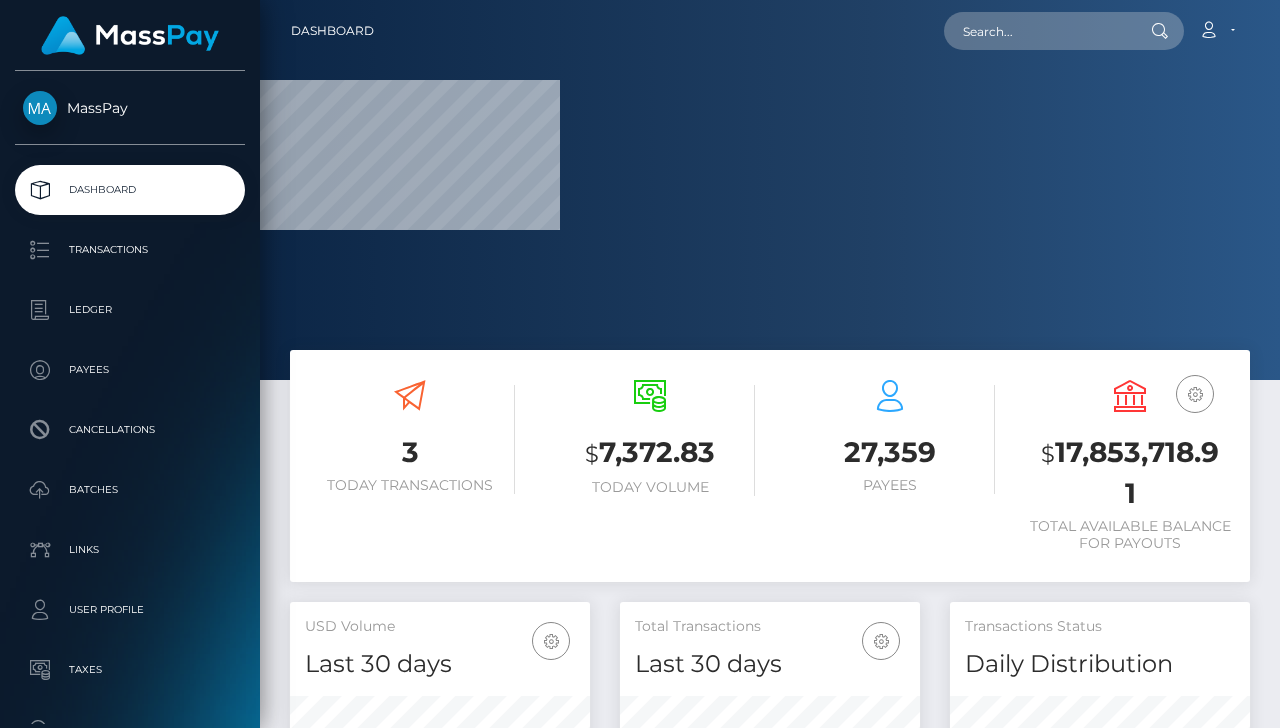 scroll, scrollTop: 0, scrollLeft: 0, axis: both 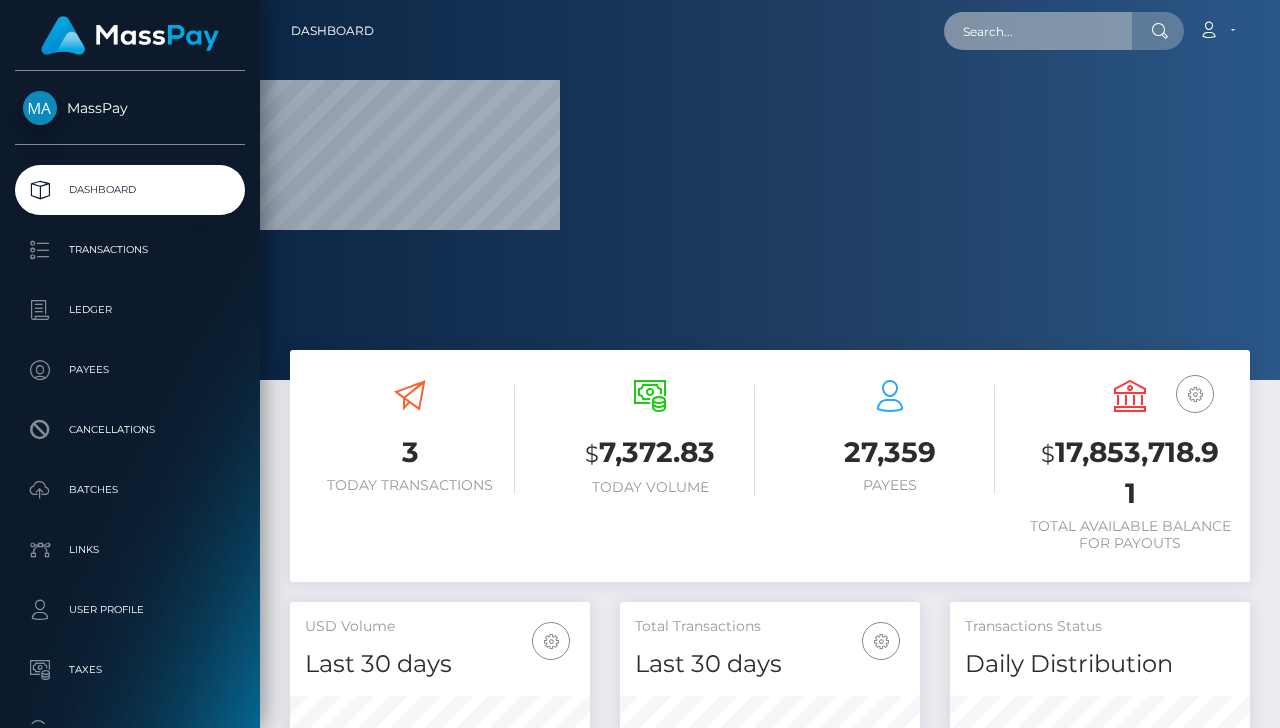 click at bounding box center (1038, 31) 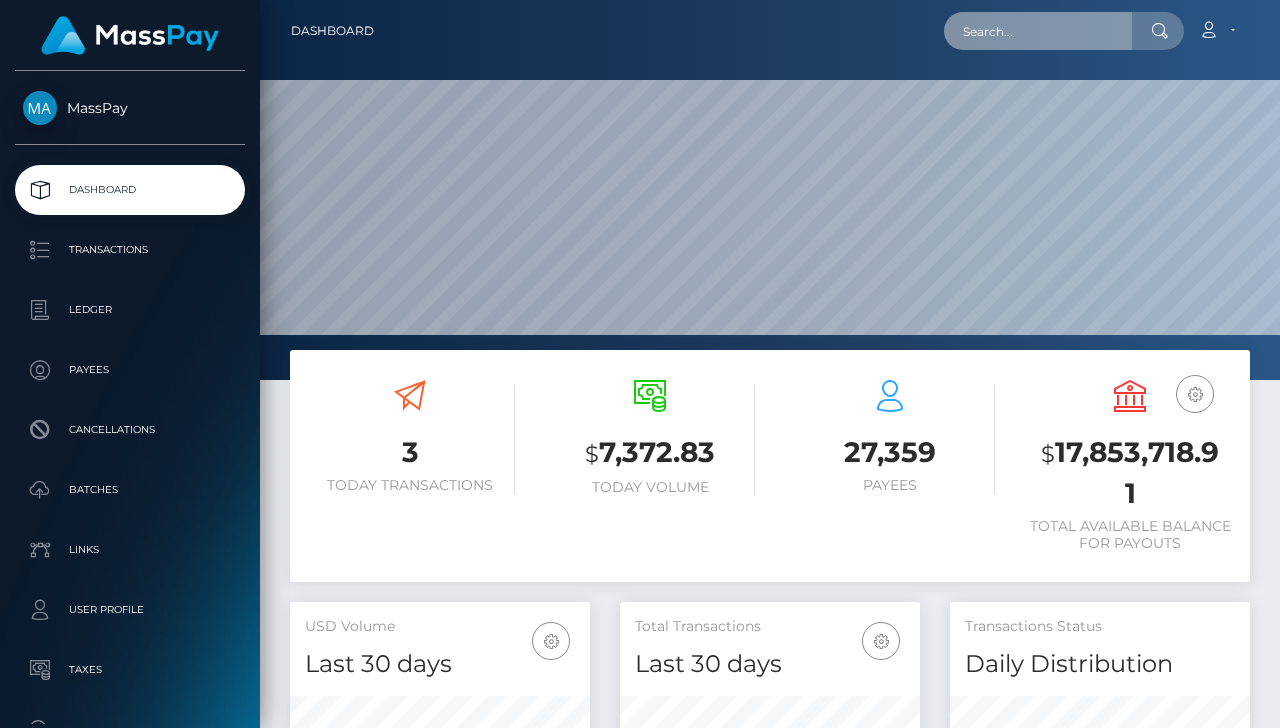 scroll, scrollTop: 999620, scrollLeft: 998980, axis: both 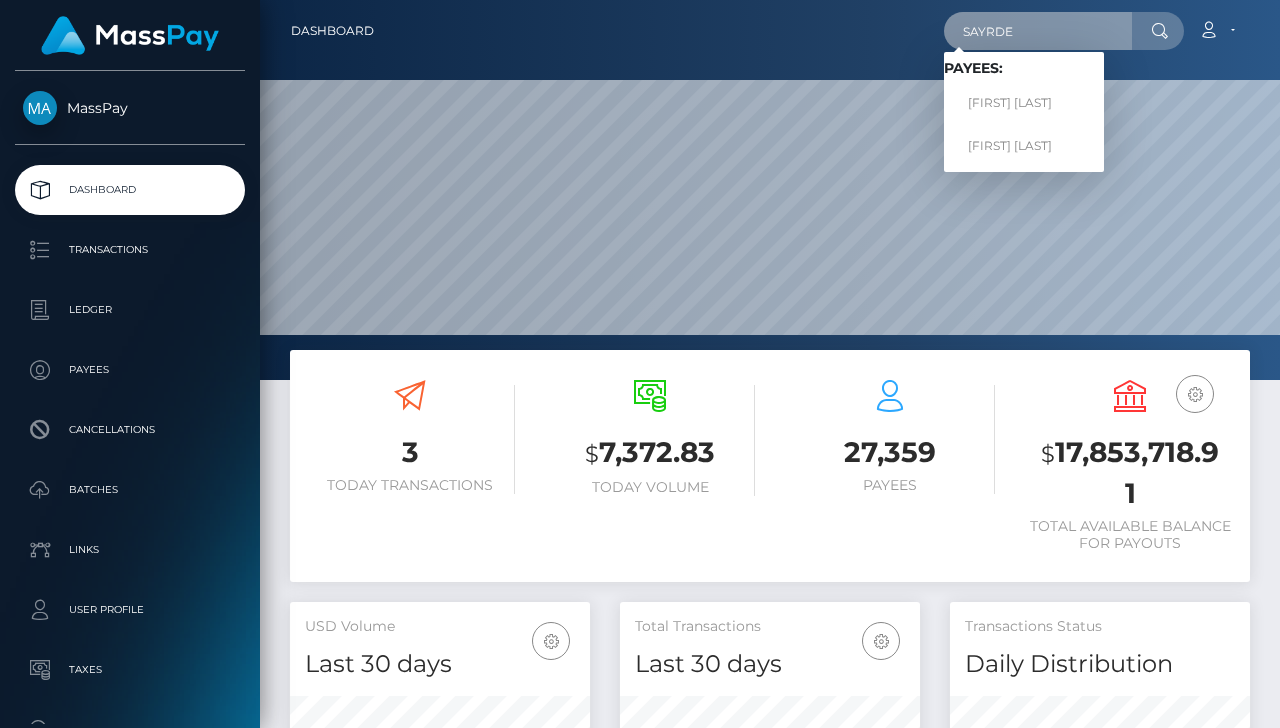 type on "SAYRDE" 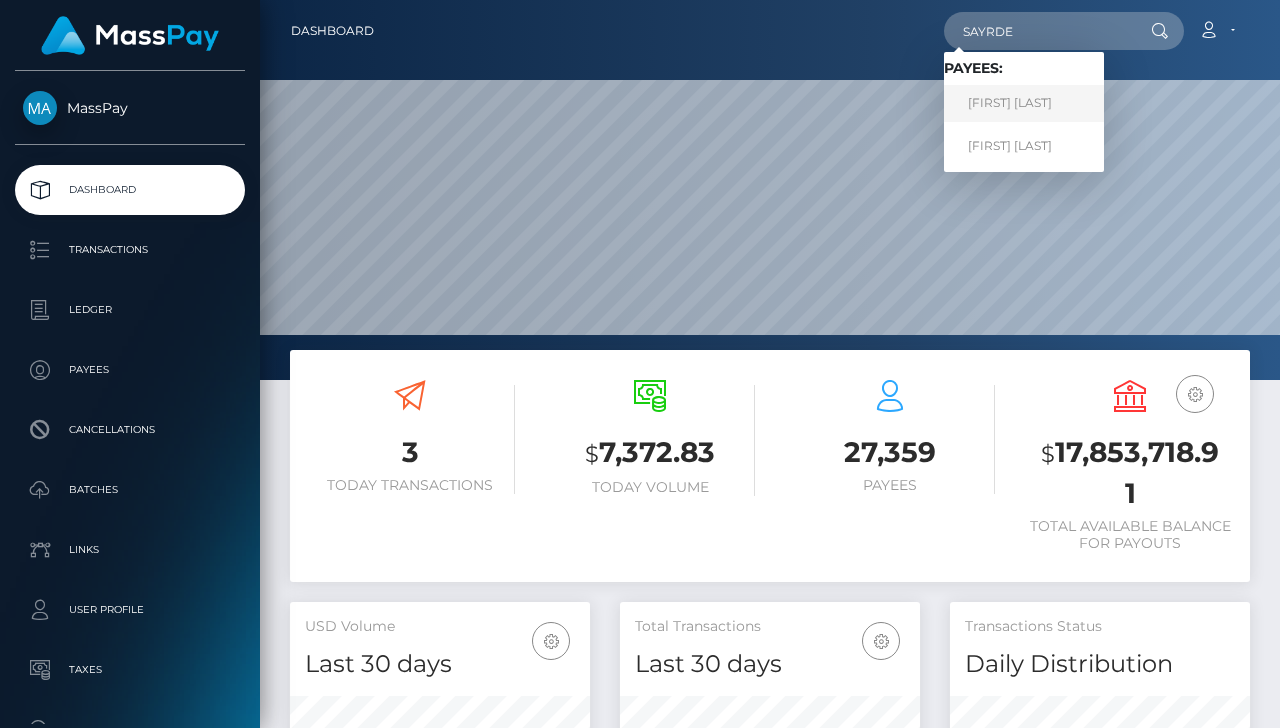 click on "SAYRDE ANNE MEIKLE" at bounding box center [1024, 103] 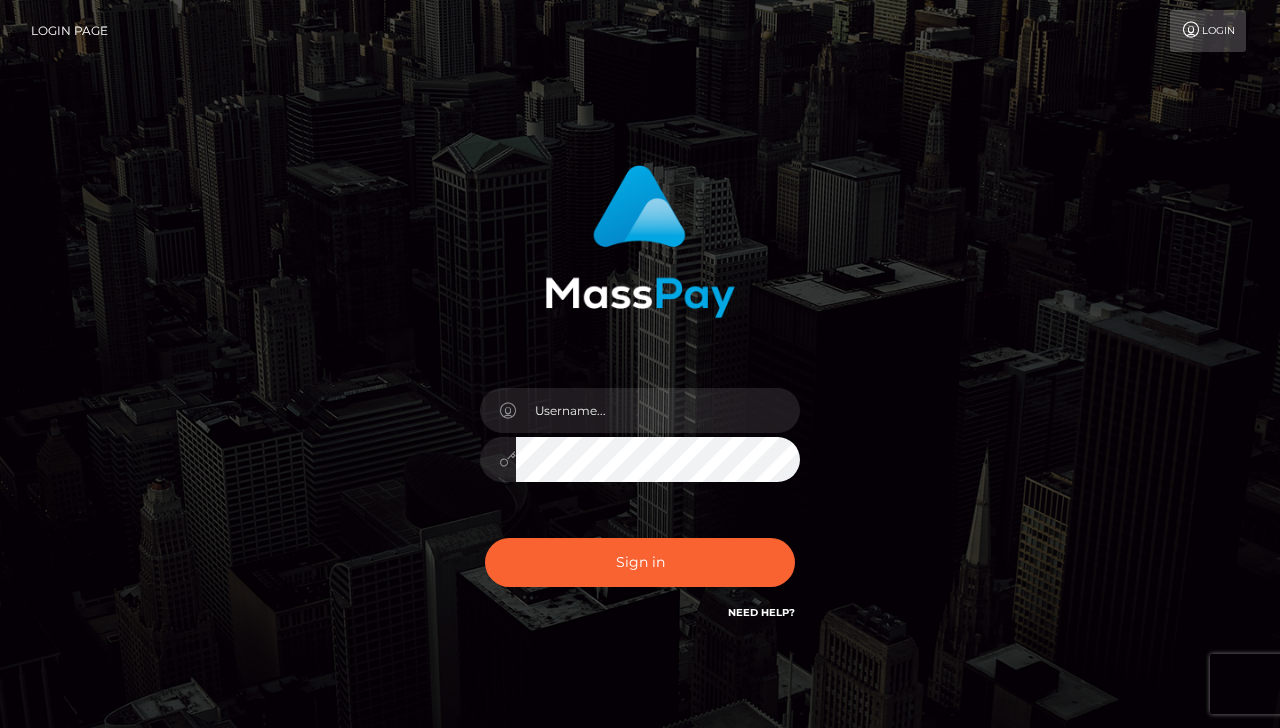 scroll, scrollTop: 0, scrollLeft: 0, axis: both 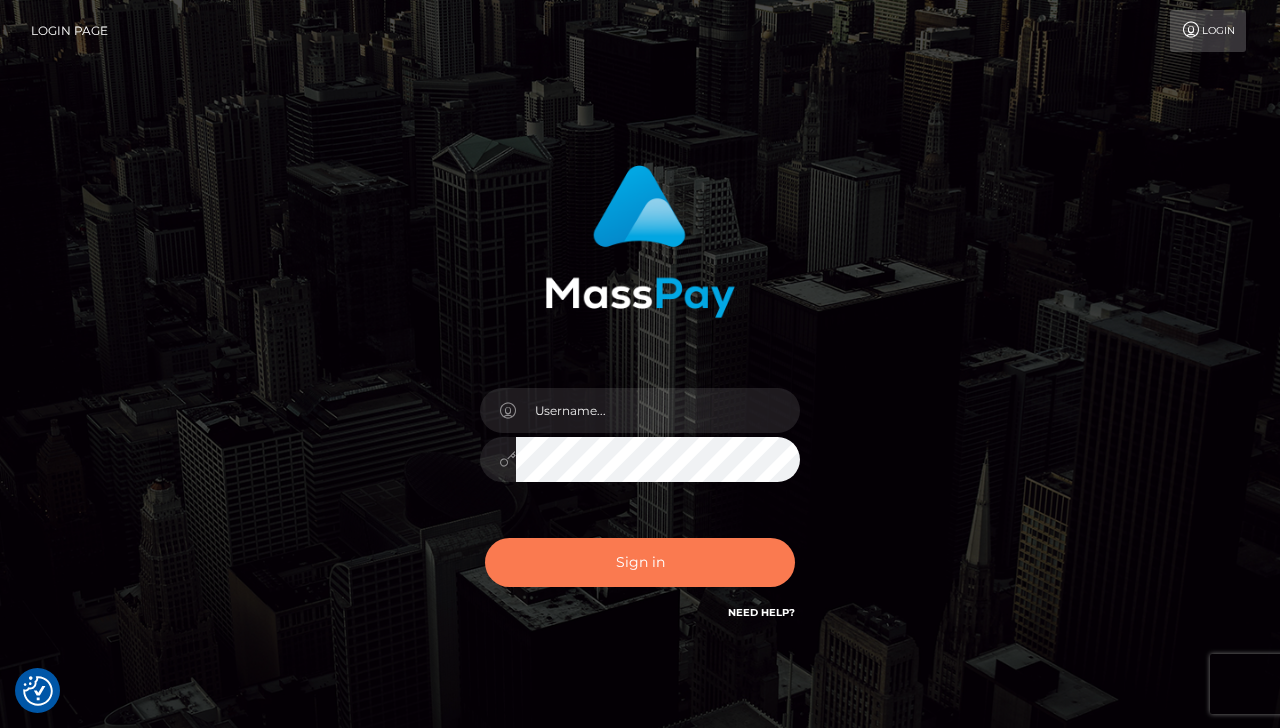 click on "Sign in" at bounding box center (640, 562) 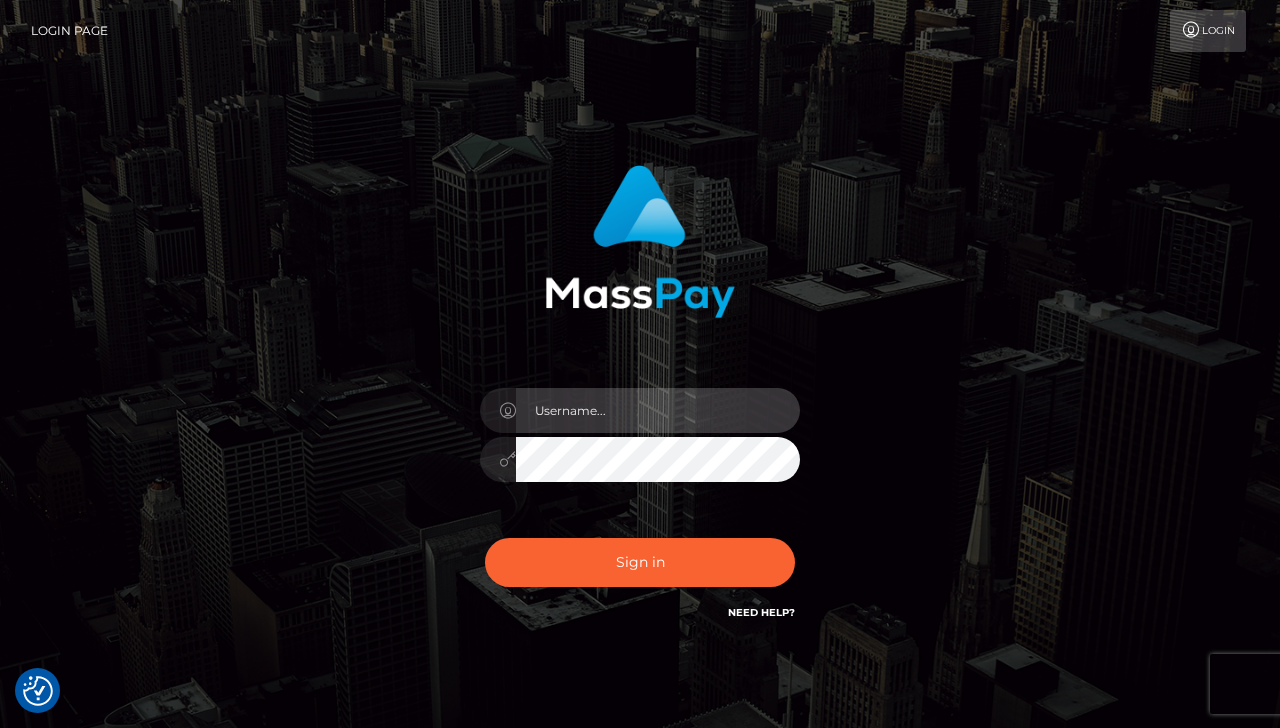 click at bounding box center [658, 410] 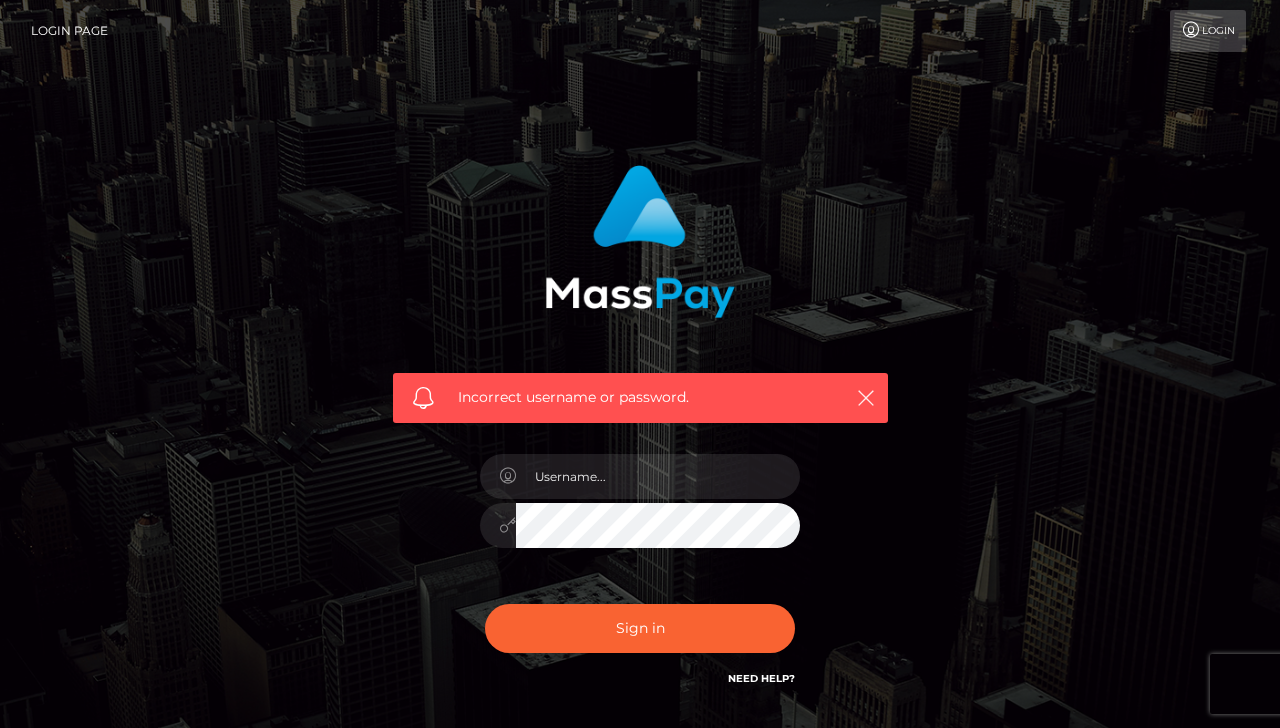 scroll, scrollTop: 0, scrollLeft: 0, axis: both 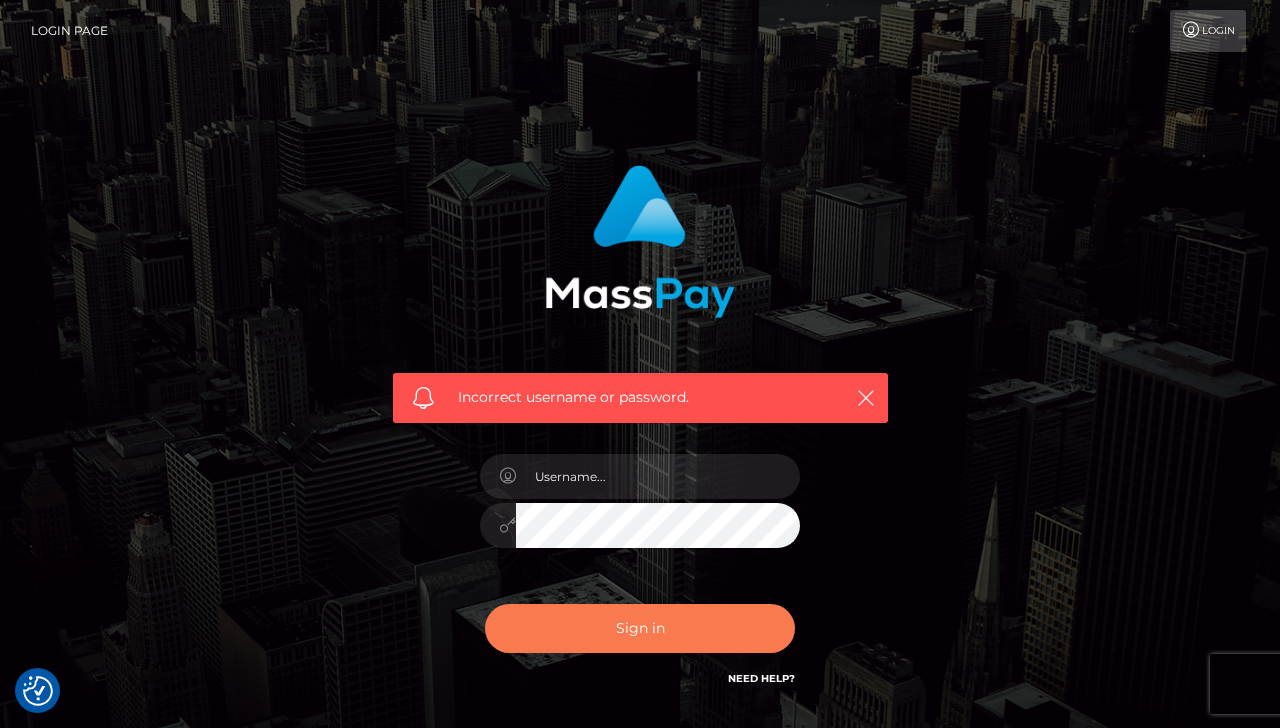 click on "Sign in" at bounding box center [640, 628] 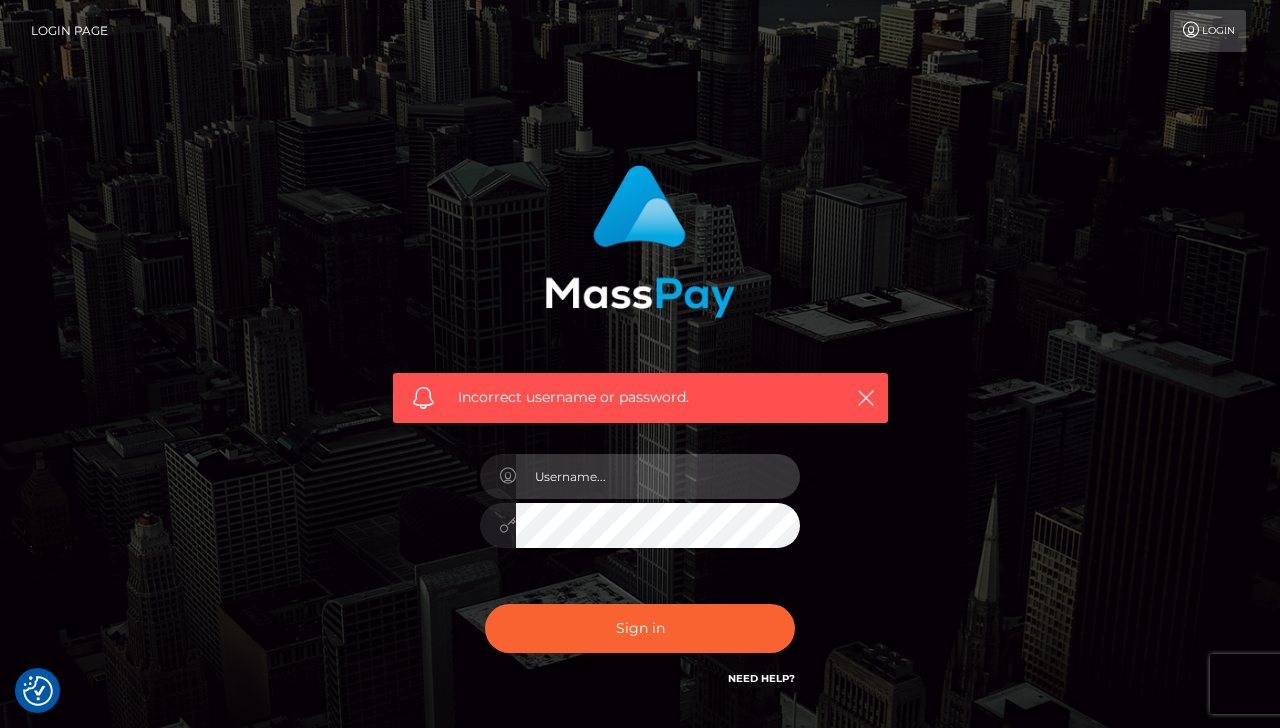 click at bounding box center (658, 476) 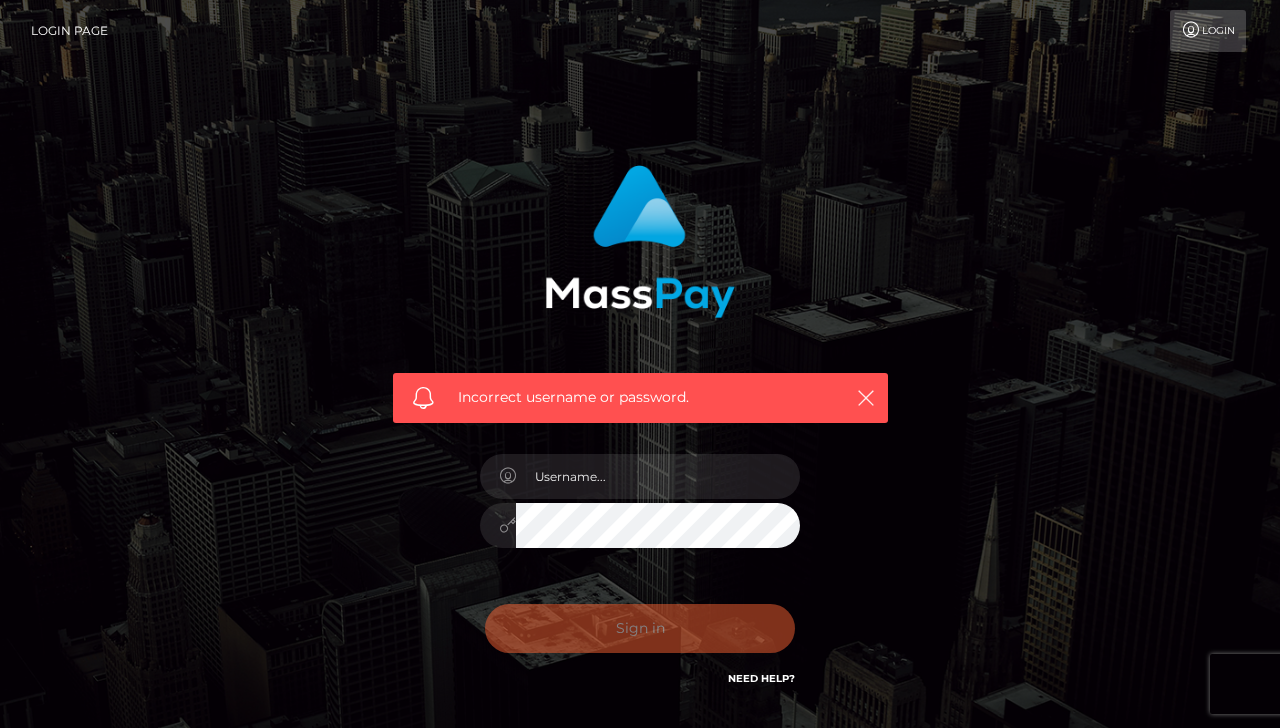scroll, scrollTop: 0, scrollLeft: 0, axis: both 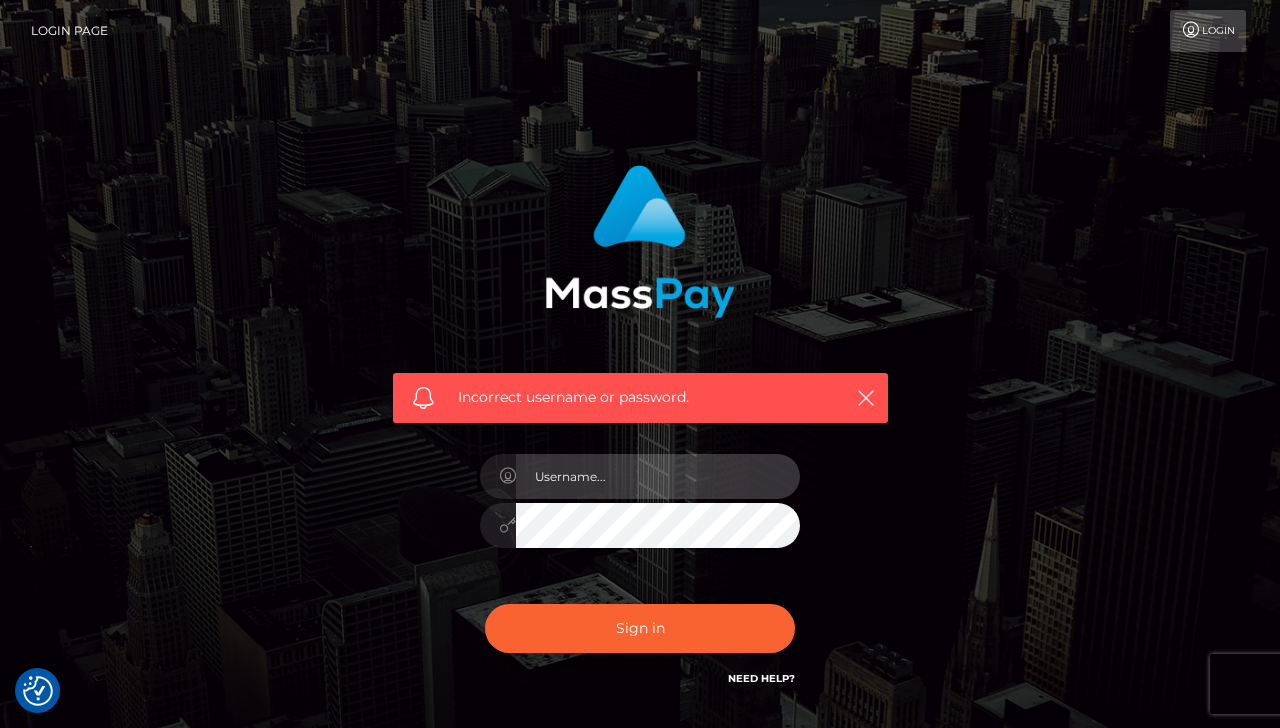click at bounding box center (658, 476) 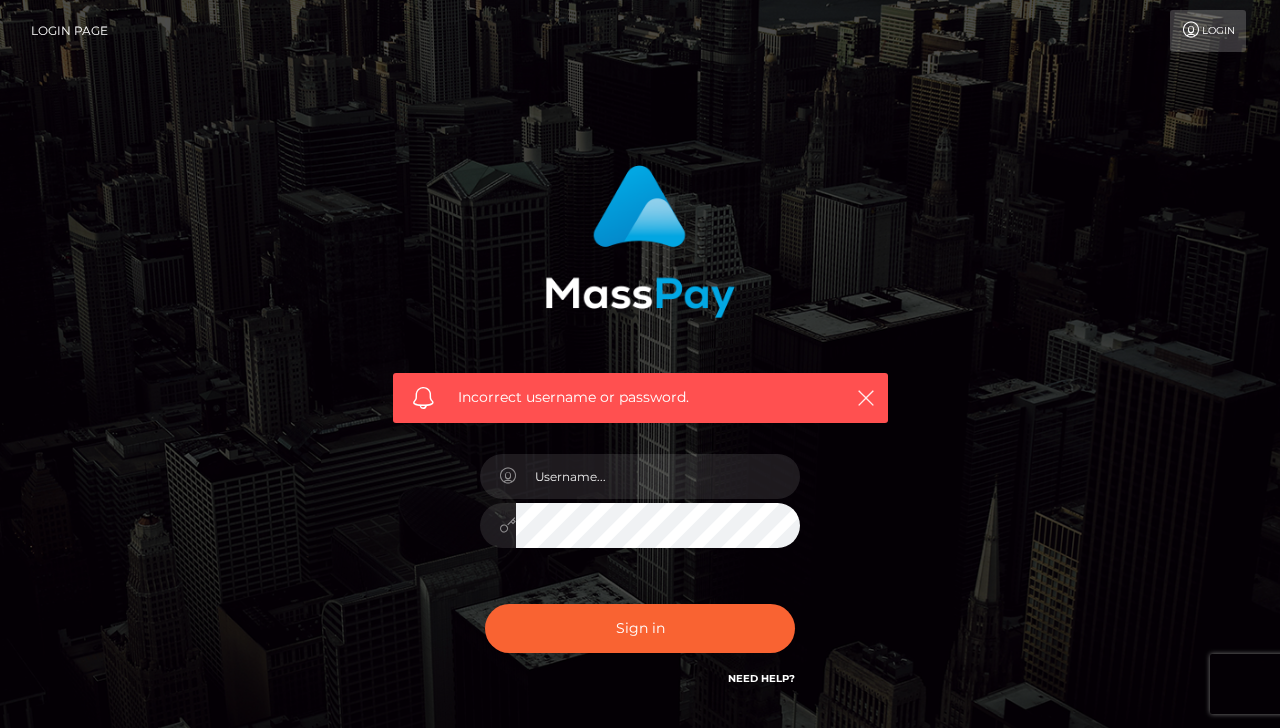 scroll, scrollTop: 0, scrollLeft: 0, axis: both 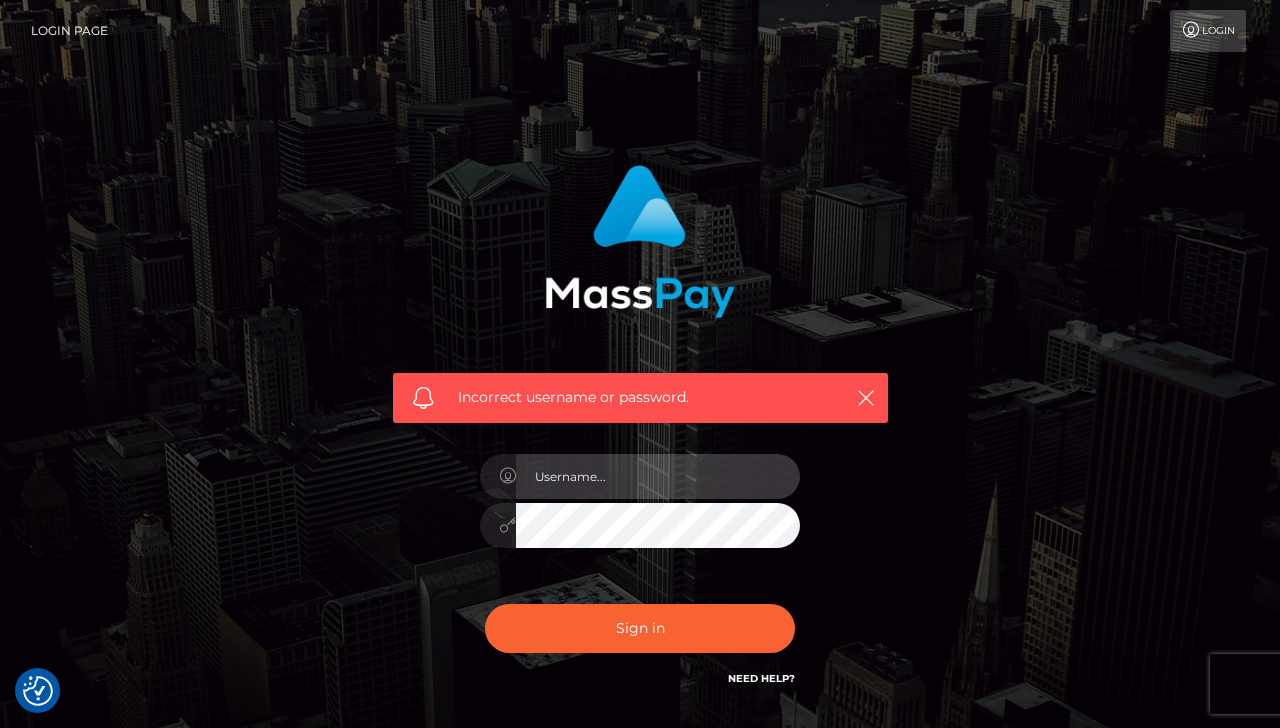 click at bounding box center (658, 476) 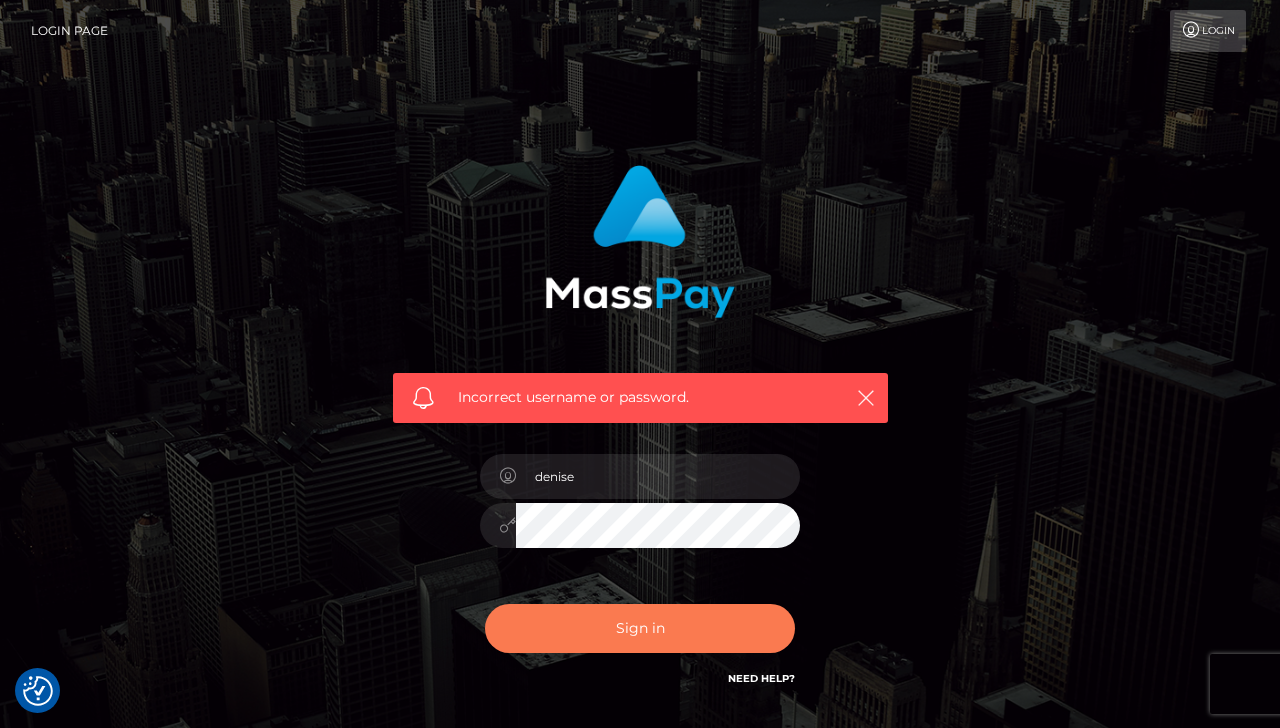 click on "Sign in" at bounding box center (640, 628) 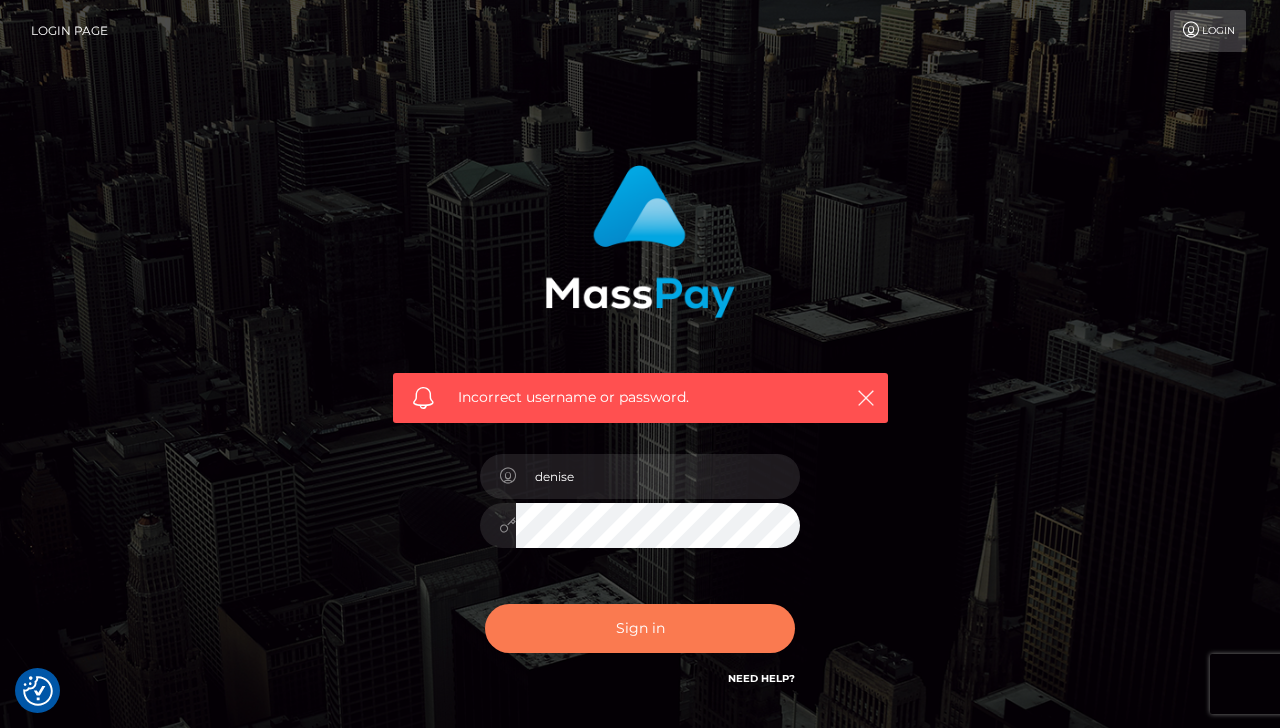 click on "Sign in" at bounding box center [640, 628] 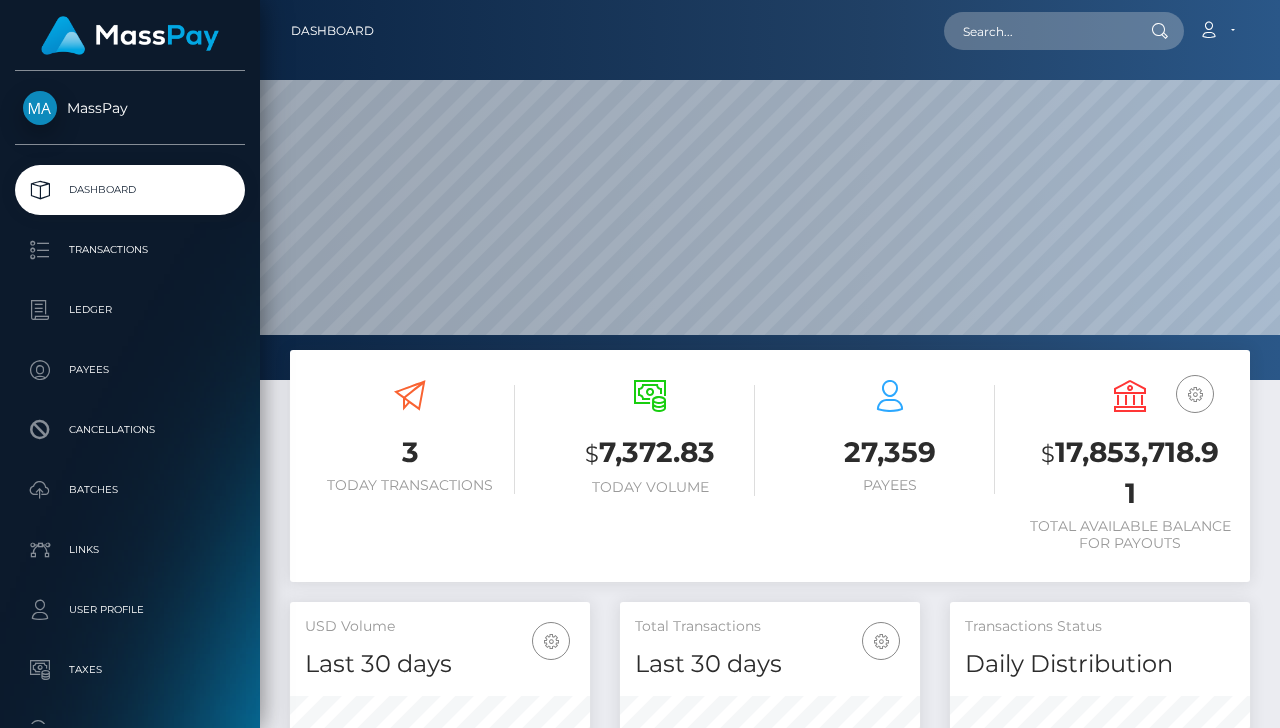 scroll, scrollTop: 0, scrollLeft: 0, axis: both 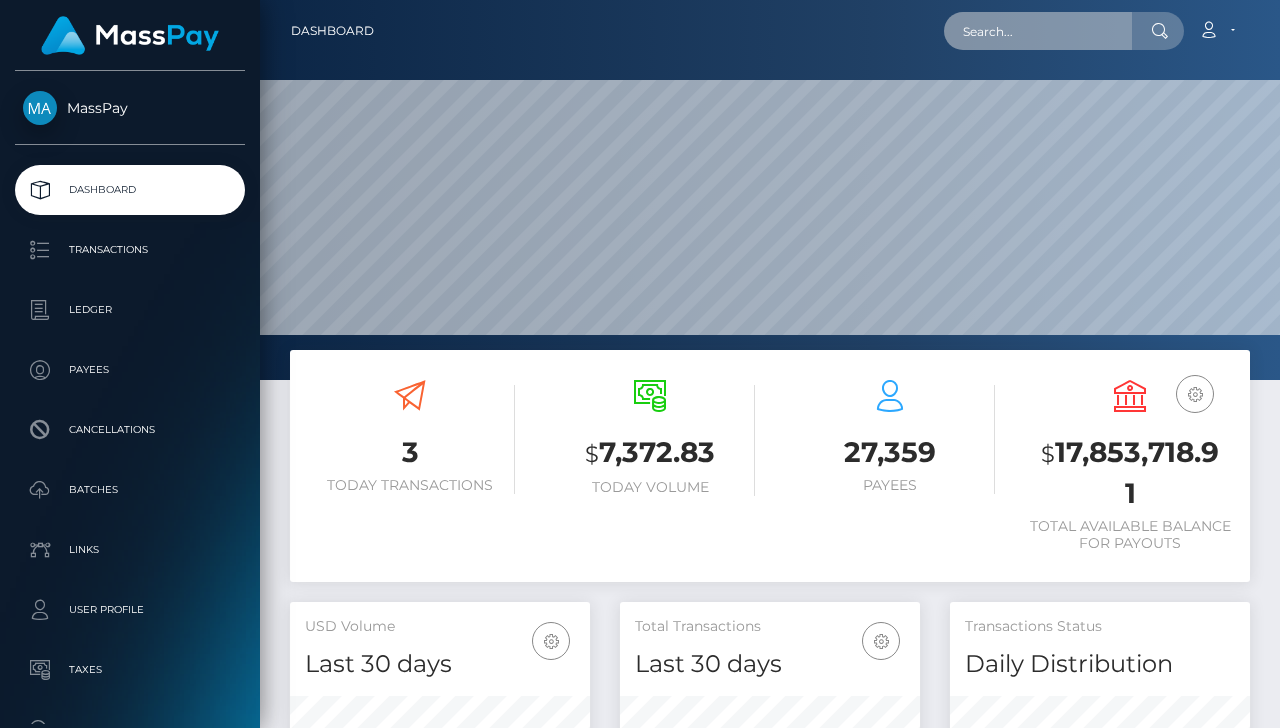 click at bounding box center (1038, 31) 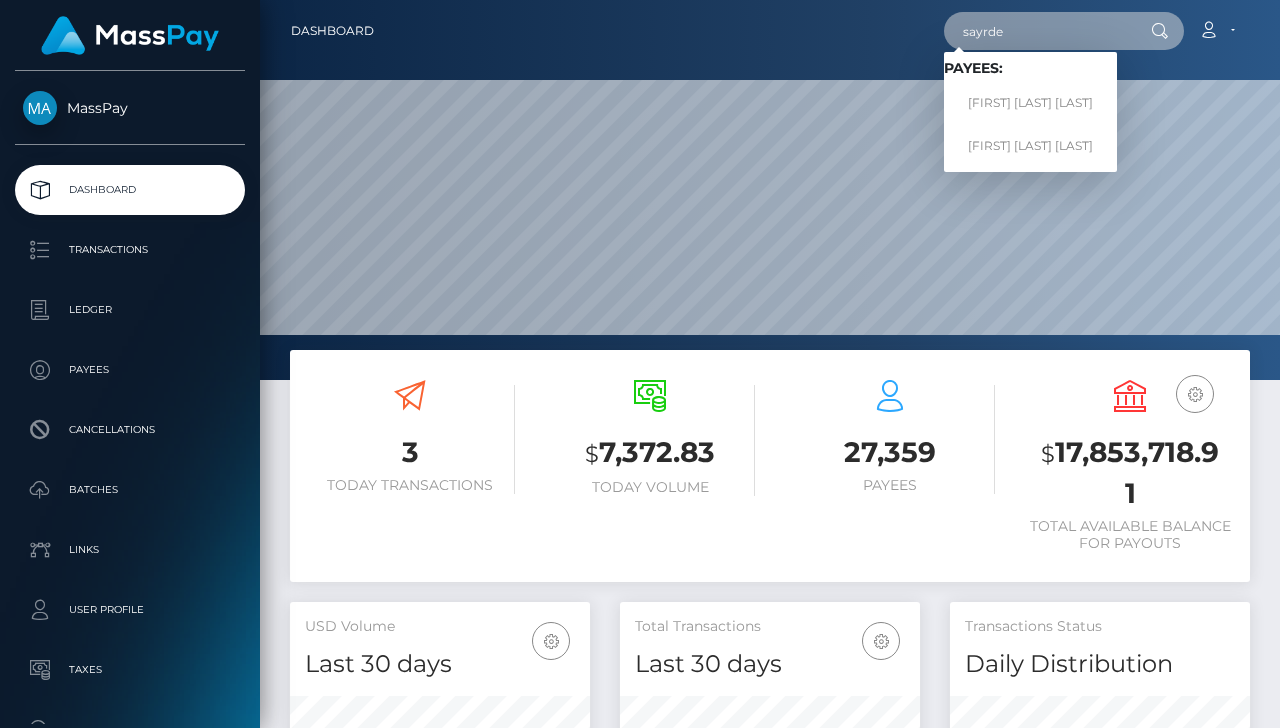 type on "sayrde" 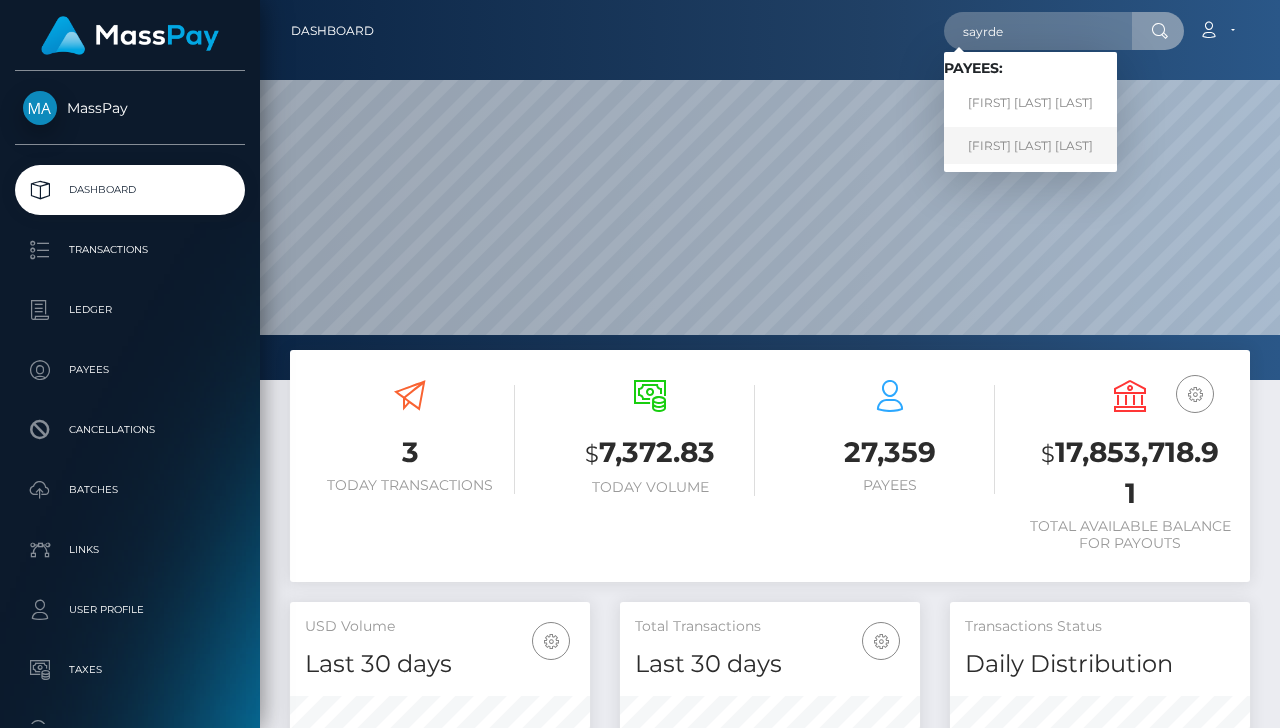 click on "SAYRDE ANNE MEIKLE" at bounding box center (1030, 145) 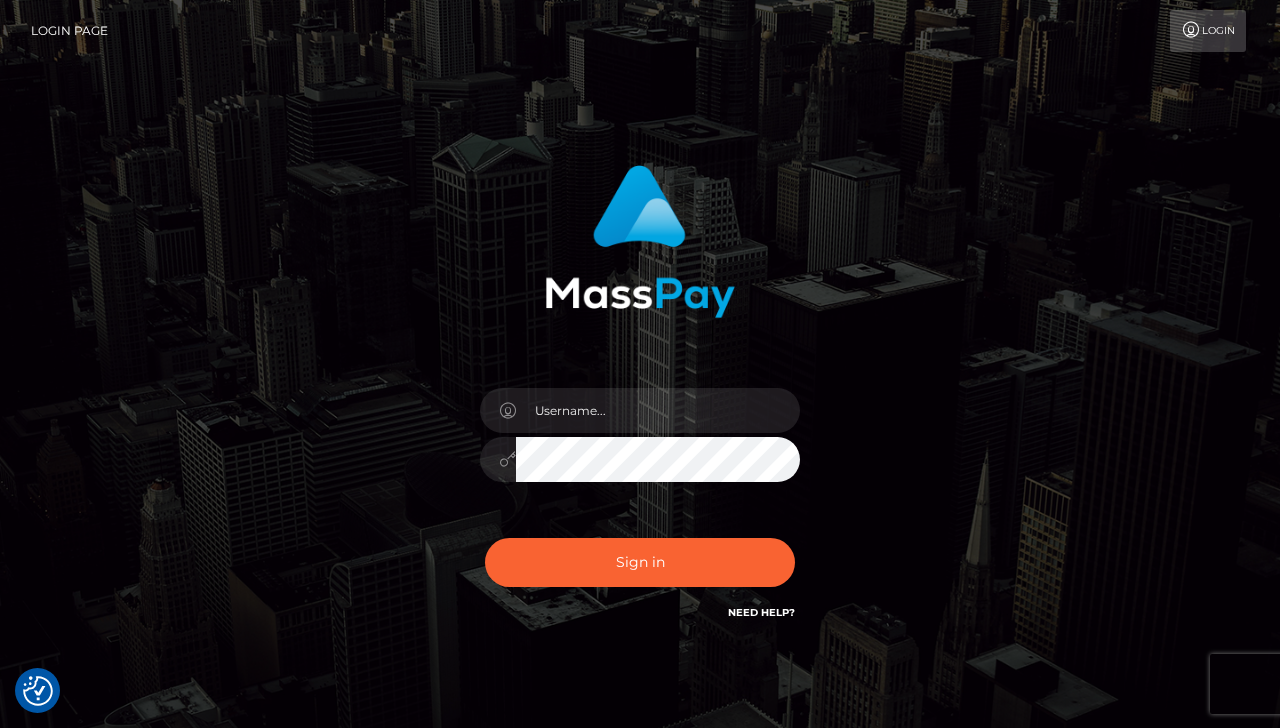 scroll, scrollTop: 80, scrollLeft: 0, axis: vertical 